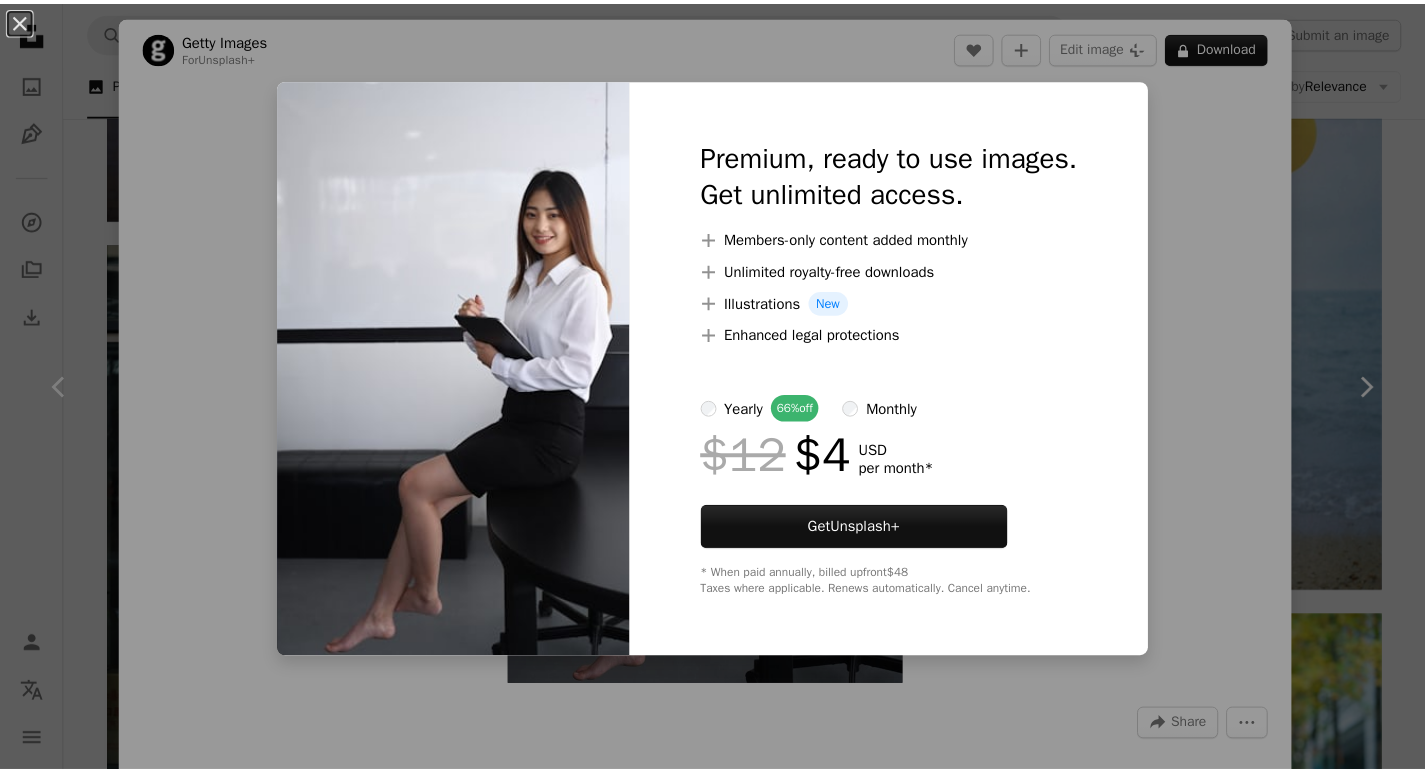 scroll, scrollTop: 17100, scrollLeft: 0, axis: vertical 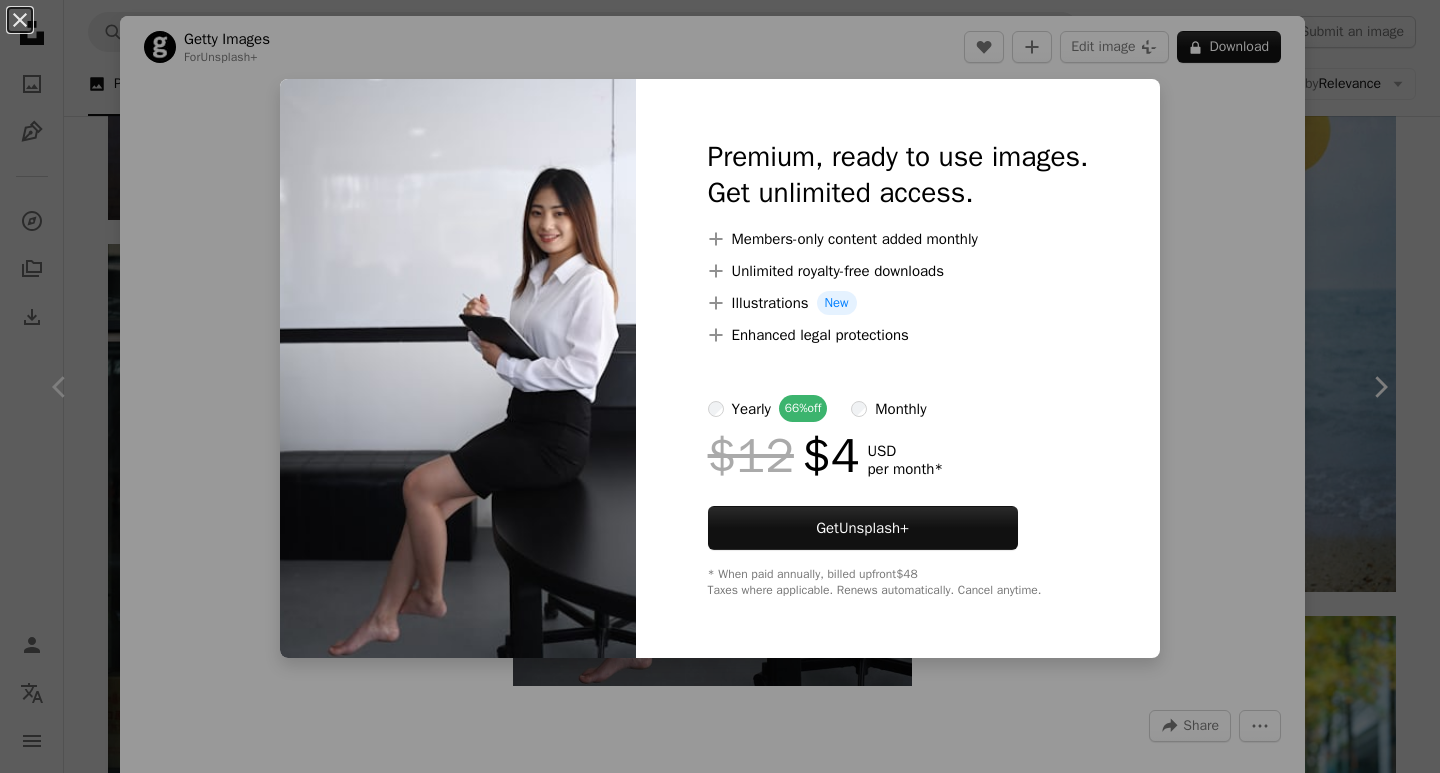 click on "Premium, ready to use images. Get unlimited access. A plus sign Members-only content added monthly A plus sign Unlimited royalty-free downloads A plus sign Illustrations  New A plus sign Enhanced legal protections yearly 66%  off monthly $12   $4 USD per month * Get  Unsplash+ * When paid annually, billed upfront  $48 Taxes where applicable. Renews automatically. Cancel anytime." at bounding box center [898, 368] 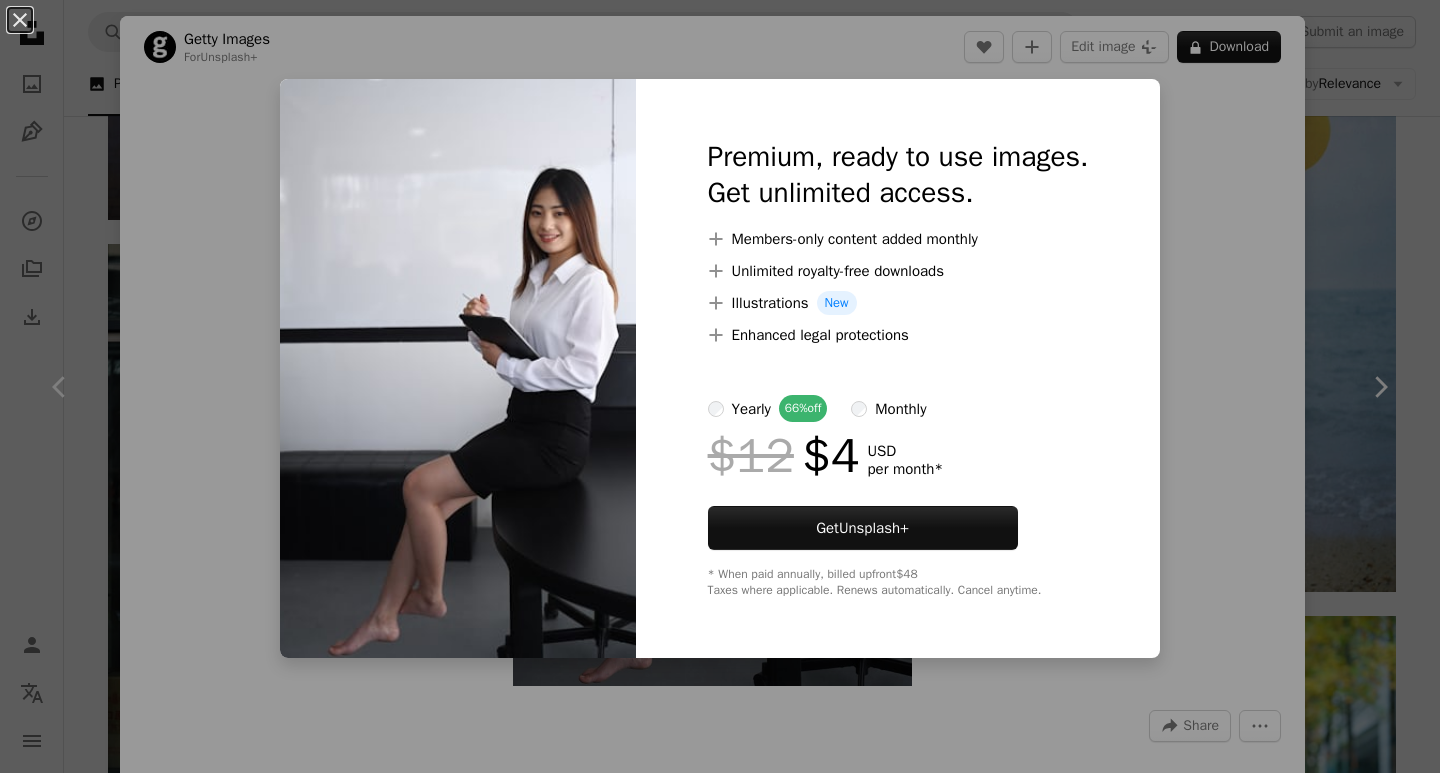 click on "An X shape Premium, ready to use images. Get unlimited access. A plus sign Members-only content added monthly A plus sign Unlimited royalty-free downloads A plus sign Illustrations  New A plus sign Enhanced legal protections yearly 66%  off monthly $12   $4 USD per month * Get  Unsplash+ * When paid annually, billed upfront  $48 Taxes where applicable. Renews automatically. Cancel anytime." at bounding box center [720, 386] 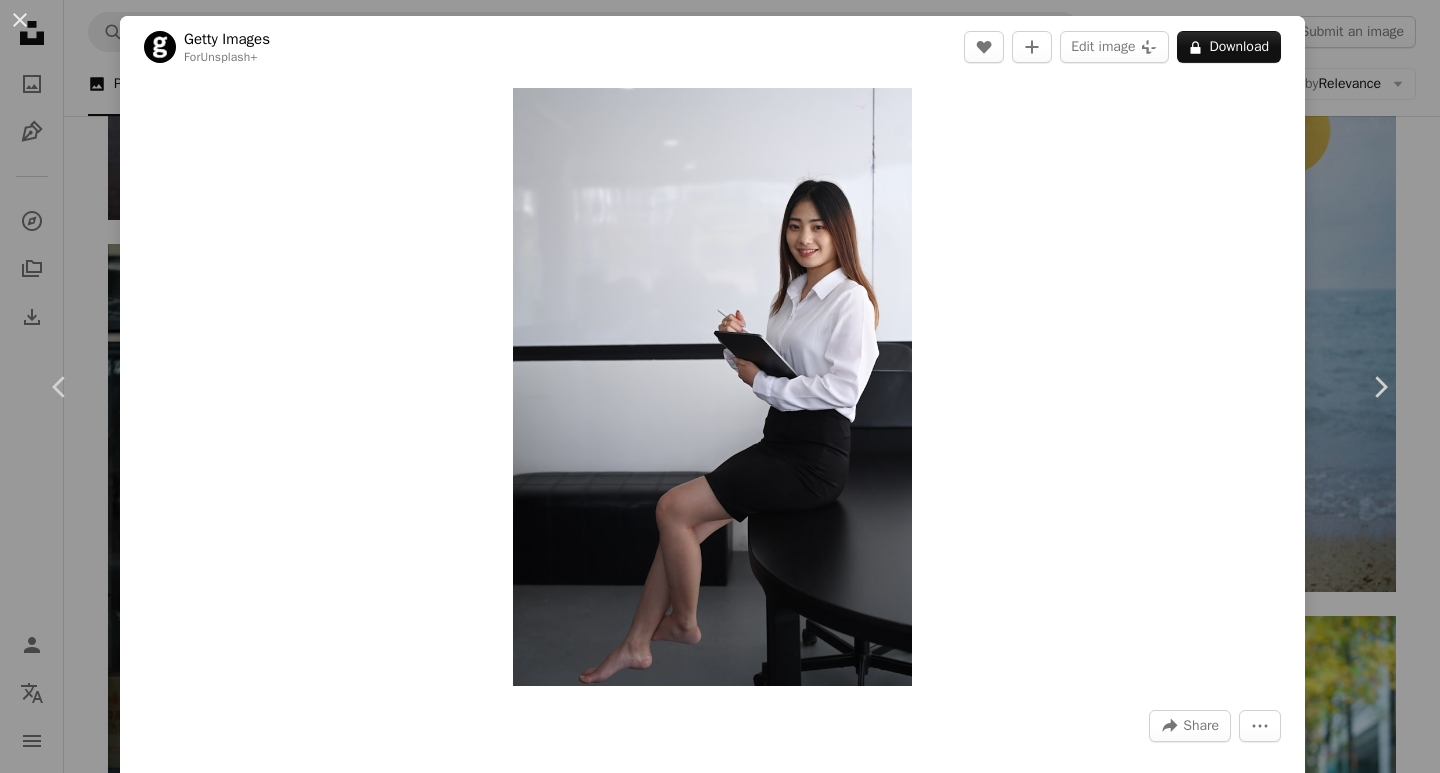 click on "An X shape Chevron left Chevron right Getty Images For Unsplash+ A heart A plus sign Edit image Plus sign for Unsplash+ A lock Download Zoom in A forward-right arrow Share More Actions Calendar outlined Published on August 27, 2022 Safety Licensed under the Unsplash+ License business portrait success table happiness document entrepreneur manager confidence young women business person one woman only elegance one person beautiful people females only women occupation positive emotion grey Free stock photos From this series Chevron right Plus sign for Unsplash+ Plus sign for Unsplash+ Plus sign for Unsplash+ Related images Plus sign for Unsplash+ A heart A plus sign Getty Images For Unsplash+ A lock Download Plus sign for Unsplash+ A heart A plus sign Getty Images For Unsplash+ A lock Download Plus sign for Unsplash+ A heart A plus sign Getty Images For Unsplash+ A lock Download Plus sign for Unsplash+ A heart A plus sign Getty Images For Unsplash+ A lock Download Plus sign for Unsplash+ For" at bounding box center [720, 386] 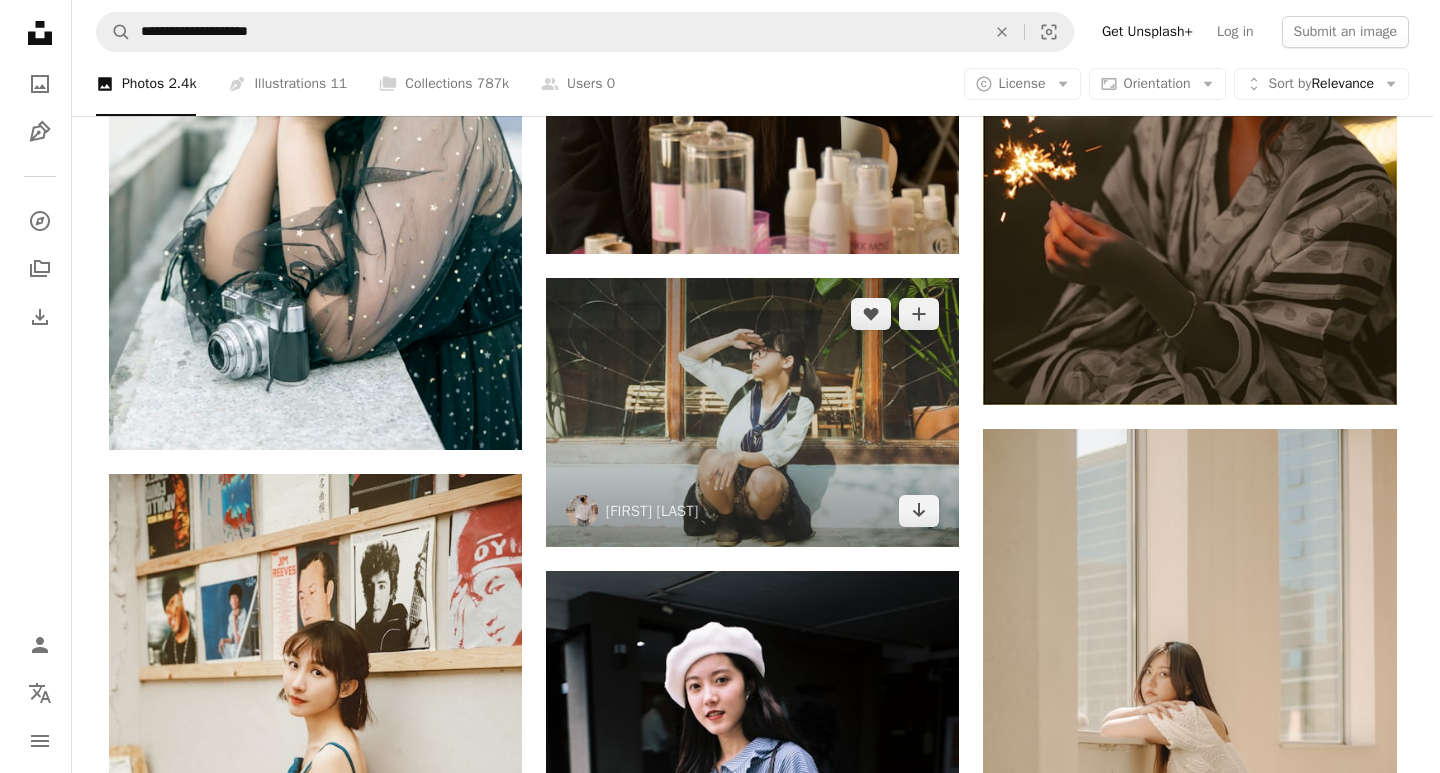 scroll, scrollTop: 22000, scrollLeft: 0, axis: vertical 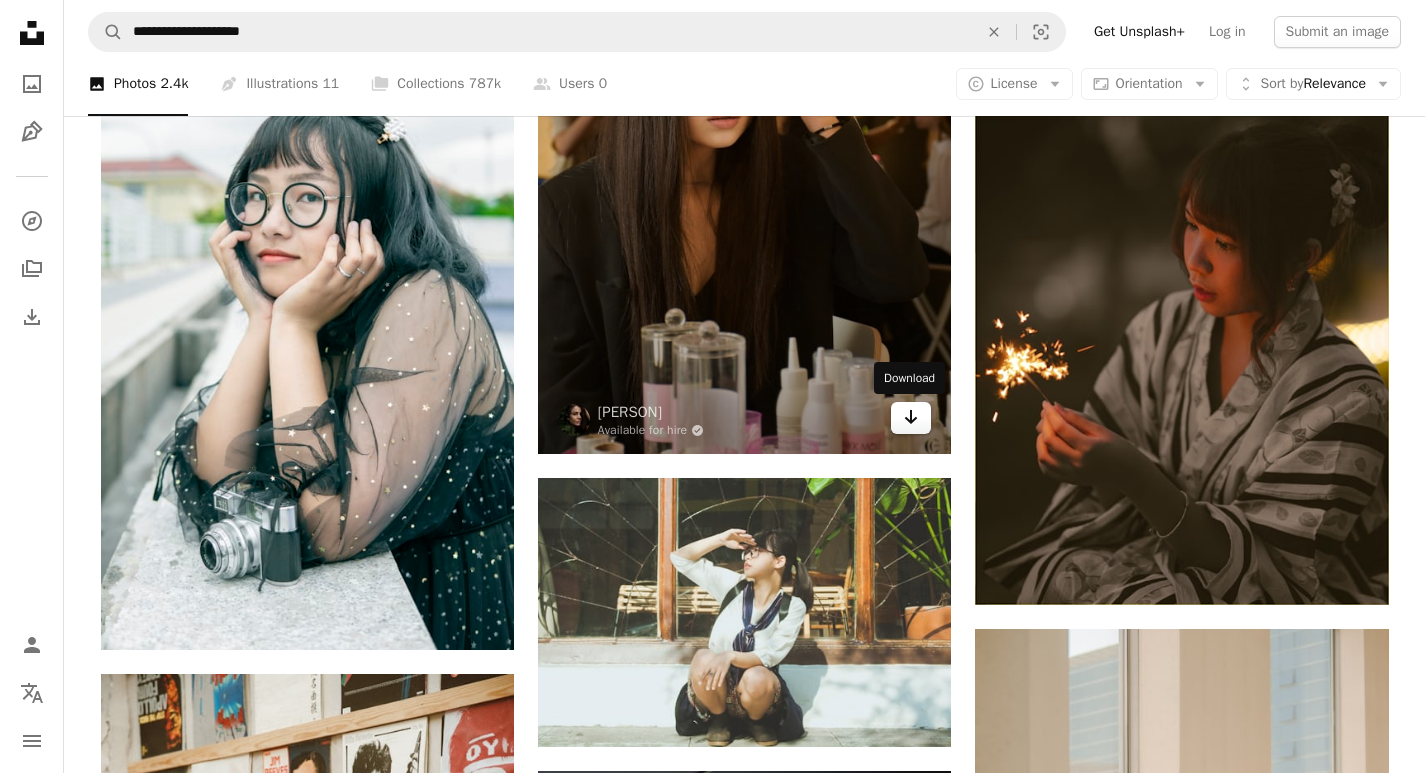 click on "Arrow pointing down" 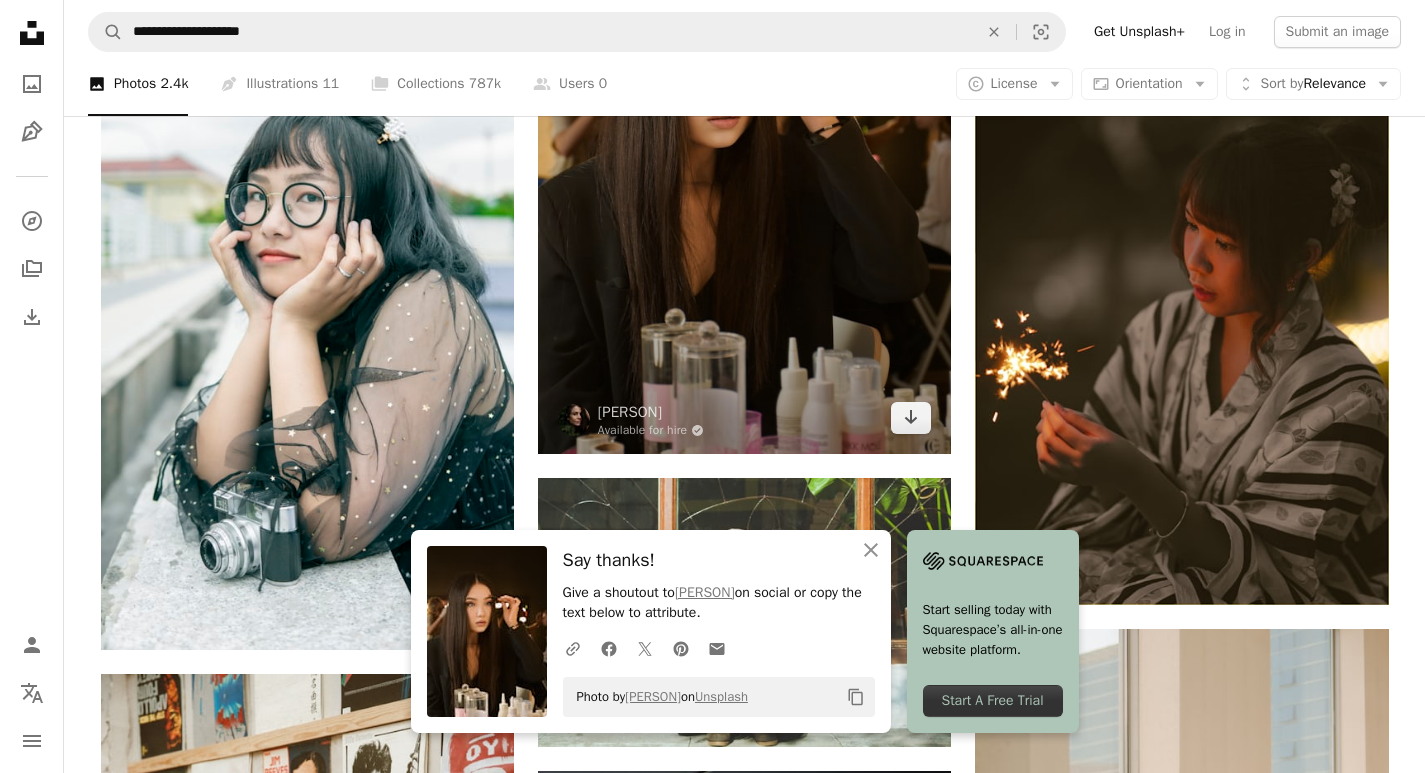 click at bounding box center [744, 144] 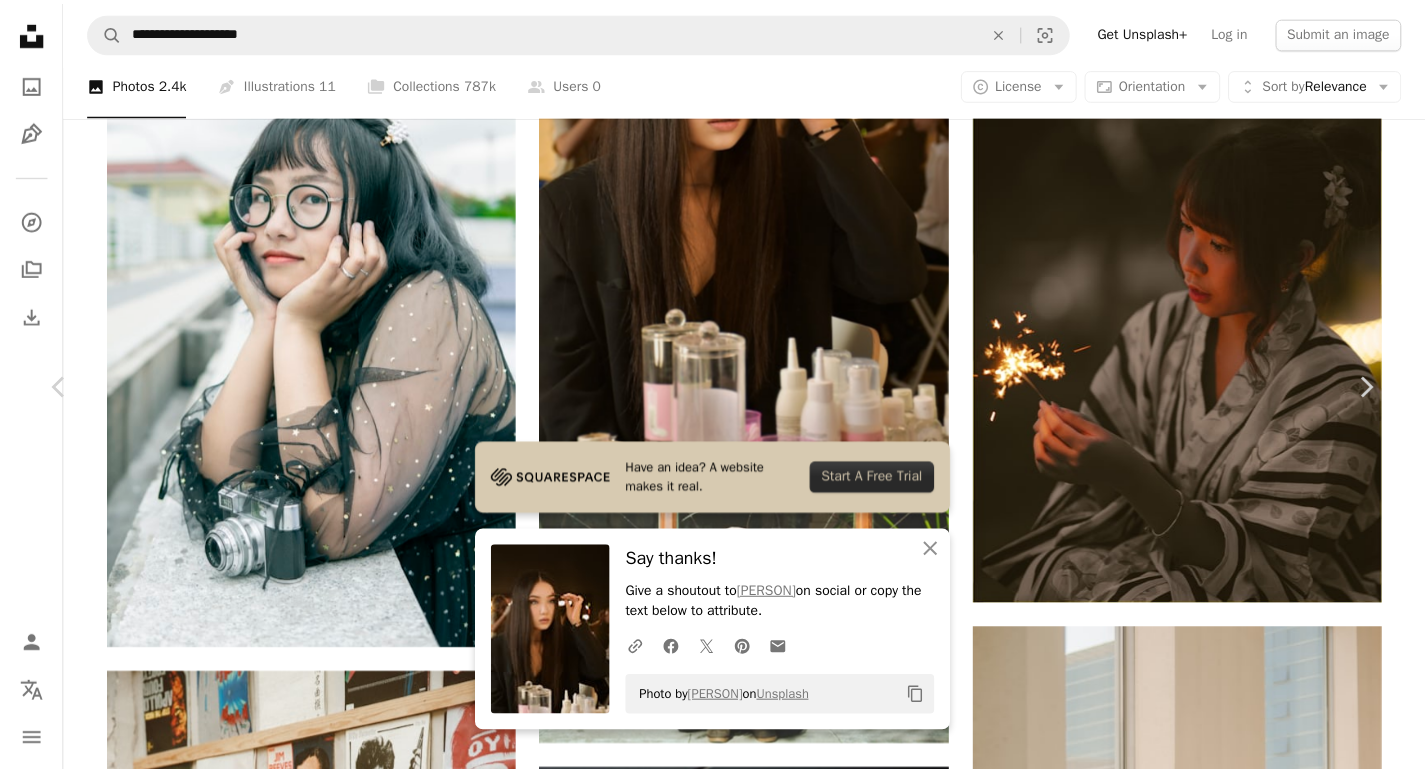 scroll, scrollTop: 0, scrollLeft: 0, axis: both 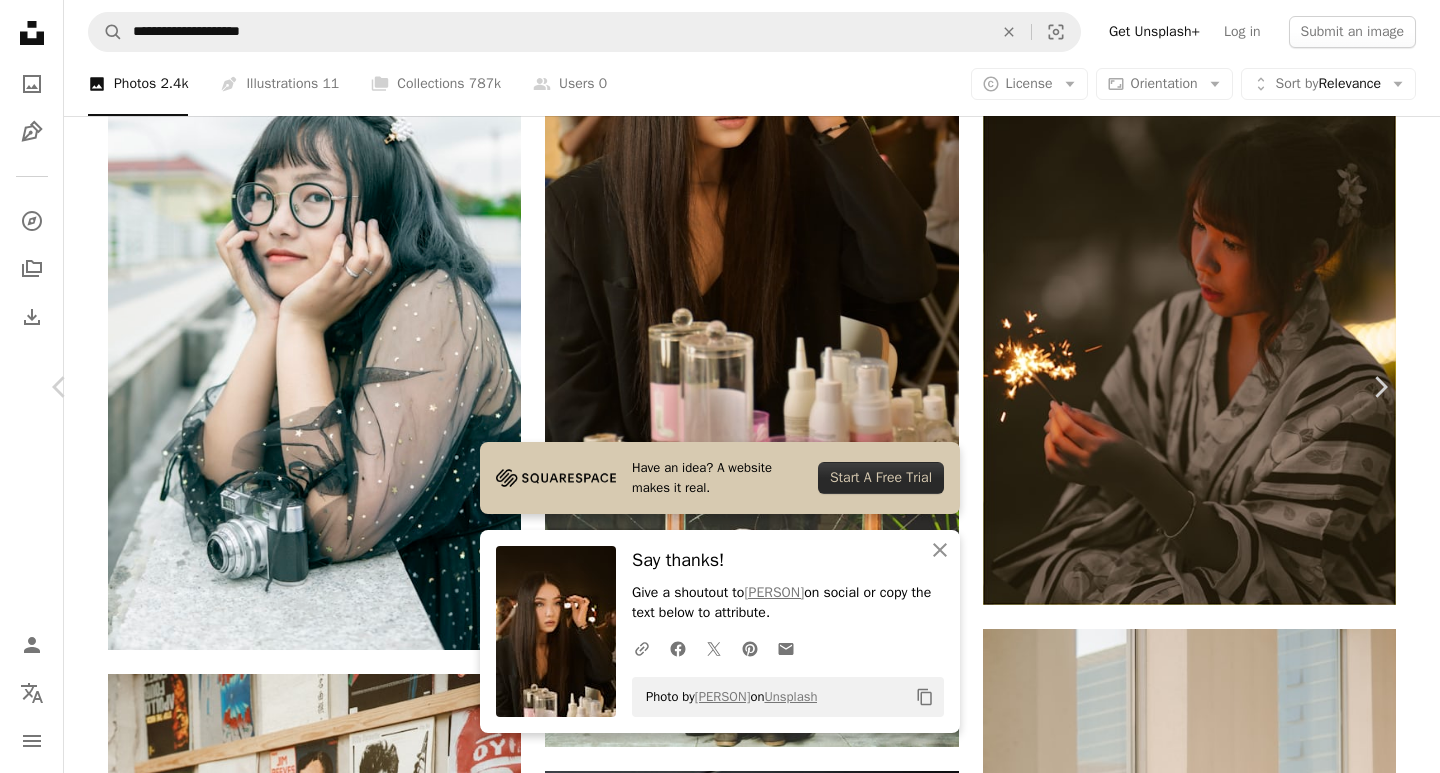 click on "Chevron down" at bounding box center [1264, 5012] 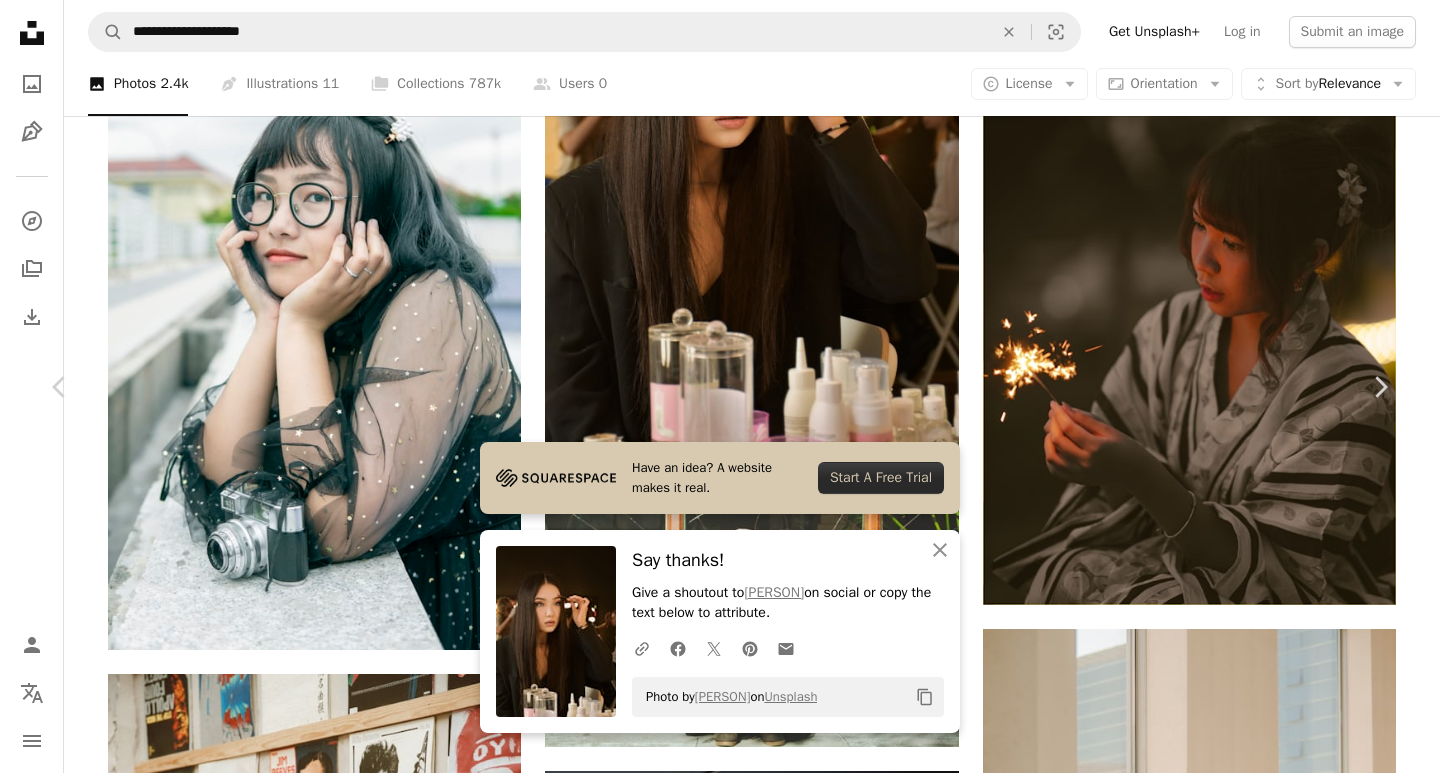 click on "( [NUMBER] x [NUMBER] )" at bounding box center [1208, 5150] 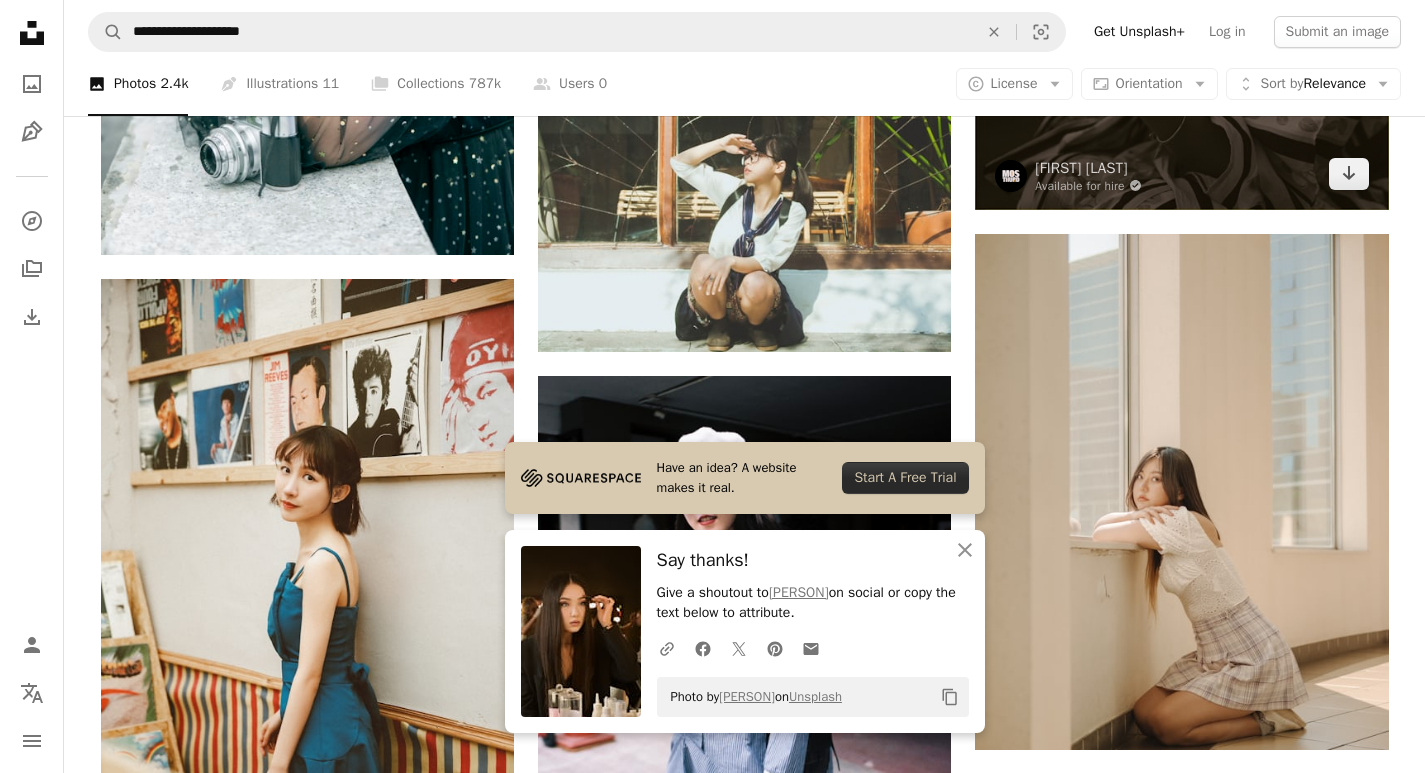 scroll, scrollTop: 22400, scrollLeft: 0, axis: vertical 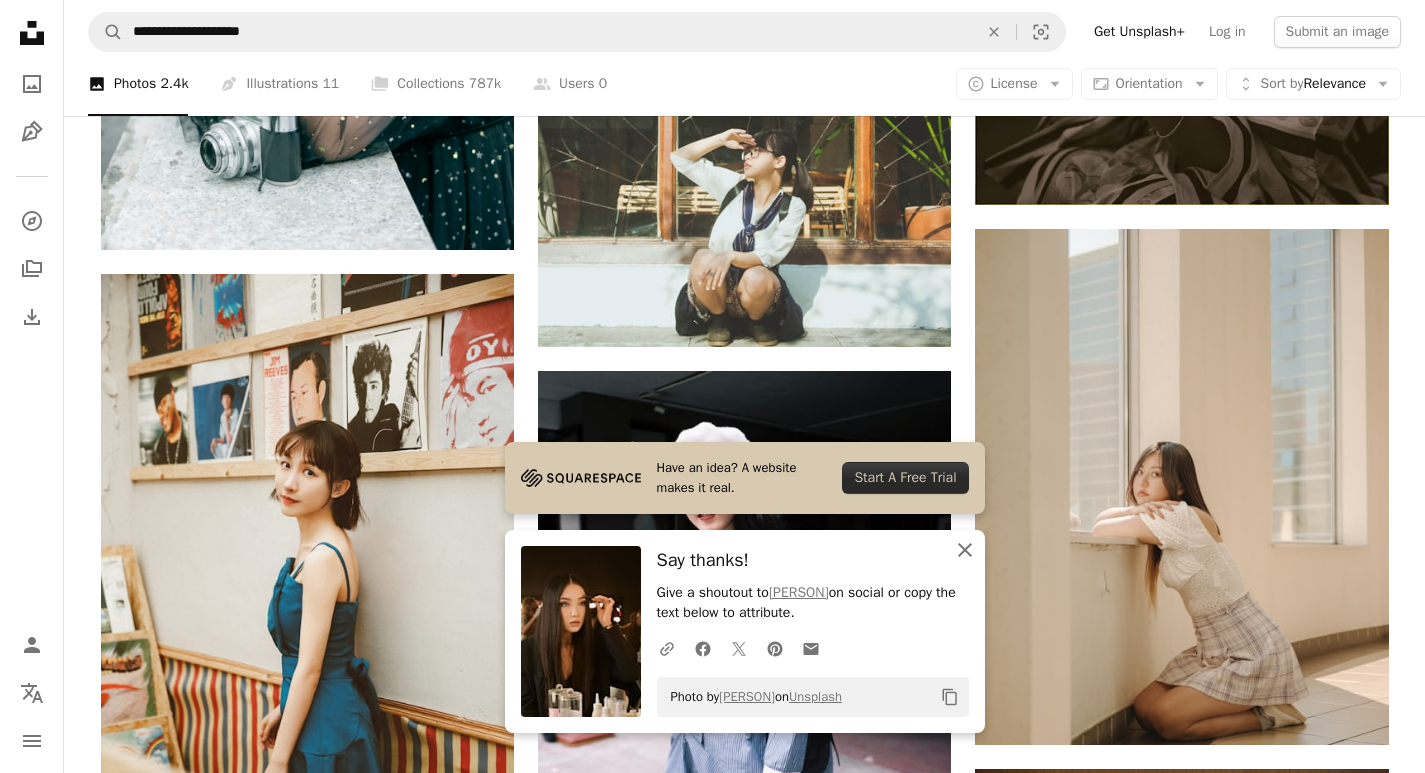 click on "An X shape" 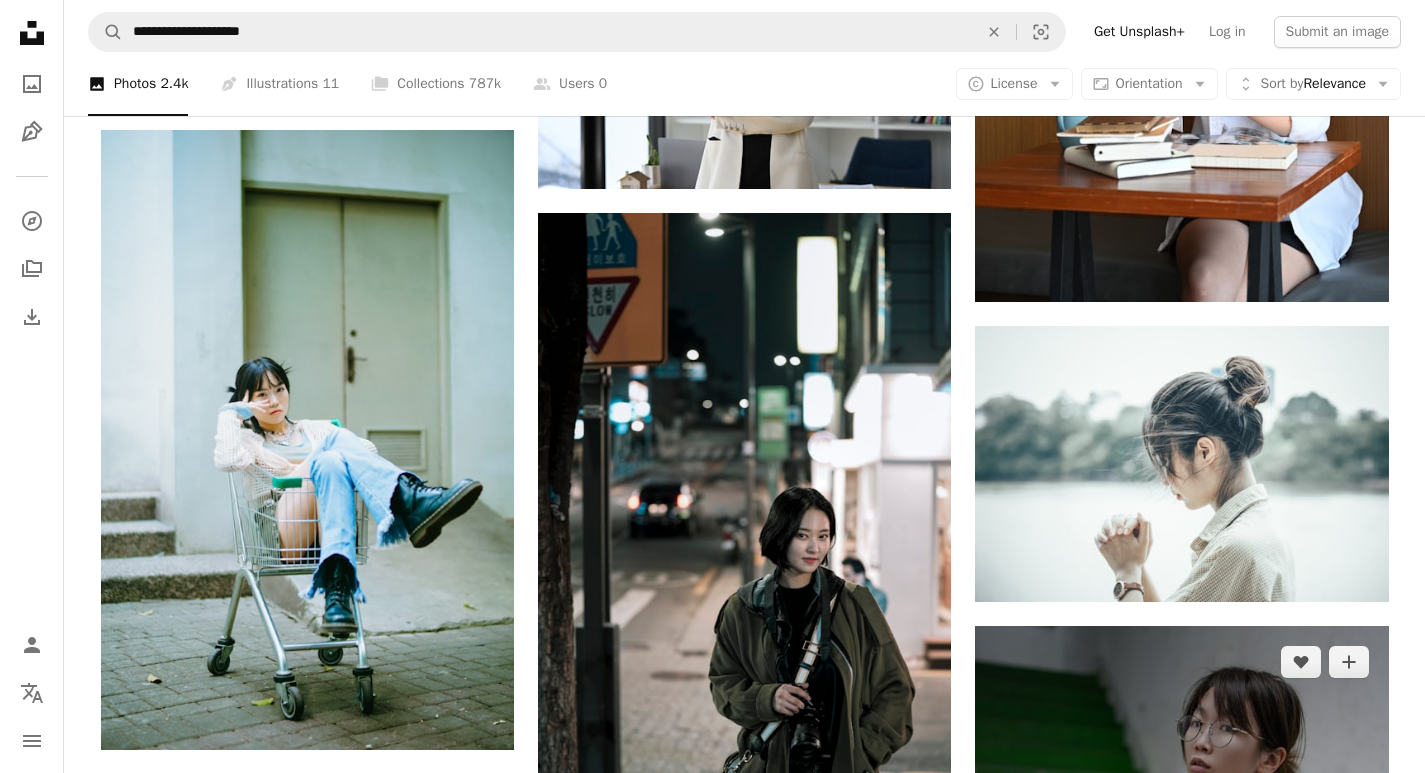scroll, scrollTop: 23600, scrollLeft: 0, axis: vertical 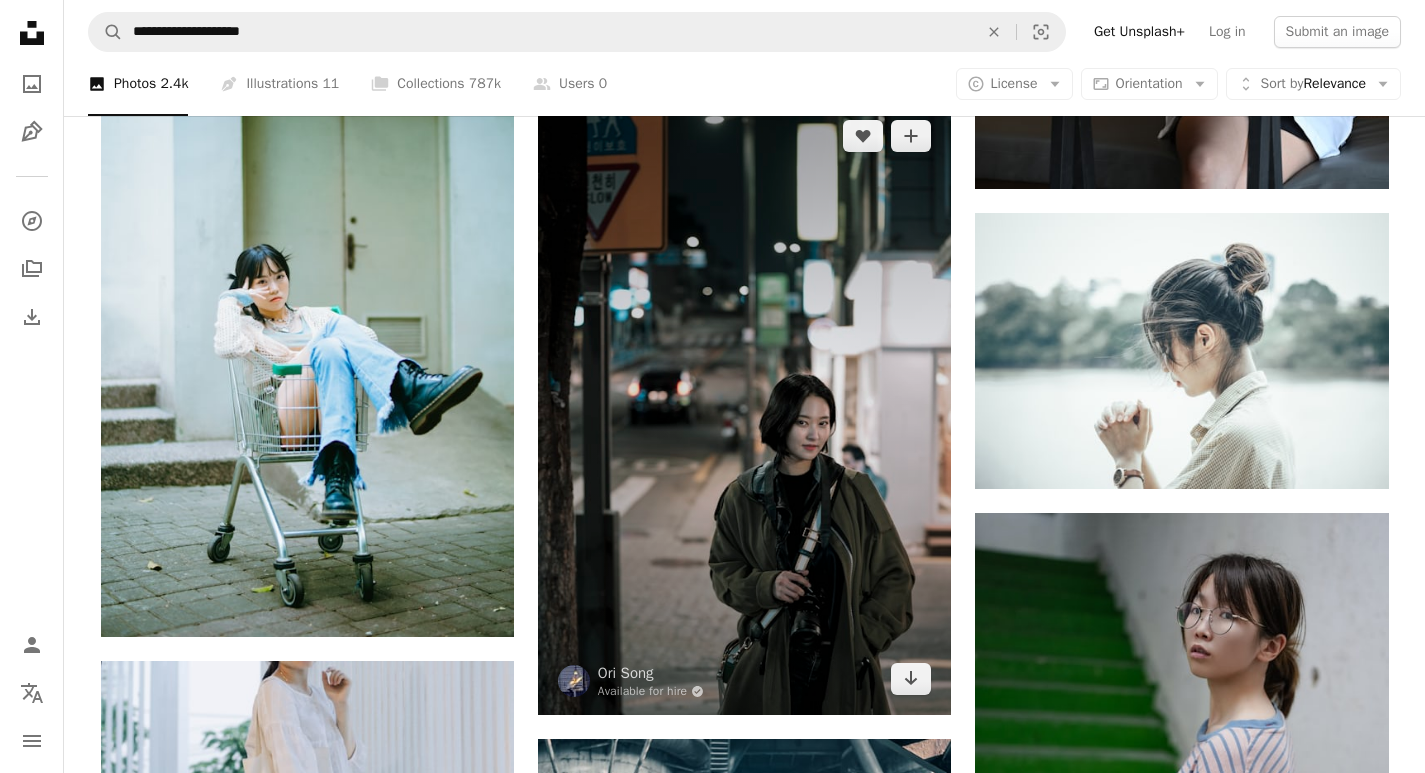 click at bounding box center (744, 407) 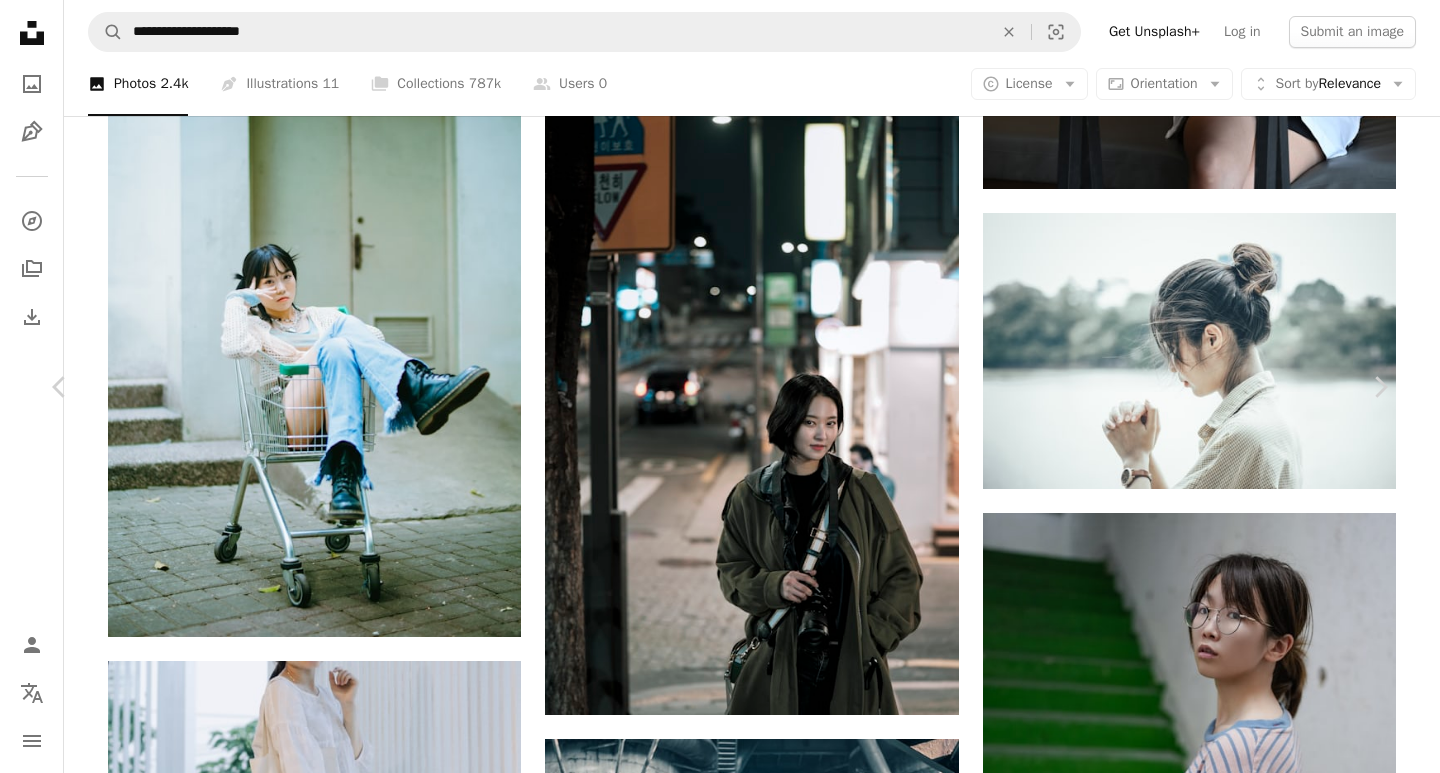 click on "Chevron down" 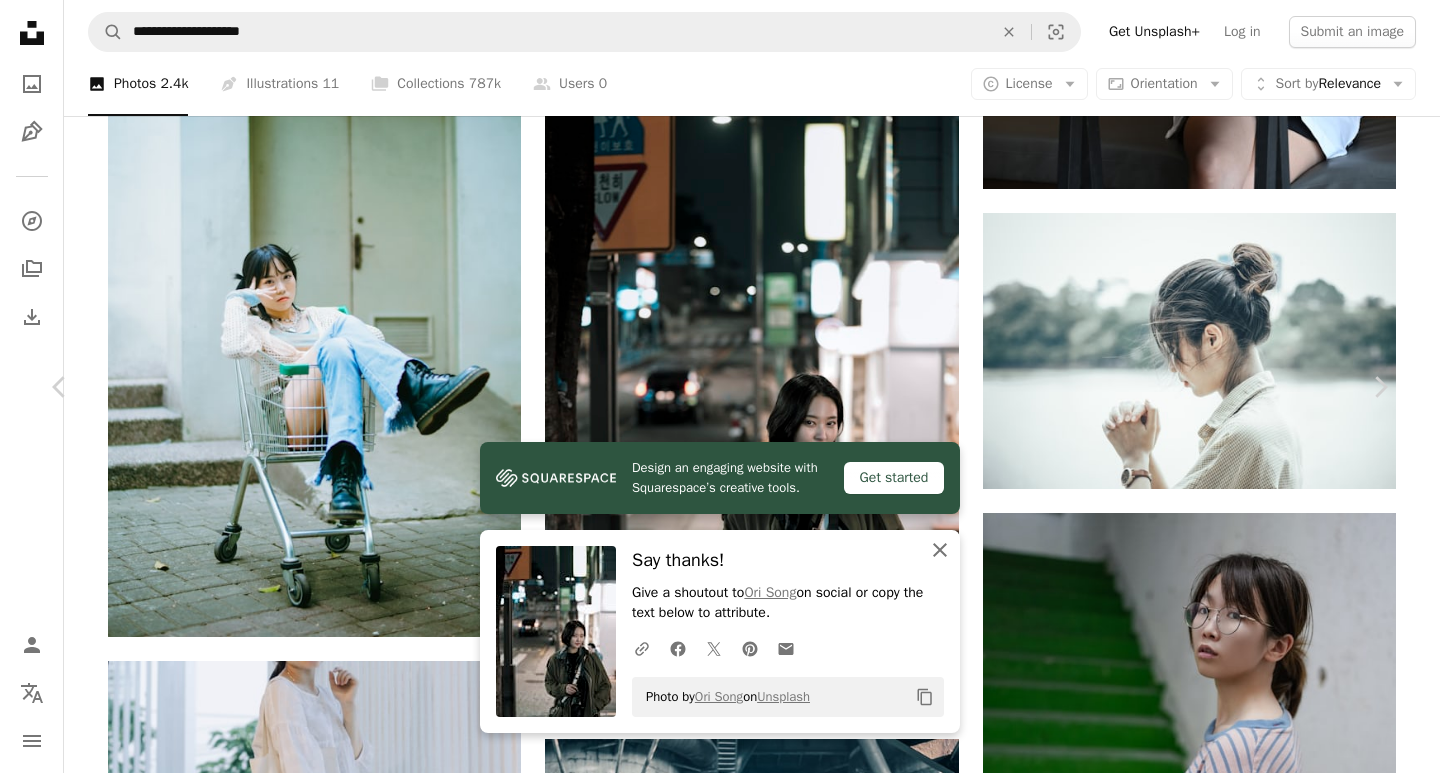 click on "An X shape" 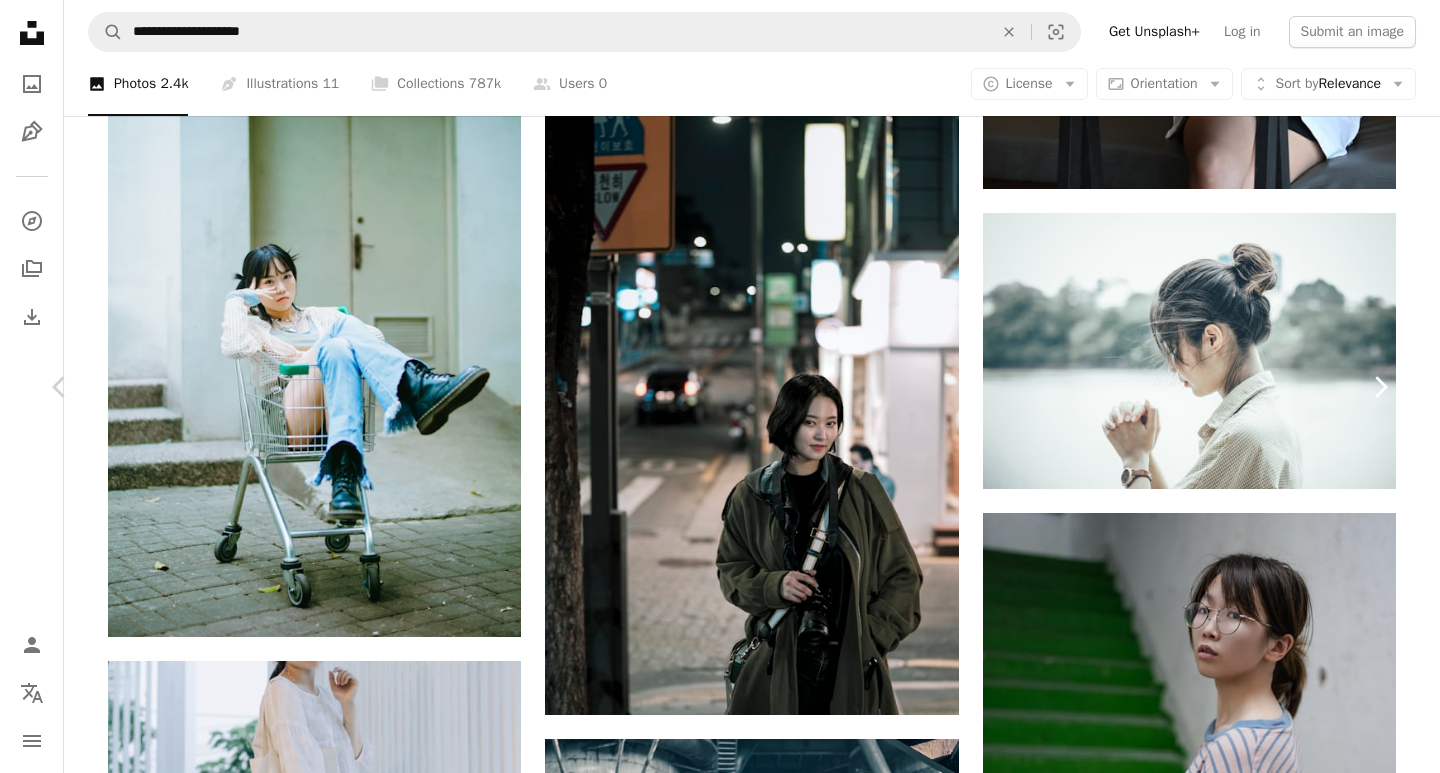 click on "Chevron right" at bounding box center (1380, 387) 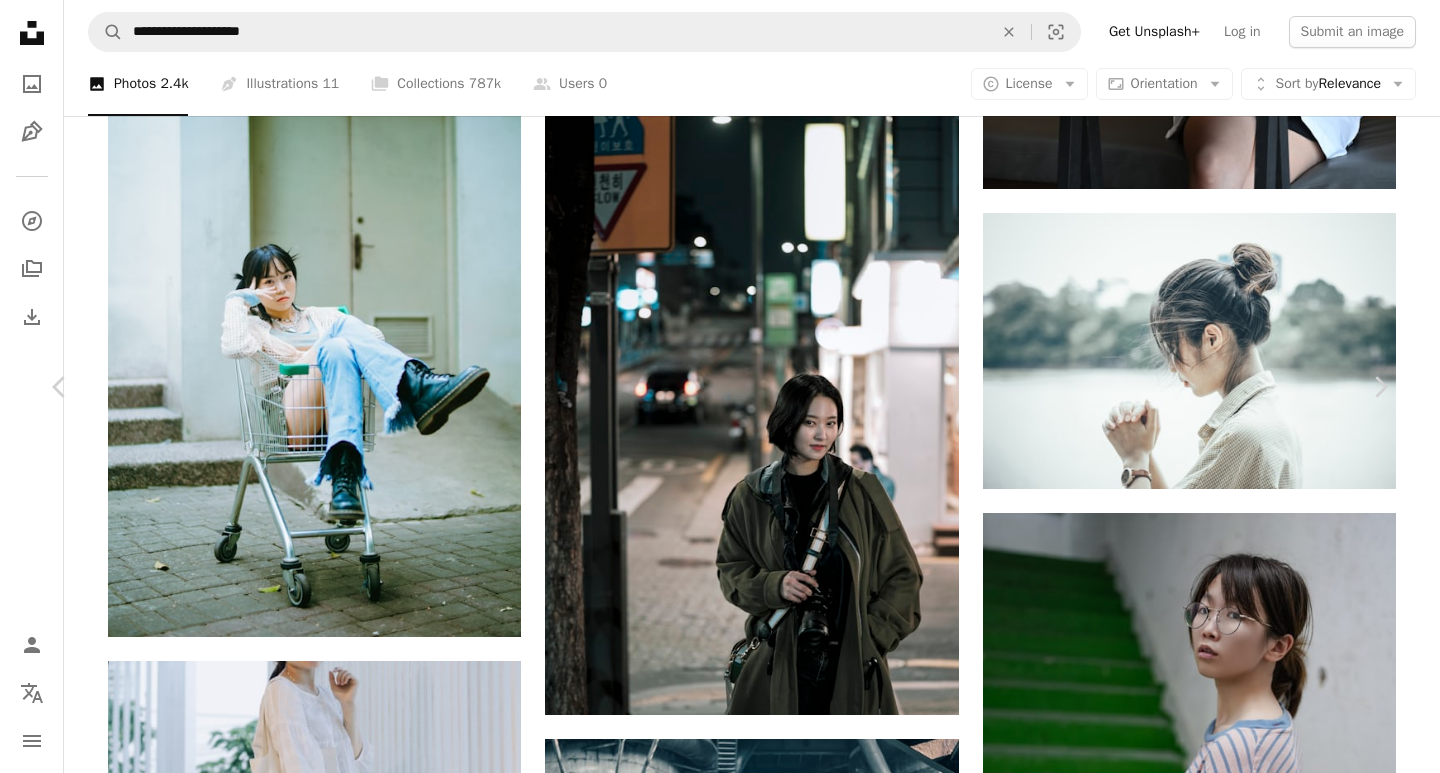 click on "An X shape Chevron left Chevron right Getty Images For  Unsplash+ A heart A plus sign Edit image   Plus sign for Unsplash+ A lock   Download Zoom in A forward-right arrow Share More Actions Calendar outlined Published on  [MONTH] [DAY], [YEAR] Safety Licensed under the  Unsplash+ License business portrait happiness entrepreneur manager confidence young women indoors business strategy business person computer network one woman only one person beautiful people females occupation cheerful analyzing grey Backgrounds From this series Chevron right Plus sign for Unsplash+ Plus sign for Unsplash+ Plus sign for Unsplash+ Plus sign for Unsplash+ Plus sign for Unsplash+ Plus sign for Unsplash+ Plus sign for Unsplash+ Plus sign for Unsplash+ Plus sign for Unsplash+ Plus sign for Unsplash+ Related images Plus sign for Unsplash+ A heart A plus sign Getty Images For  Unsplash+ A lock   Download Plus sign for Unsplash+ A heart A plus sign Getty Images For  Unsplash+ A lock   Download Plus sign for Unsplash+ A heart A plus sign" at bounding box center (720, 3750) 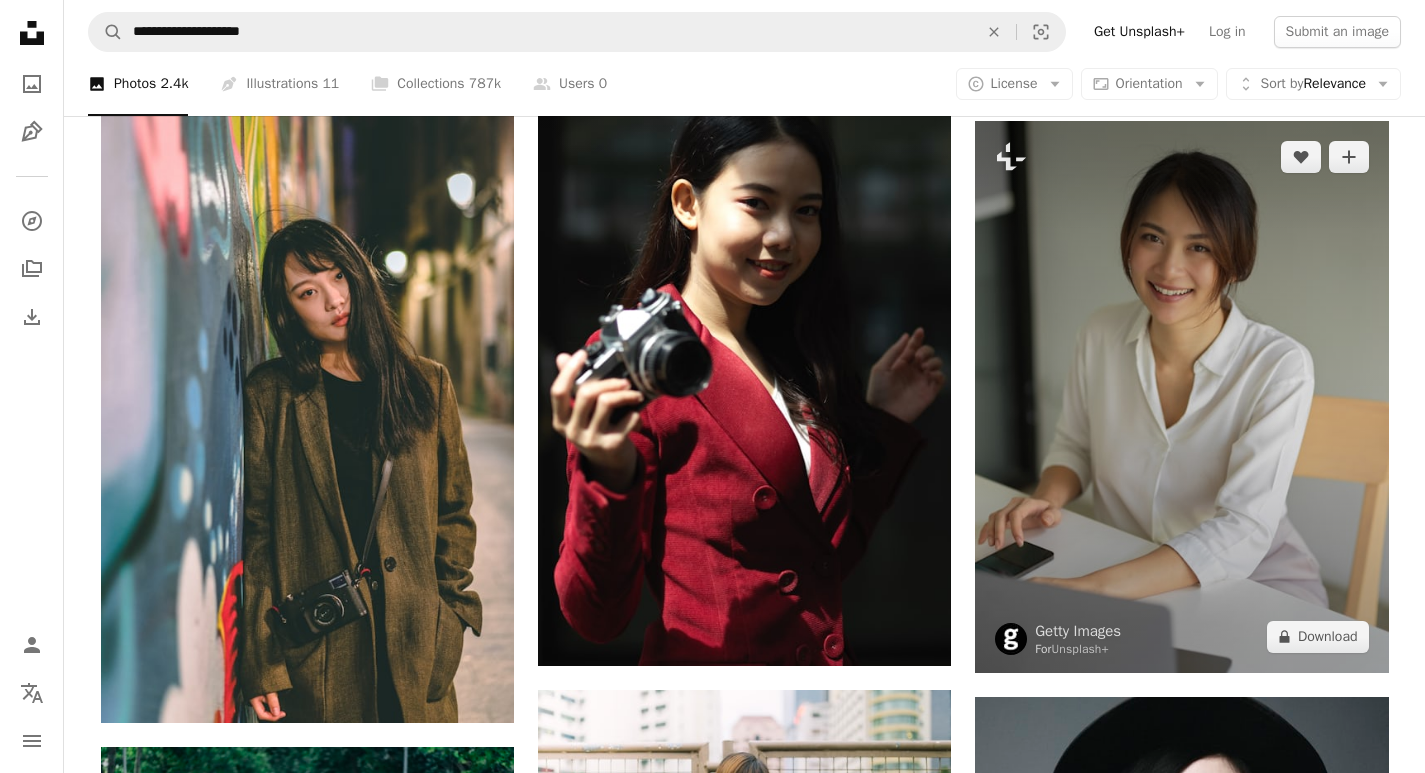 scroll, scrollTop: 29400, scrollLeft: 0, axis: vertical 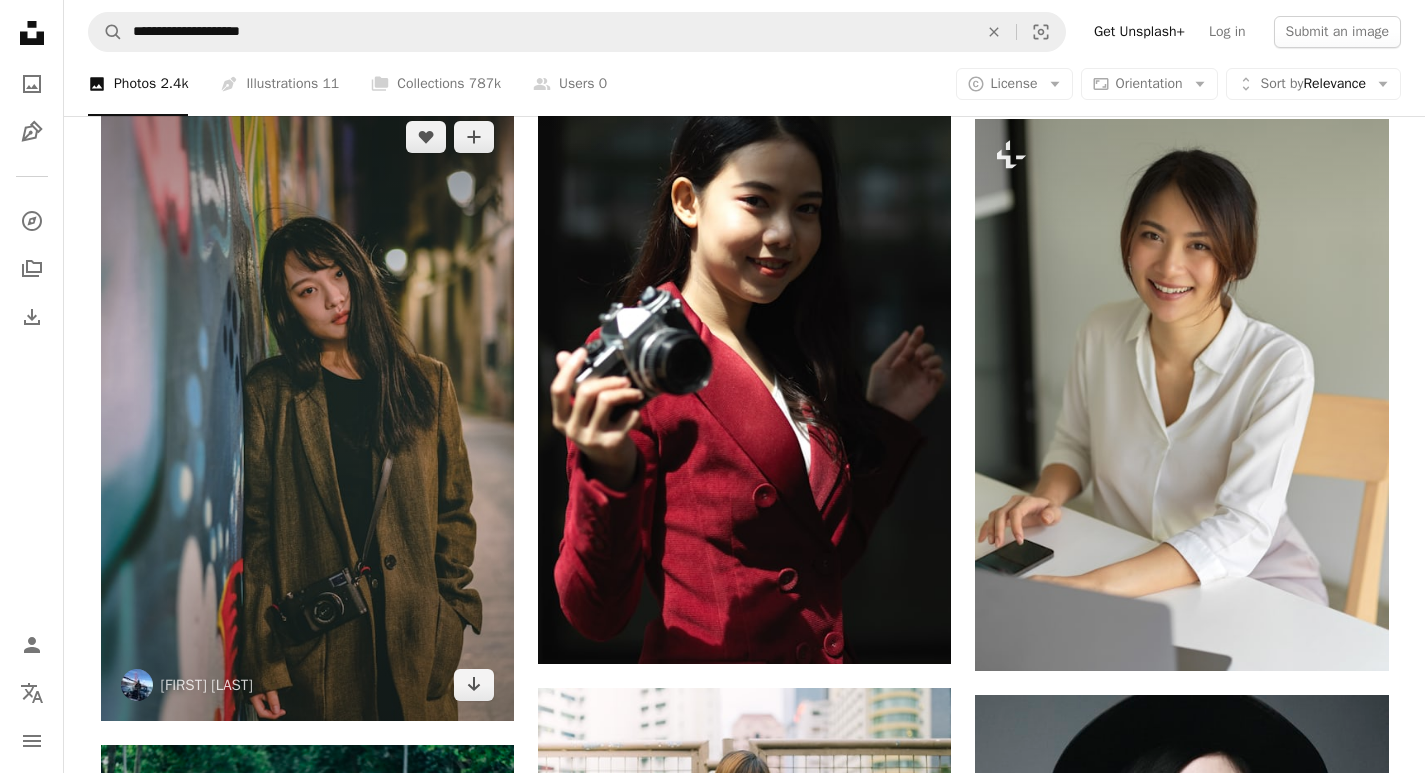 click at bounding box center [307, 411] 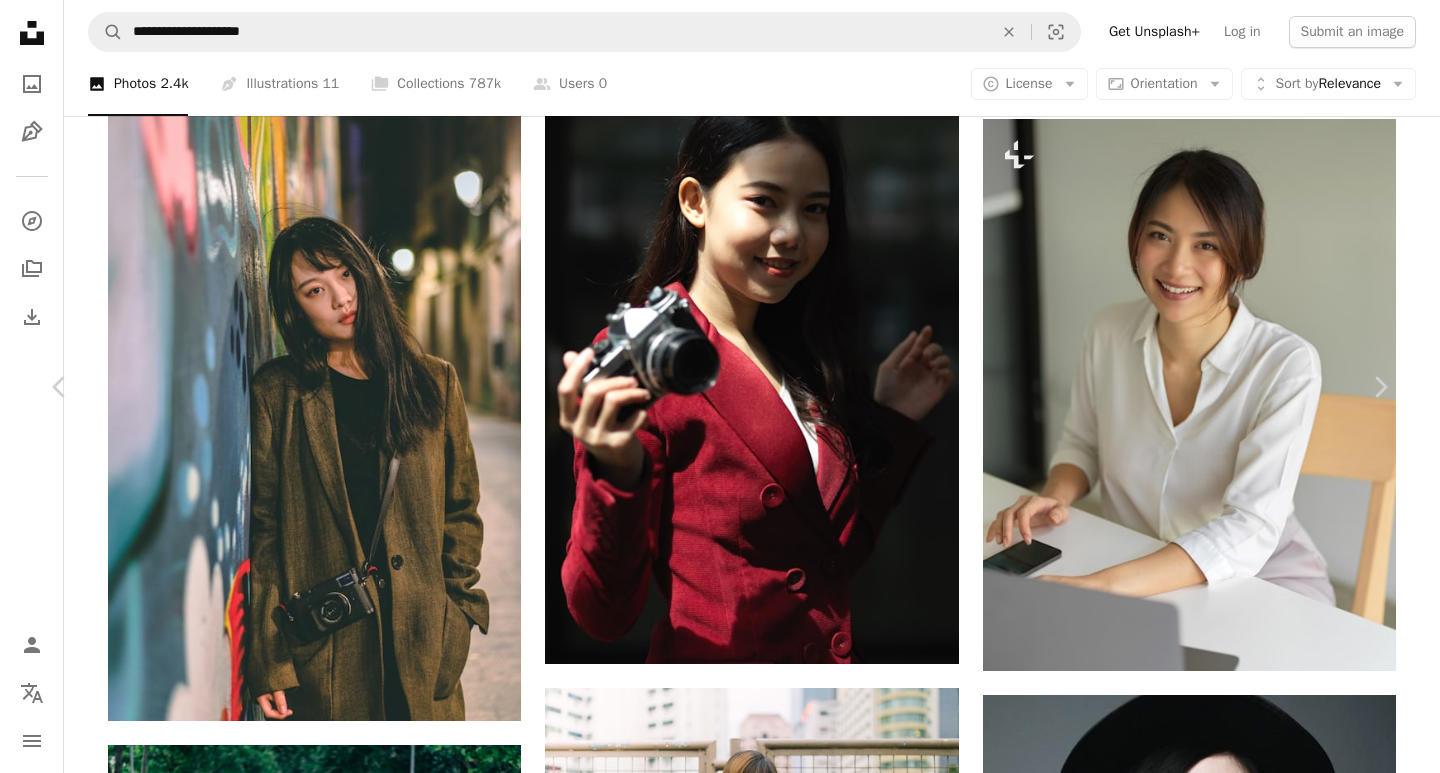 click on "Chevron down" 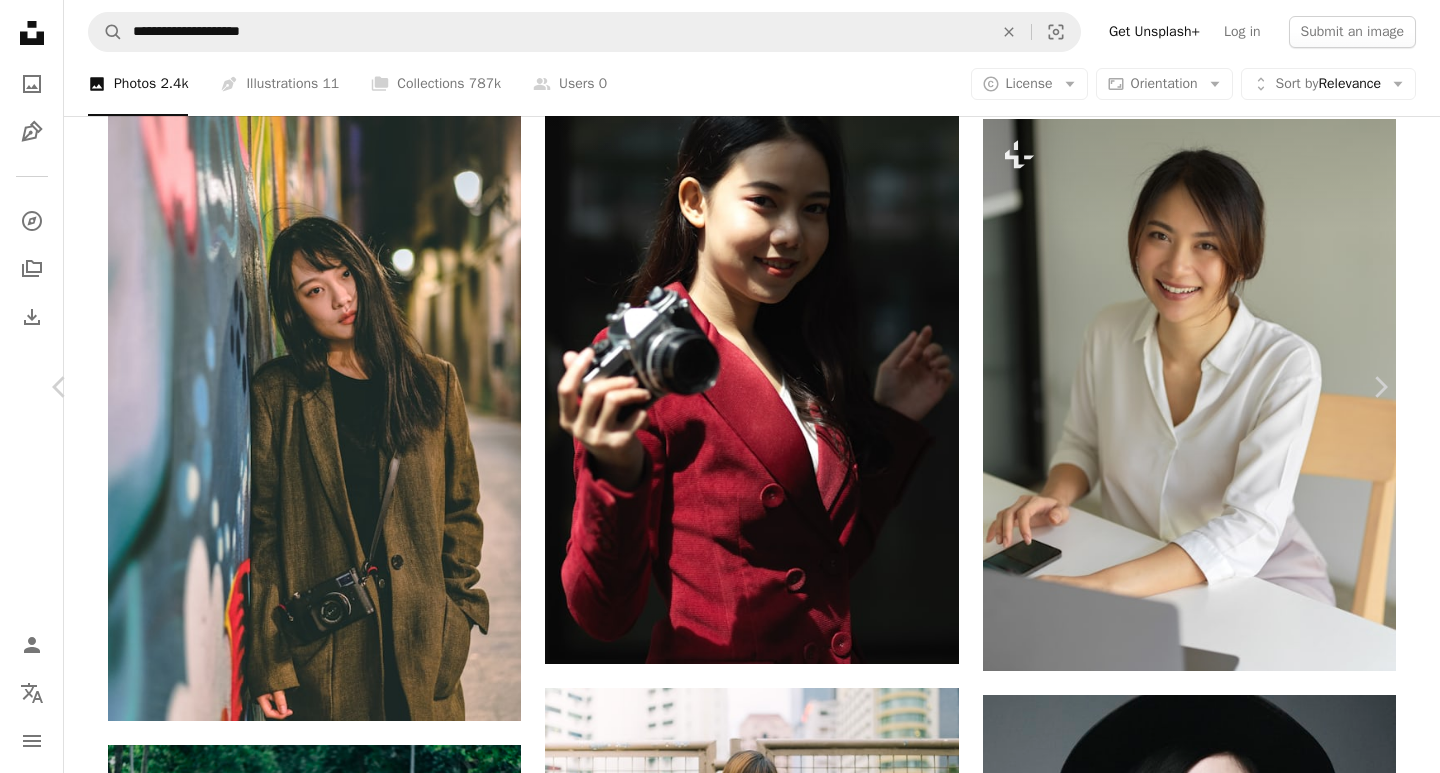 click on "( 2400 x 3598 )" at bounding box center [1166, 4502] 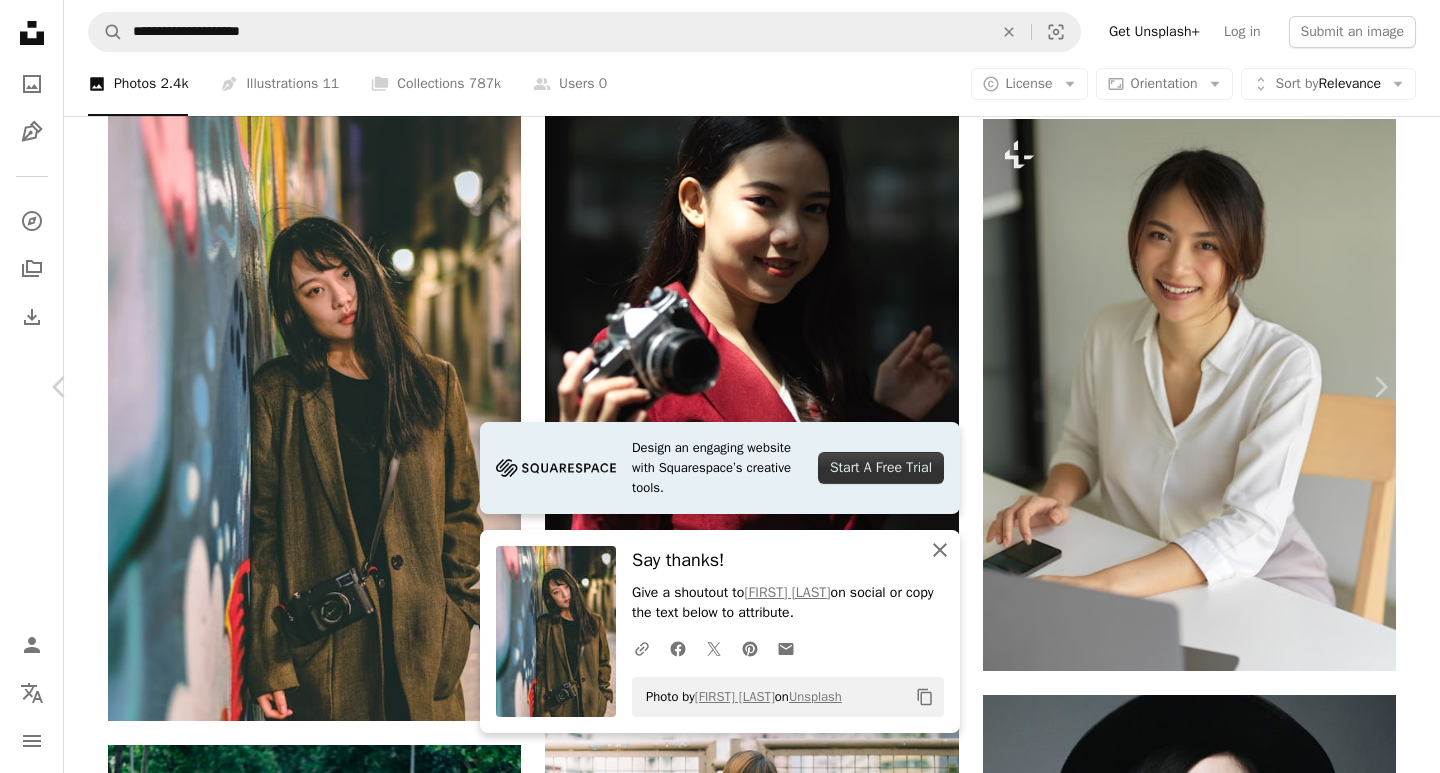 click on "An X shape" 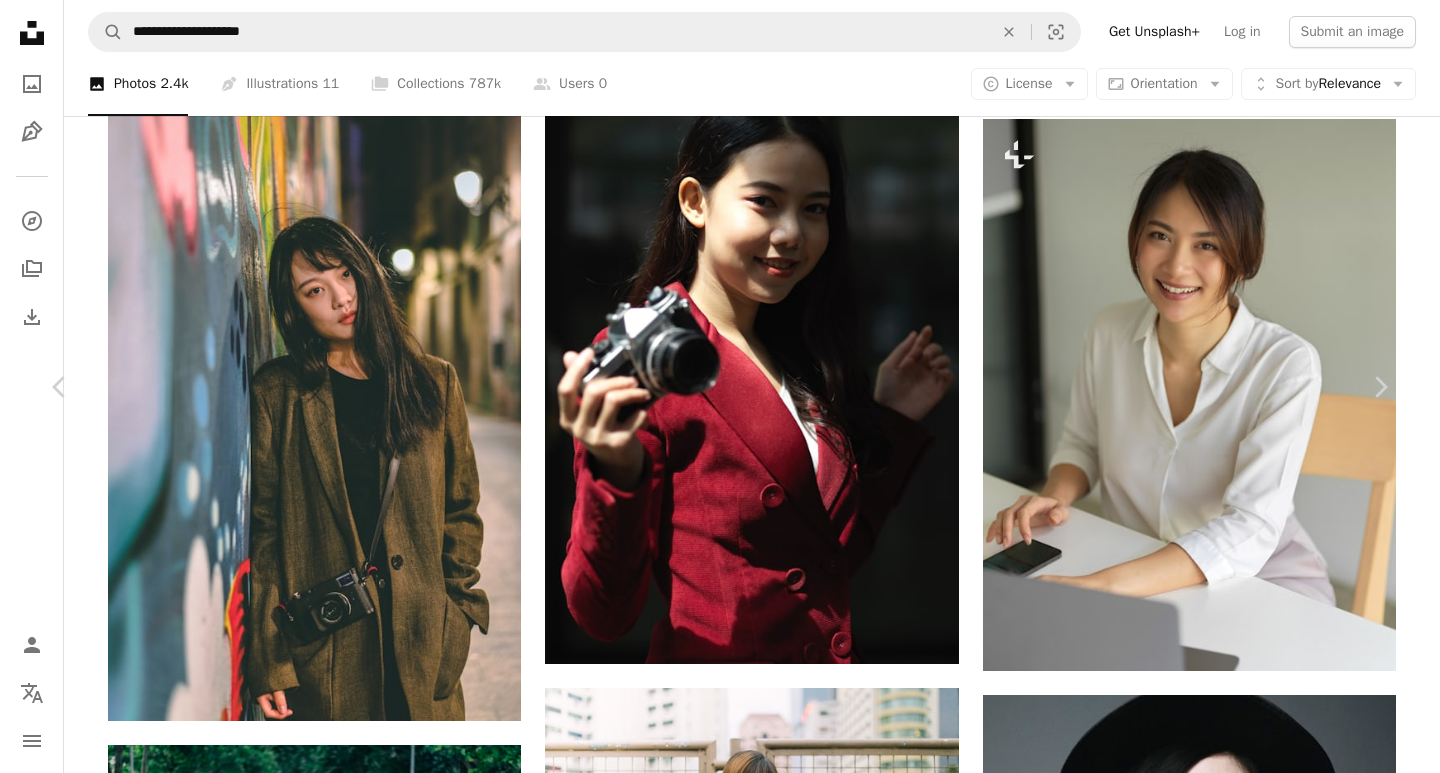click on "An X shape Chevron left Chevron right [FIRST] [LAST] ymwang A heart A plus sign Edit image   Plus sign for Unsplash+ Download free Chevron down Zoom in Views 563,163 Downloads 1,171 Featured in Photos A forward-right arrow Share Info icon Info More Actions Calendar outlined Published on  [MONTH] [DAY], [YEAR] Camera SONY, ILCE-7RM2 Safety Free to use under the  Unsplash License woman human fashion grey female clothing home decor apparel suit jacket coat sleeve overcoat long sleeve Free pictures Browse premium related images on iStock  |  Save 20% with code UNSPLASH20 Related images A heart A plus sign [FIRST] [LAST] Arrow pointing down Plus sign for Unsplash+ A heart A plus sign A. C. For  Unsplash+ A lock   Download A heart A plus sign [FIRST] [LAST] Arrow pointing down Plus sign for Unsplash+ A heart A plus sign A. C. For  Unsplash+ A lock   Download A heart A plus sign [FIRST] [LAST] Available for hire A checkmark inside of a circle Arrow pointing down A heart A plus sign [FIRST] [LAST] A heart" at bounding box center [720, 4720] 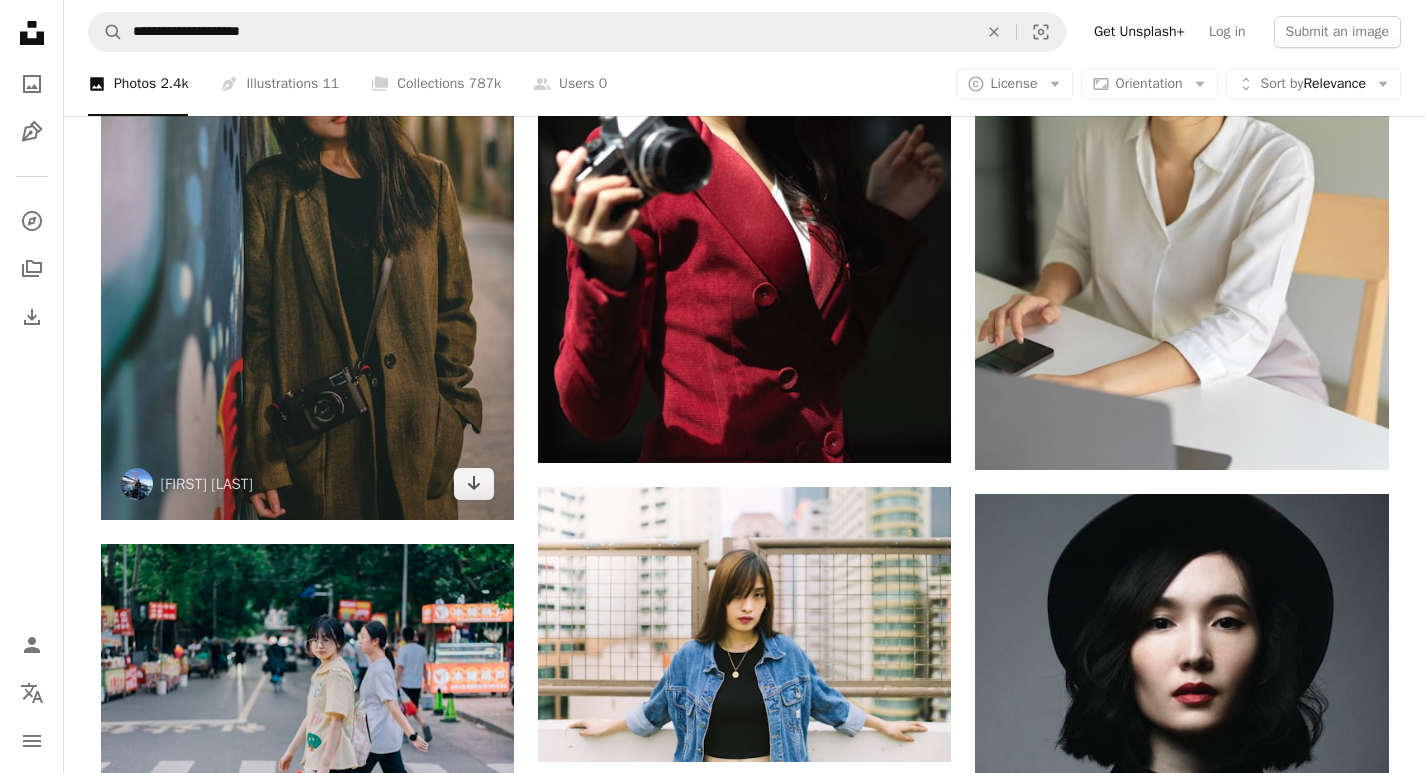 scroll, scrollTop: 29600, scrollLeft: 0, axis: vertical 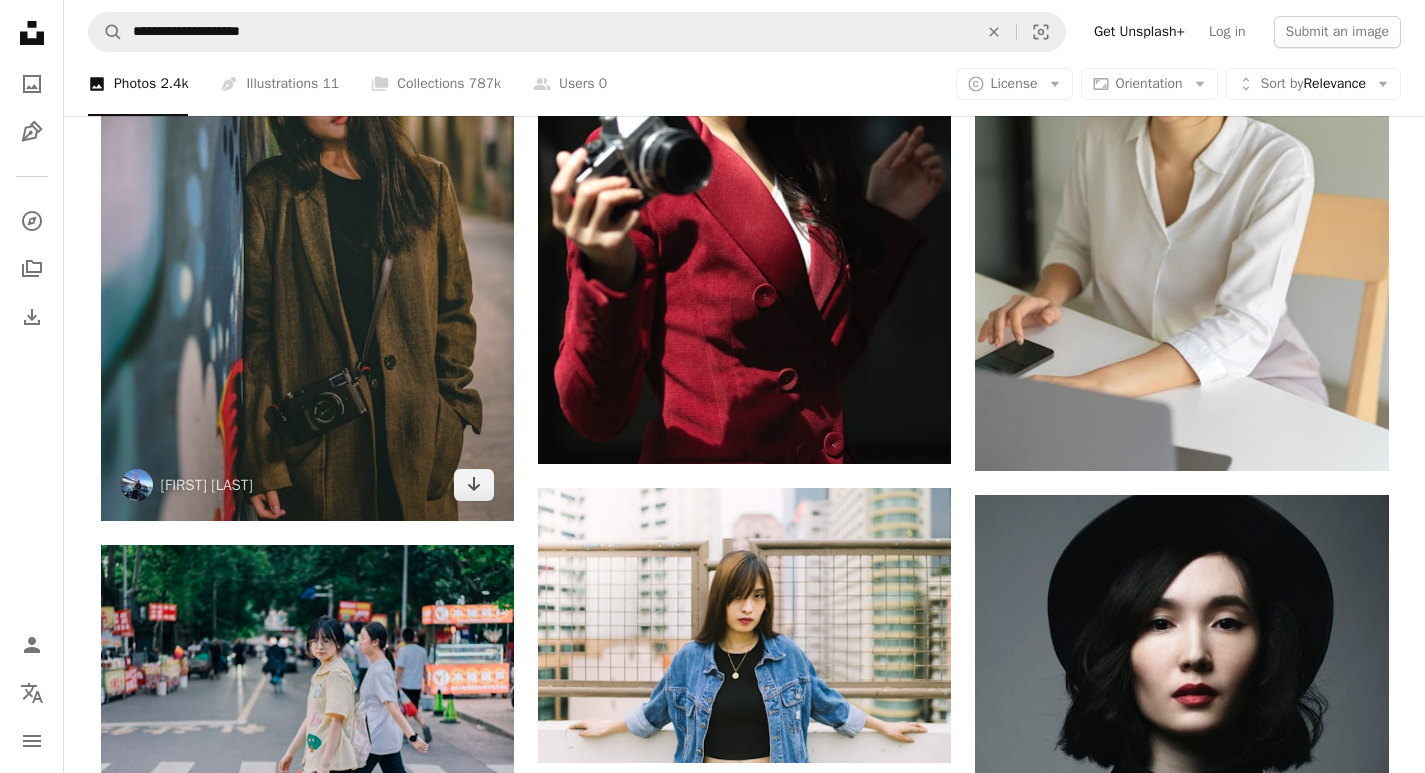 click at bounding box center (307, 211) 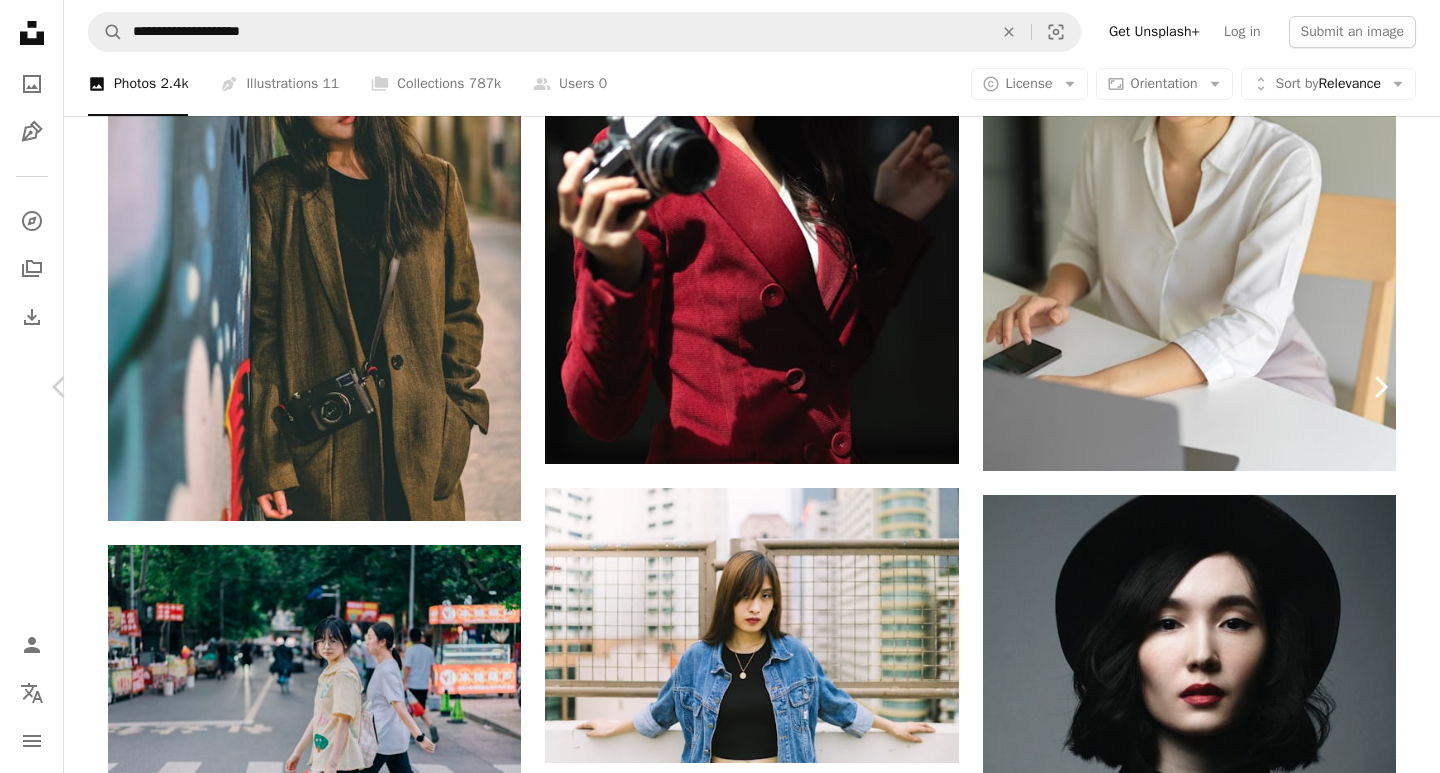 click on "Chevron right" 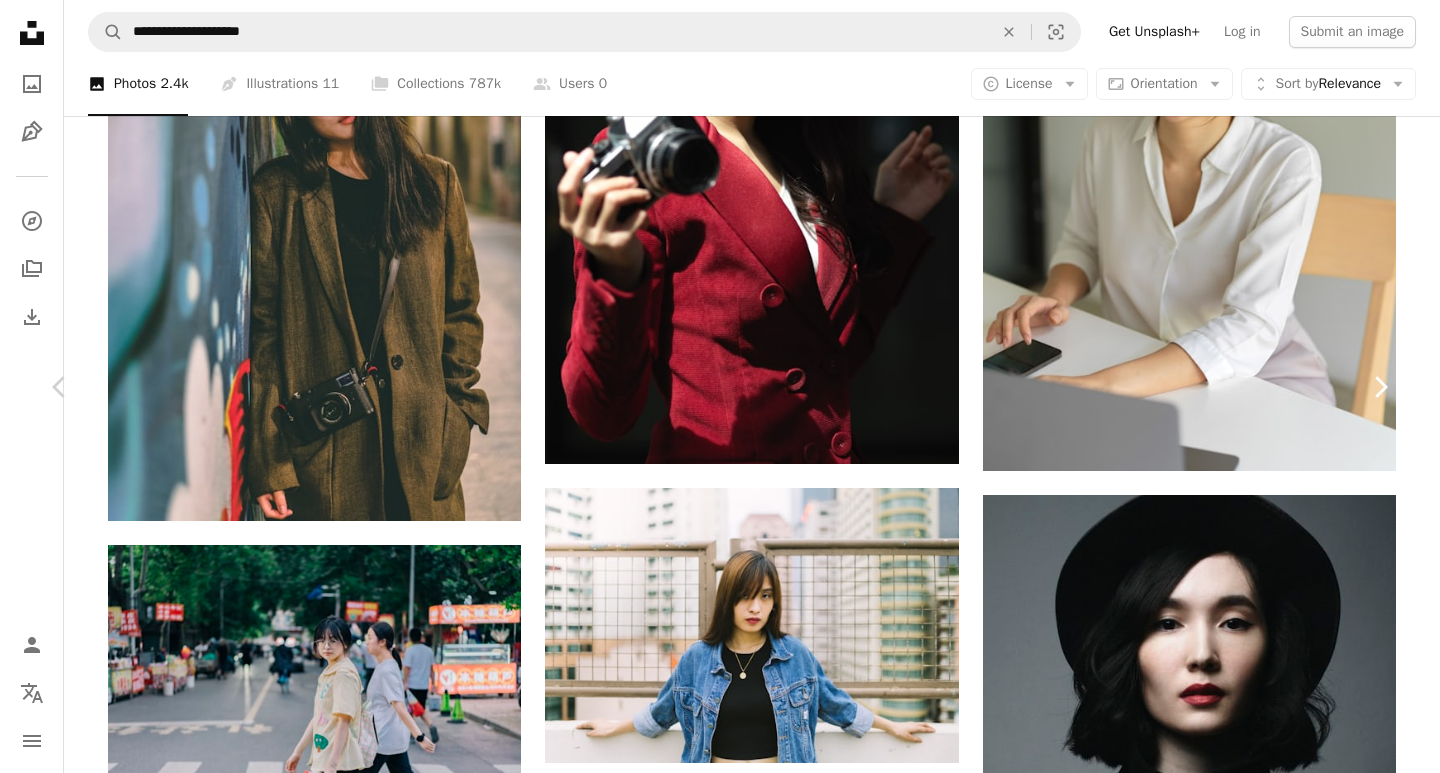 click on "Chevron right" 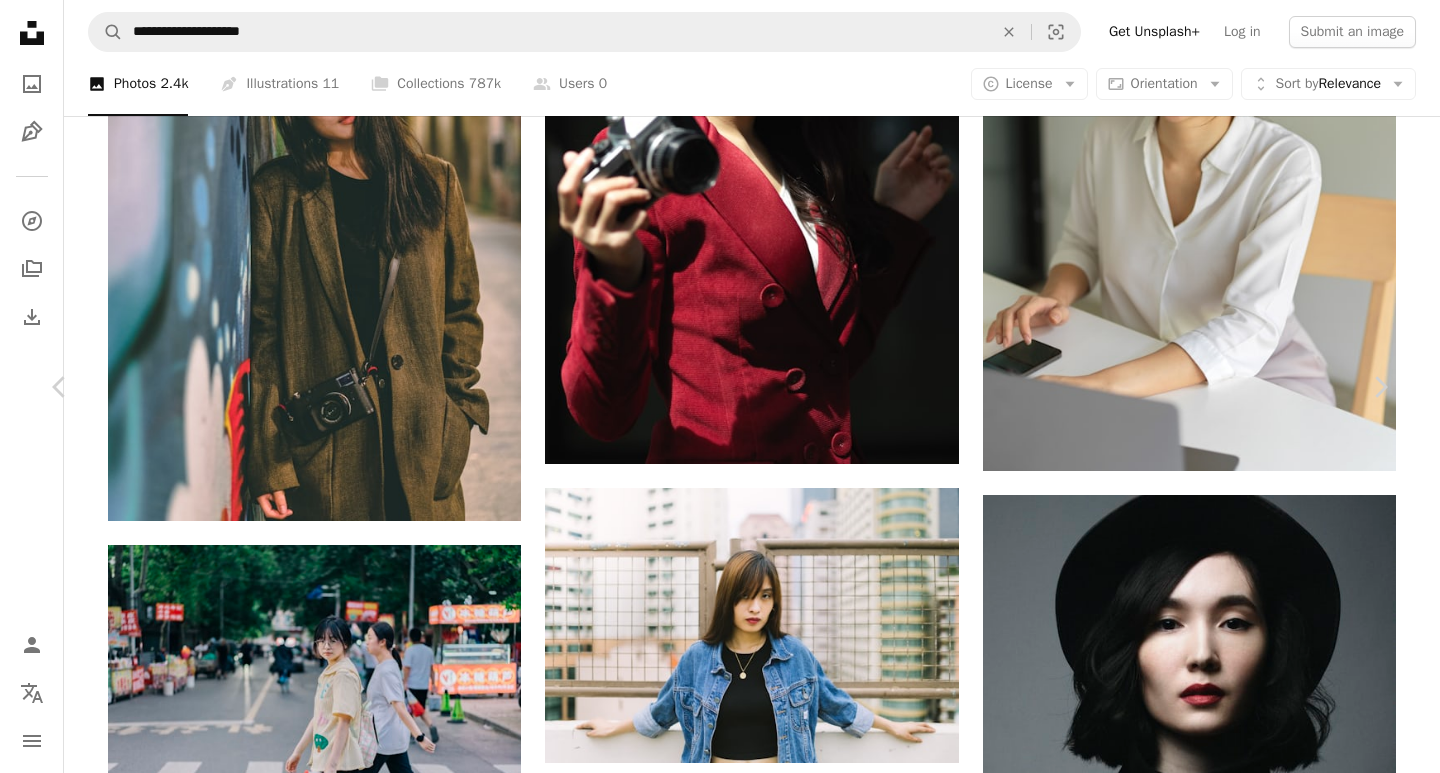 click on "An X shape Chevron left Chevron right [FIRST] [LAST] Available for hire A checkmark inside of a circle A heart A plus sign Edit image   Plus sign for Unsplash+ Download free Chevron down Zoom in Views 269,977 Downloads 1,600 Featured in Photos A forward-right arrow Share Info icon Info More Actions Calendar outlined Published on  [MONTH] [DAY], [YEAR] Camera Canon, EOS 6D Safety Free to use under the  Unsplash License girl human face grey female boy glasses accessory finger accessories Creative Commons images Browse premium related images on iStock  |  Save 20% with code UNSPLASH20 Related images A heart A plus sign [FIRST] [LAST] Available for hire A checkmark inside of a circle Arrow pointing down Plus sign for Unsplash+ A heart A plus sign A. C. For  Unsplash+ A lock   Download A heart A plus sign [FIRST] [LAST] Available for hire A checkmark inside of a circle Arrow pointing down Plus sign for Unsplash+ A heart A plus sign A. C. For  Unsplash+ A lock   Download A heart A plus sign [FIRST] [LAST] A heart" at bounding box center (720, 4520) 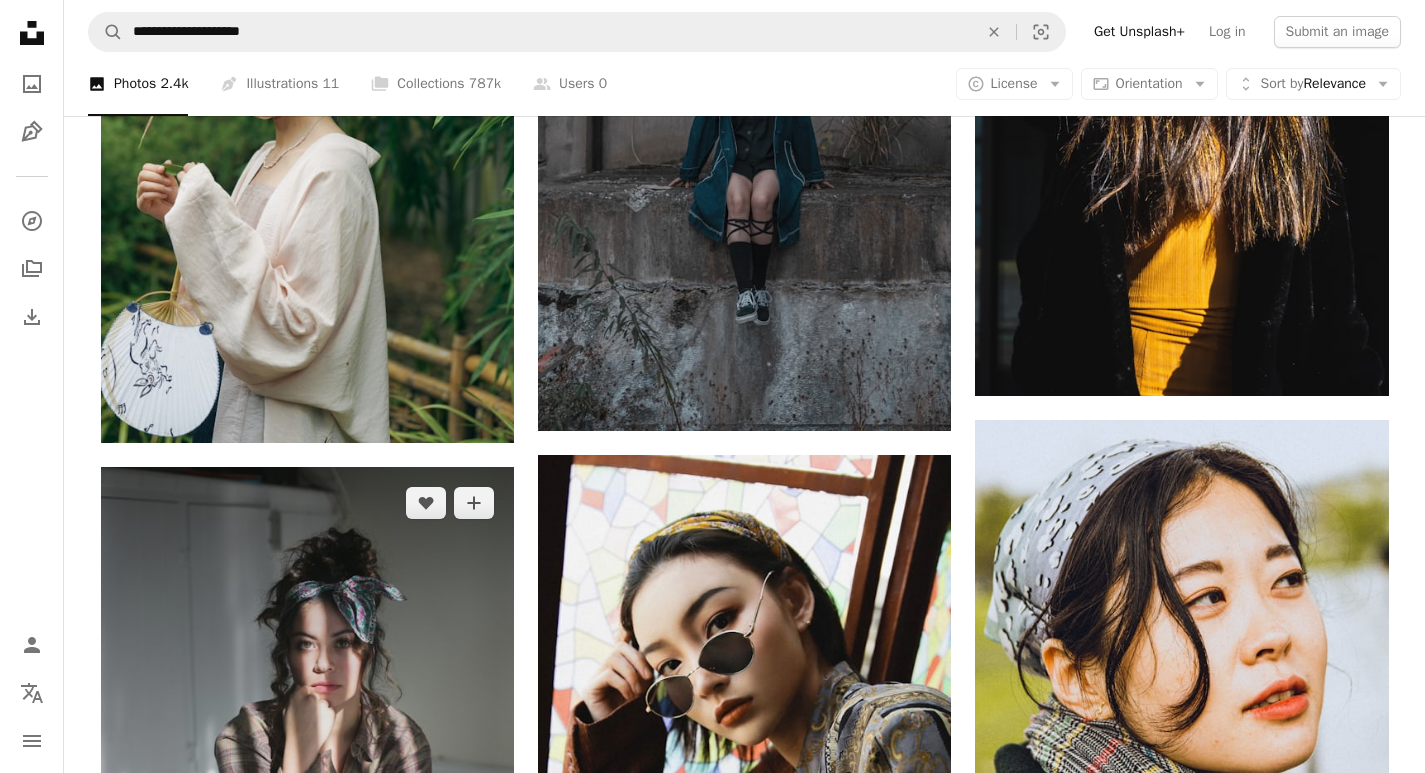 scroll, scrollTop: 31900, scrollLeft: 0, axis: vertical 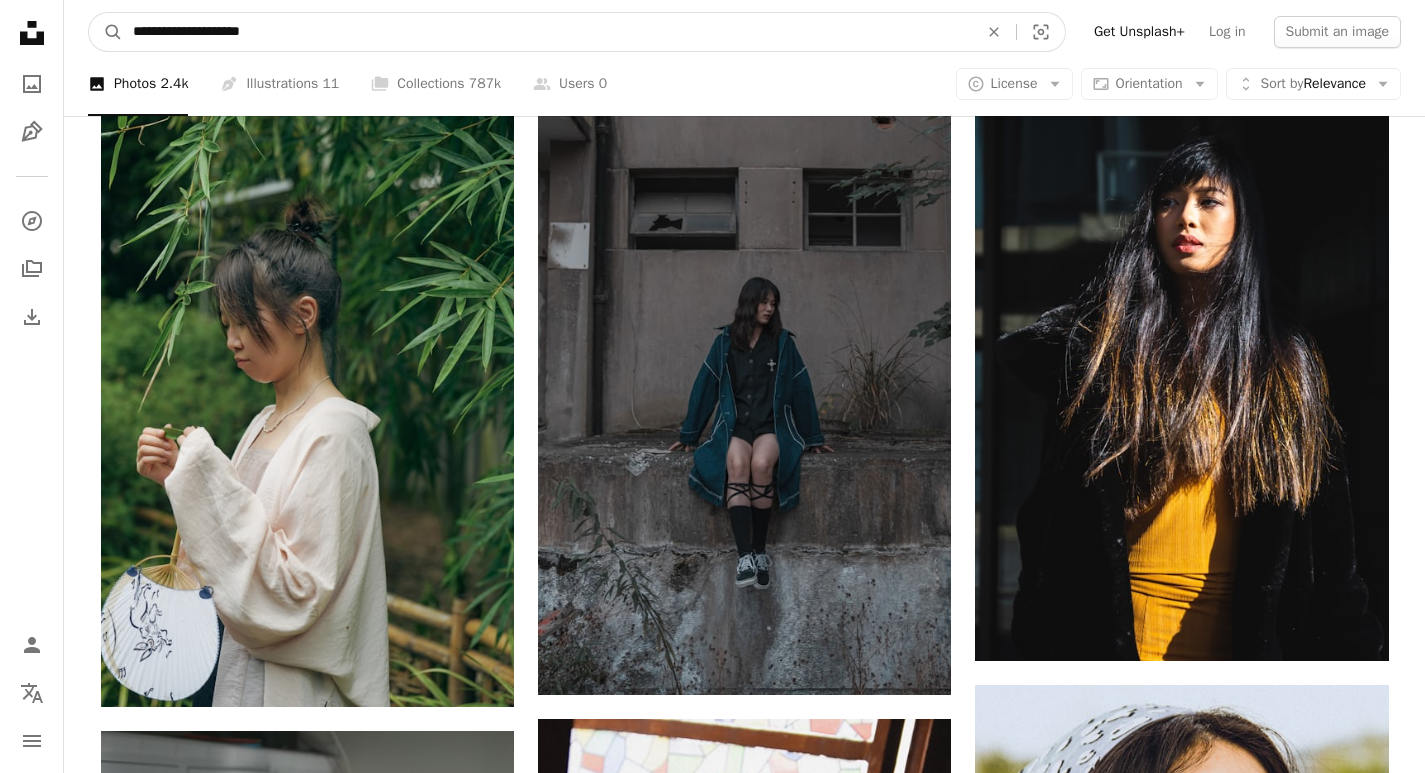click on "**********" at bounding box center [547, 32] 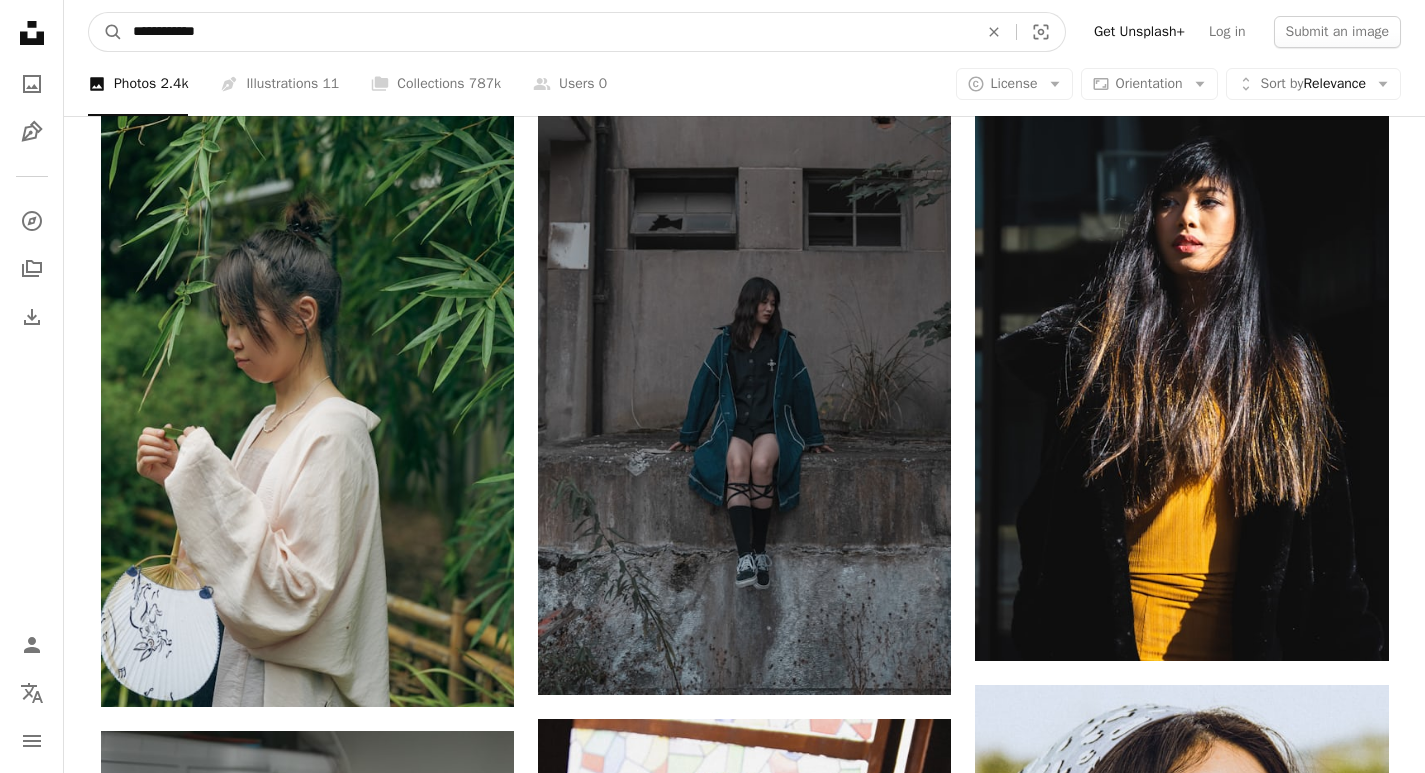 click on "**********" at bounding box center (547, 32) 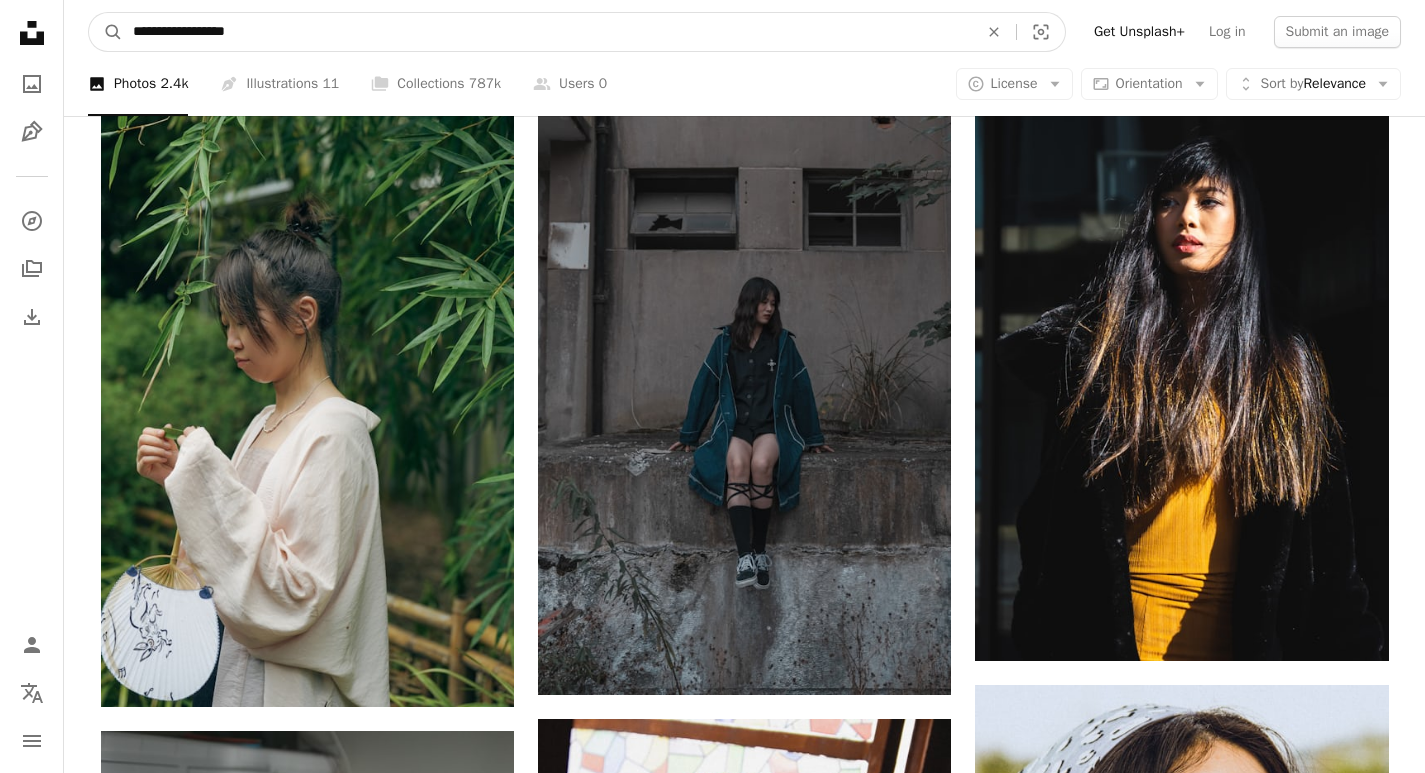 type on "**********" 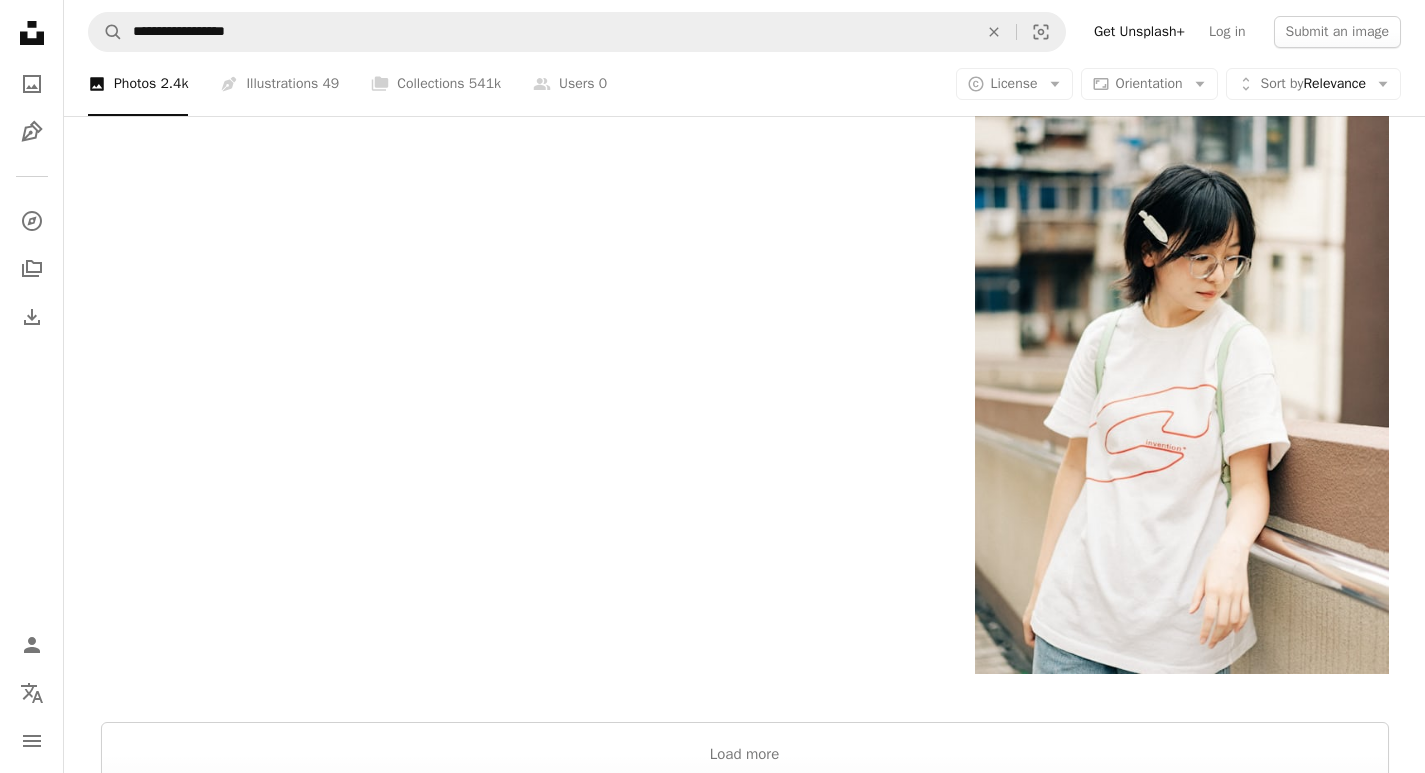 scroll, scrollTop: 3900, scrollLeft: 0, axis: vertical 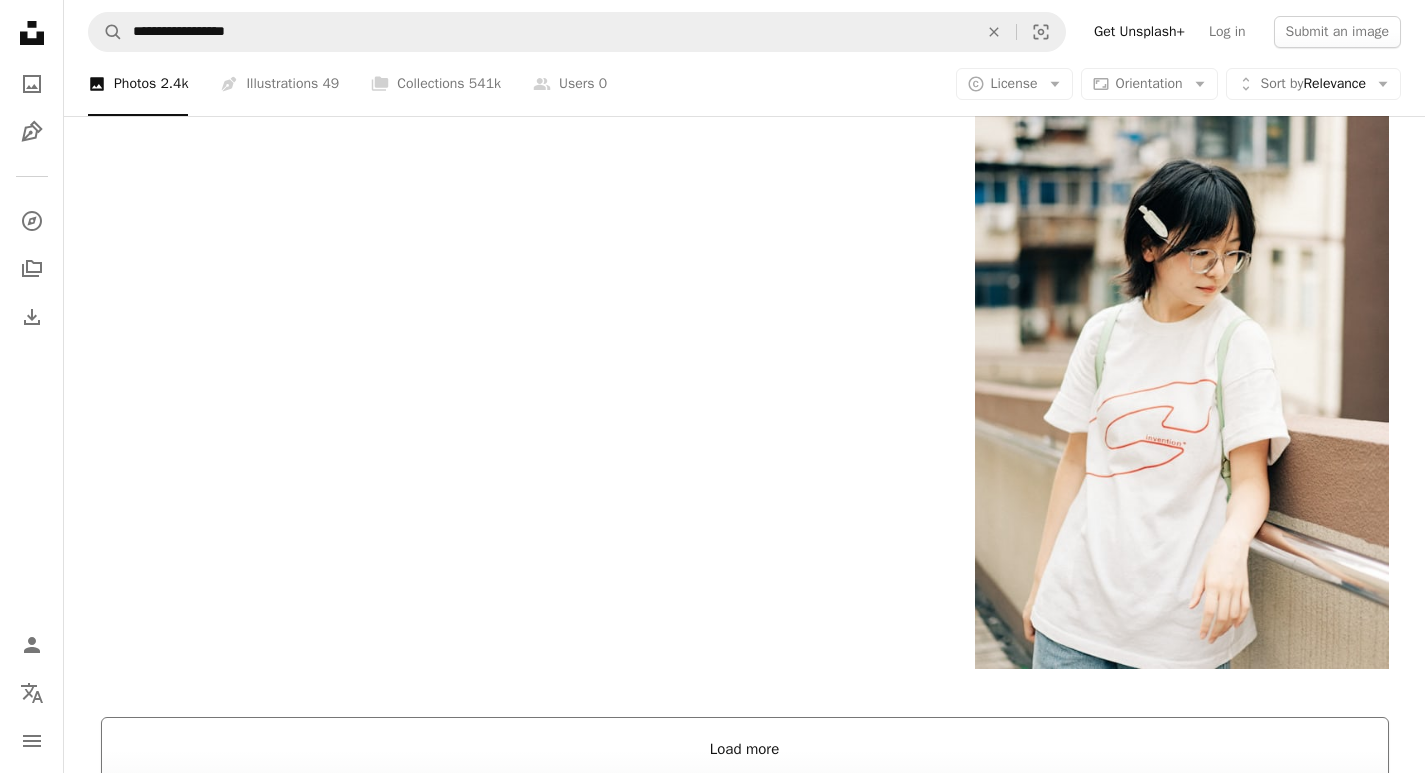 click on "Load more" at bounding box center [745, 749] 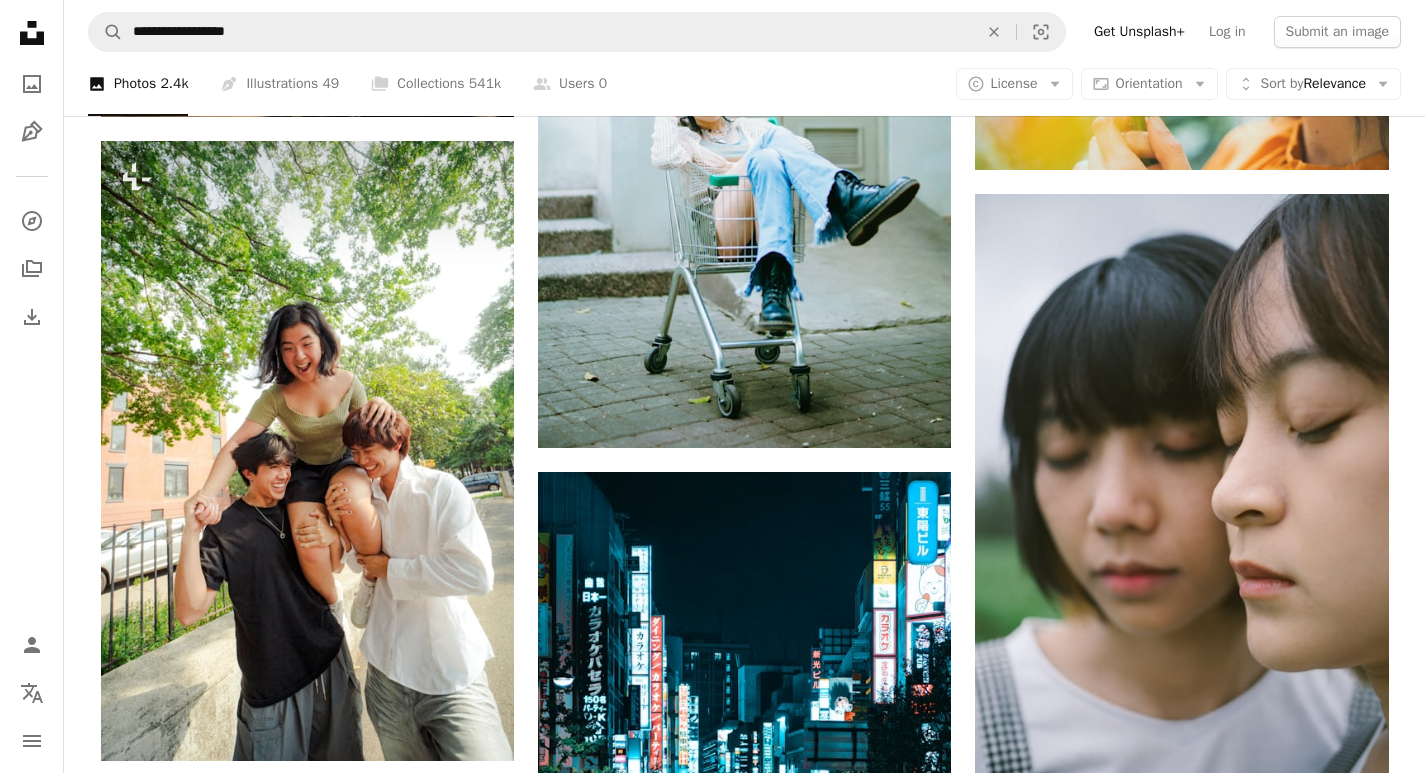 scroll, scrollTop: 28200, scrollLeft: 0, axis: vertical 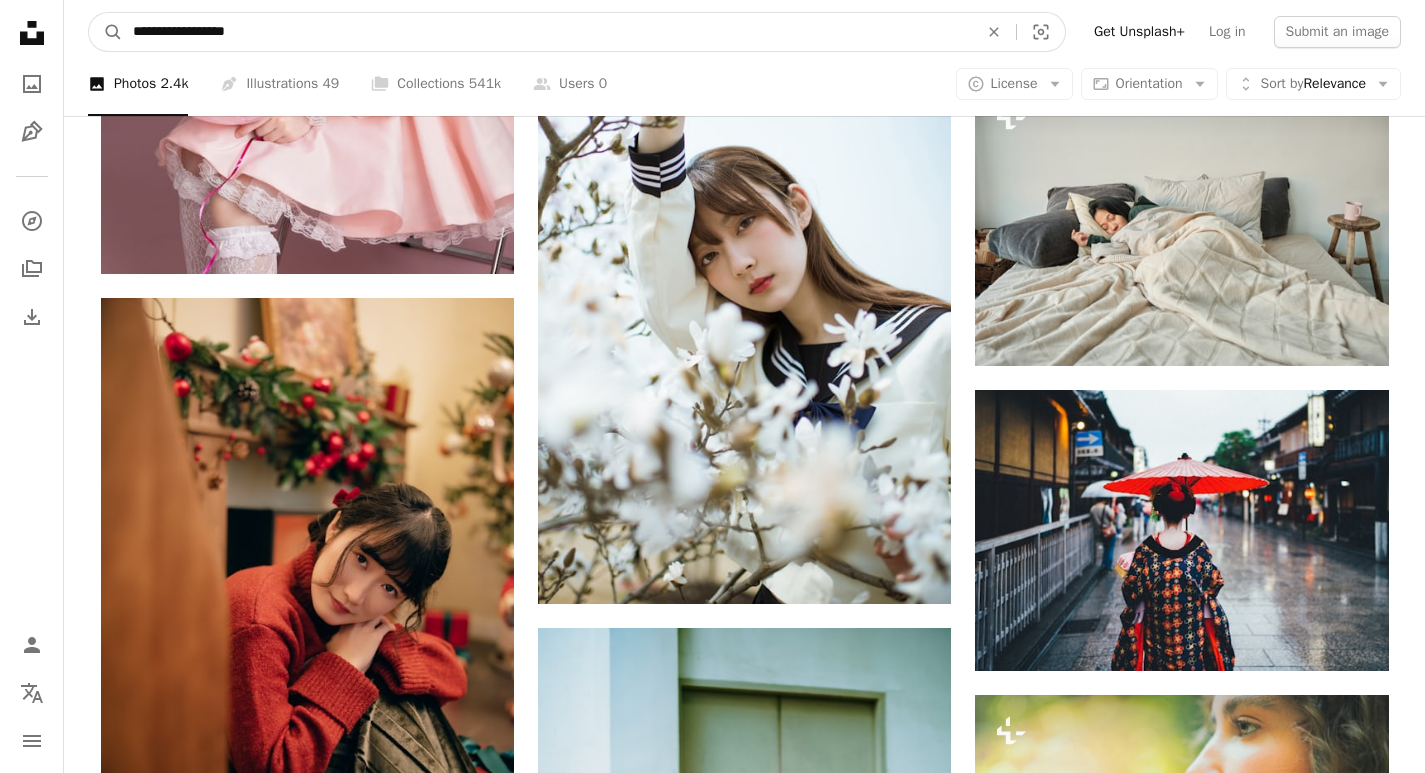 drag, startPoint x: 183, startPoint y: 33, endPoint x: 268, endPoint y: 33, distance: 85 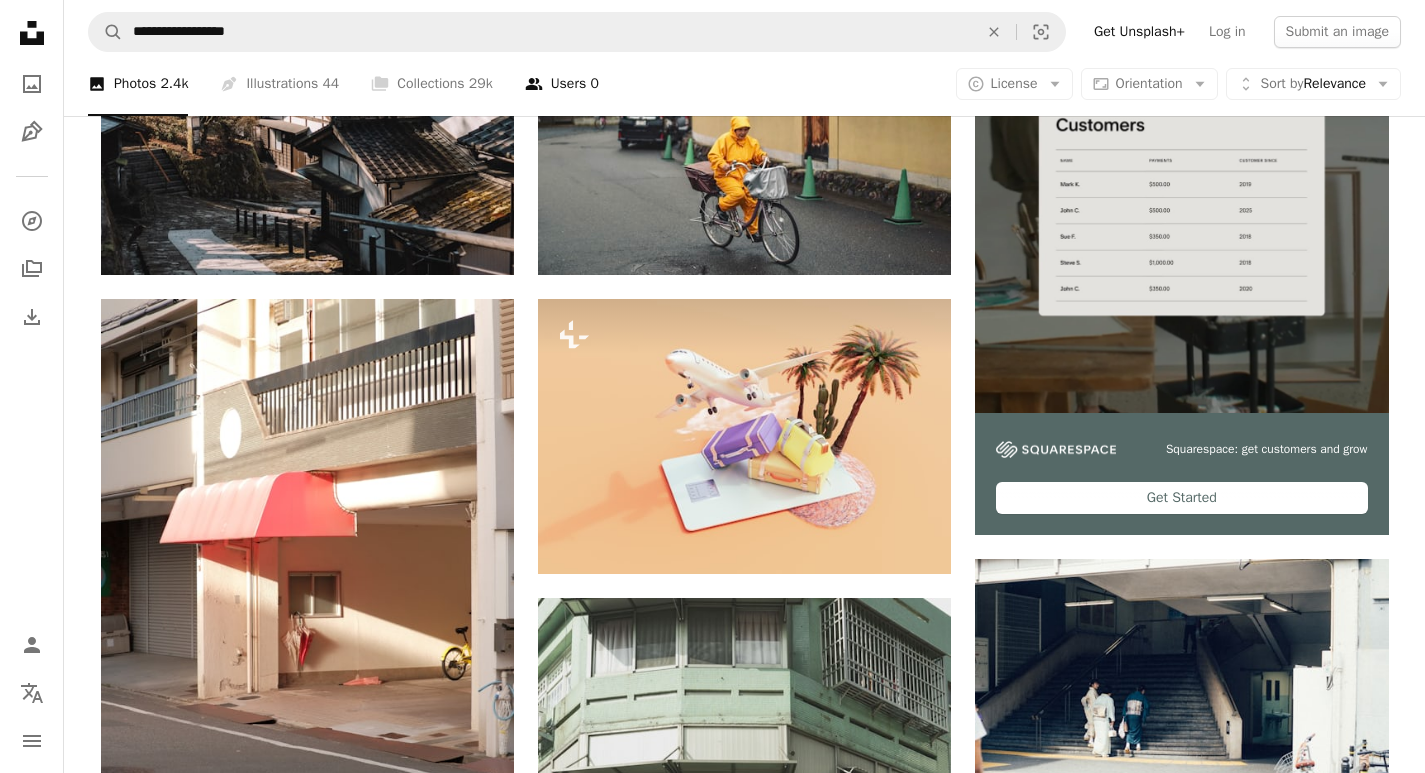 scroll, scrollTop: 0, scrollLeft: 0, axis: both 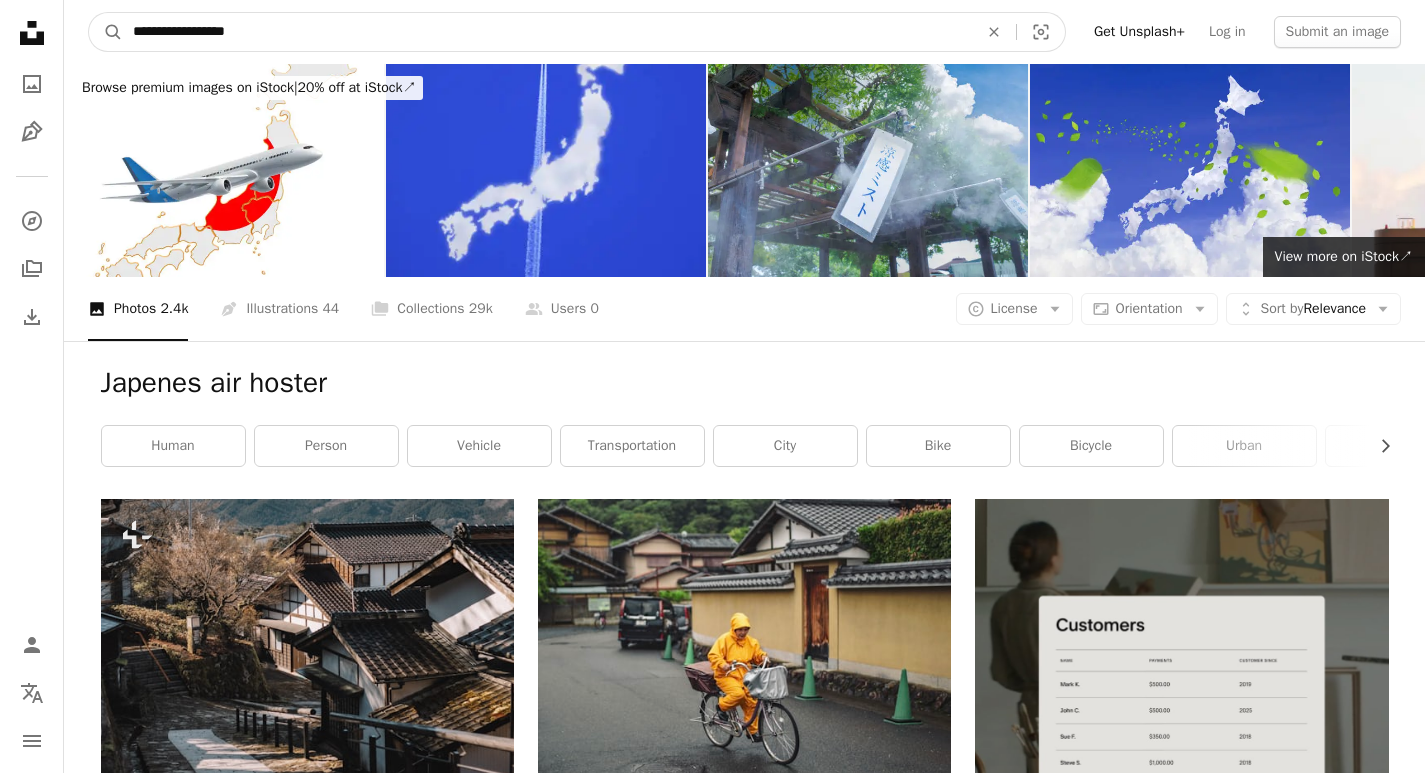 click on "**********" at bounding box center [547, 32] 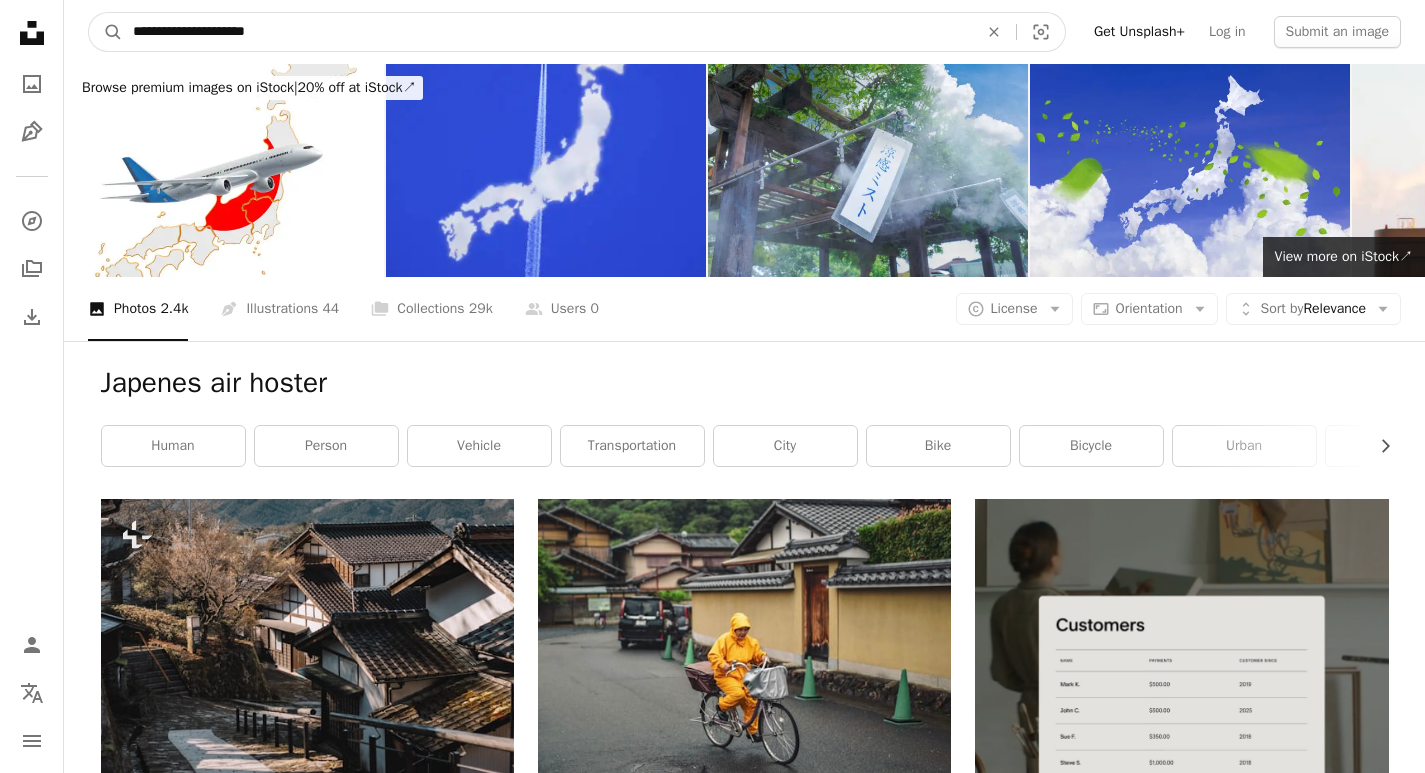 type on "**********" 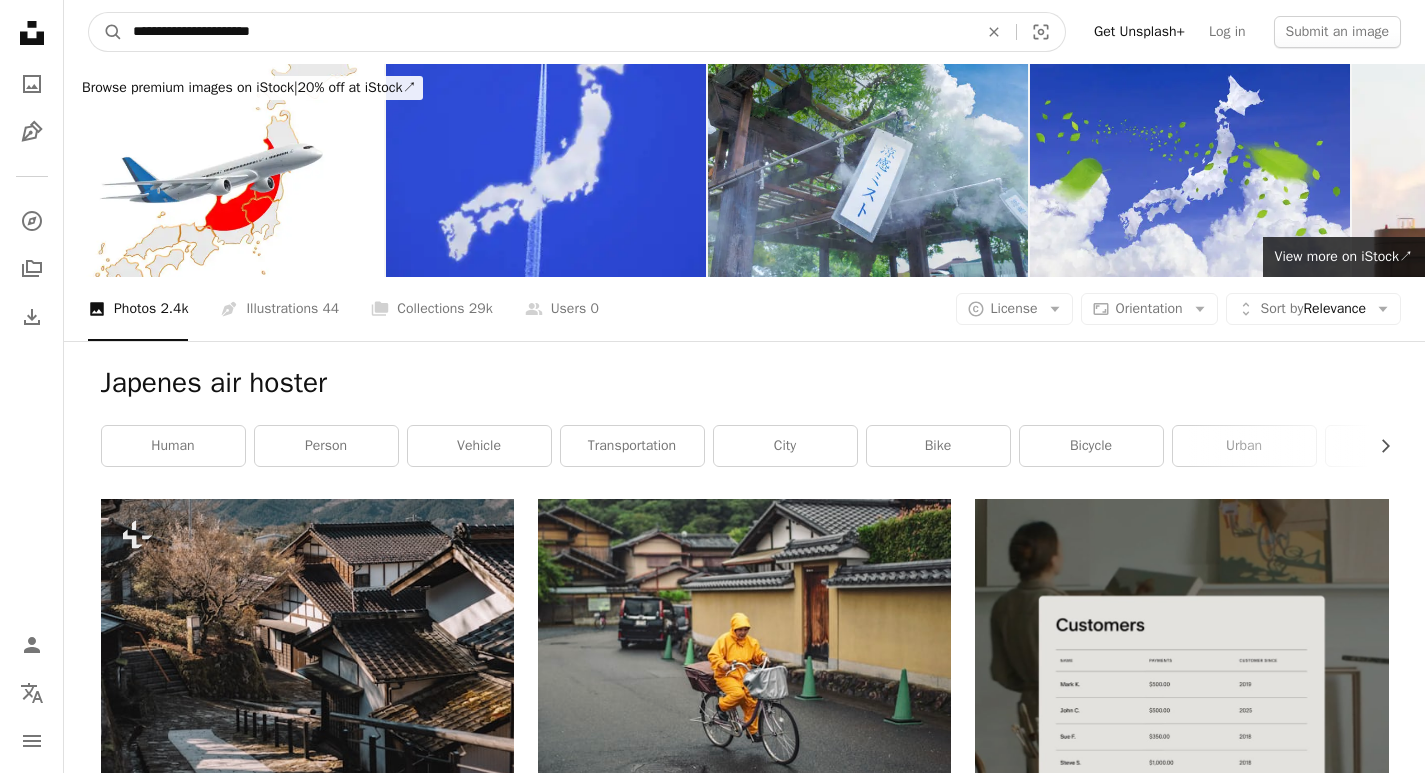 click on "A magnifying glass" at bounding box center (106, 32) 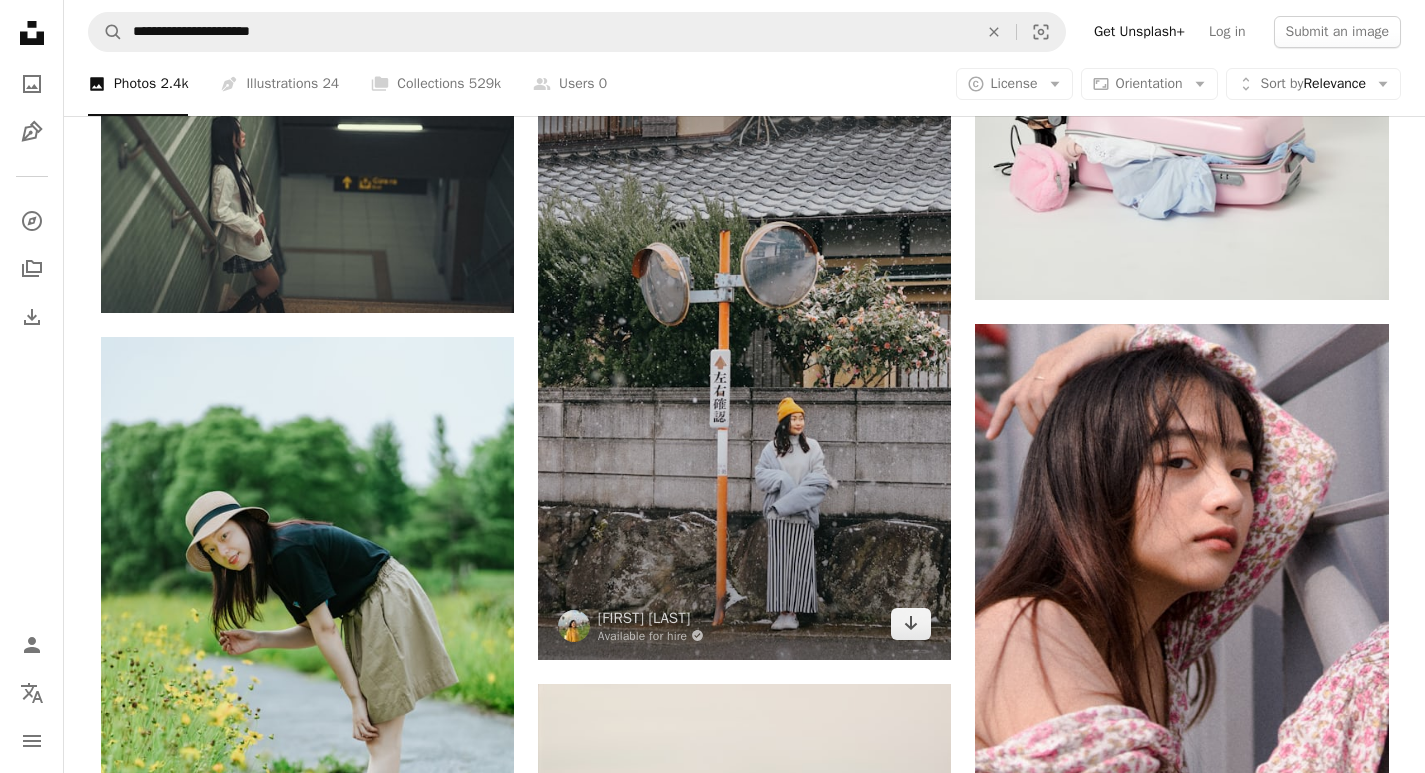 scroll, scrollTop: 2300, scrollLeft: 0, axis: vertical 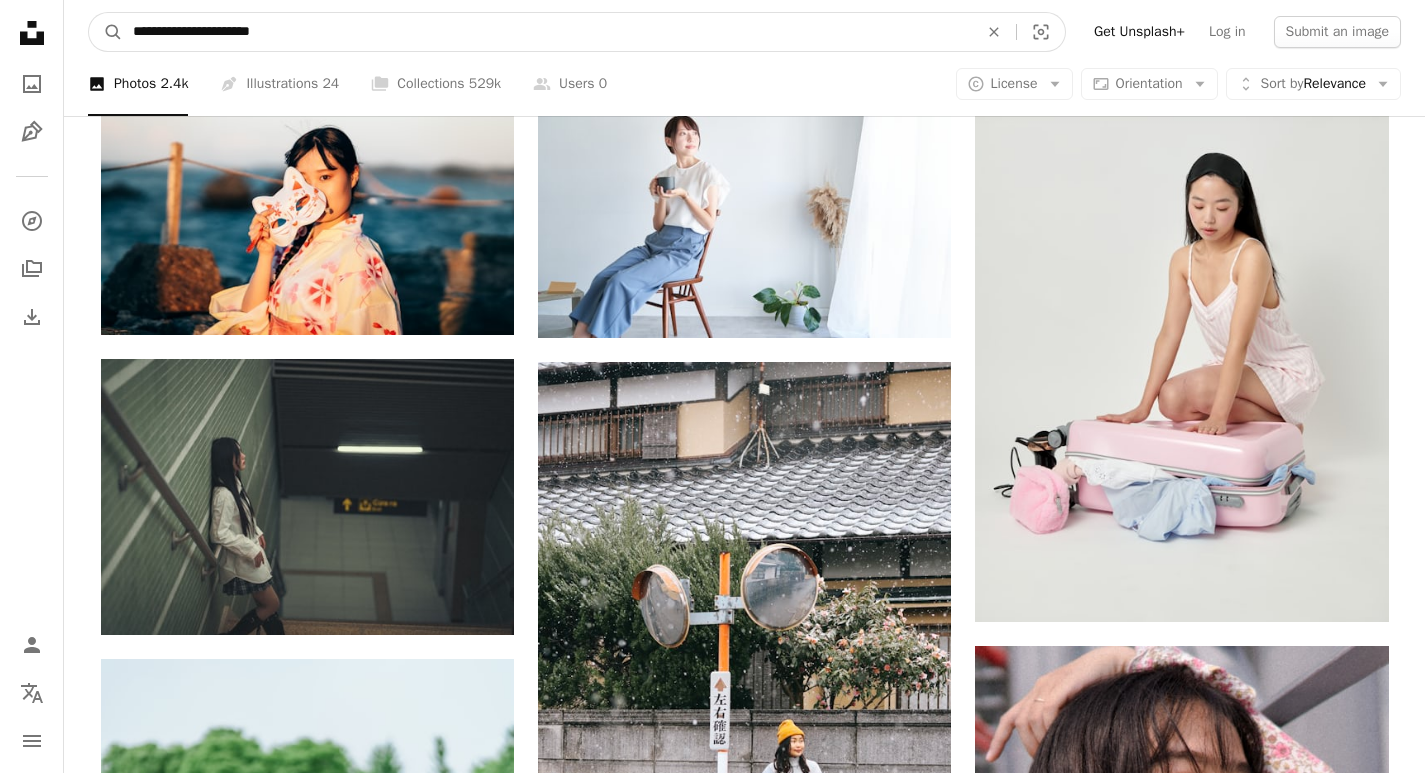click on "**********" at bounding box center [547, 32] 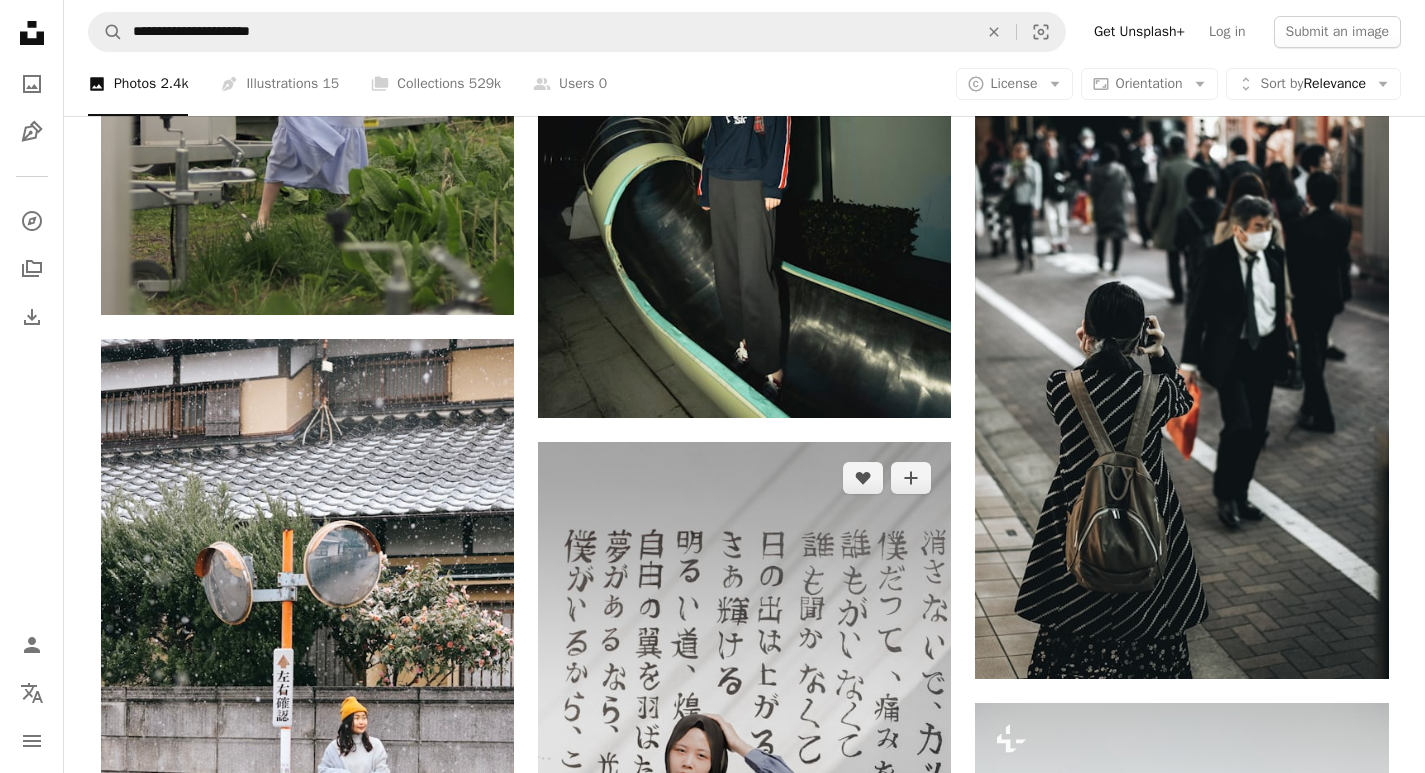 scroll, scrollTop: 900, scrollLeft: 0, axis: vertical 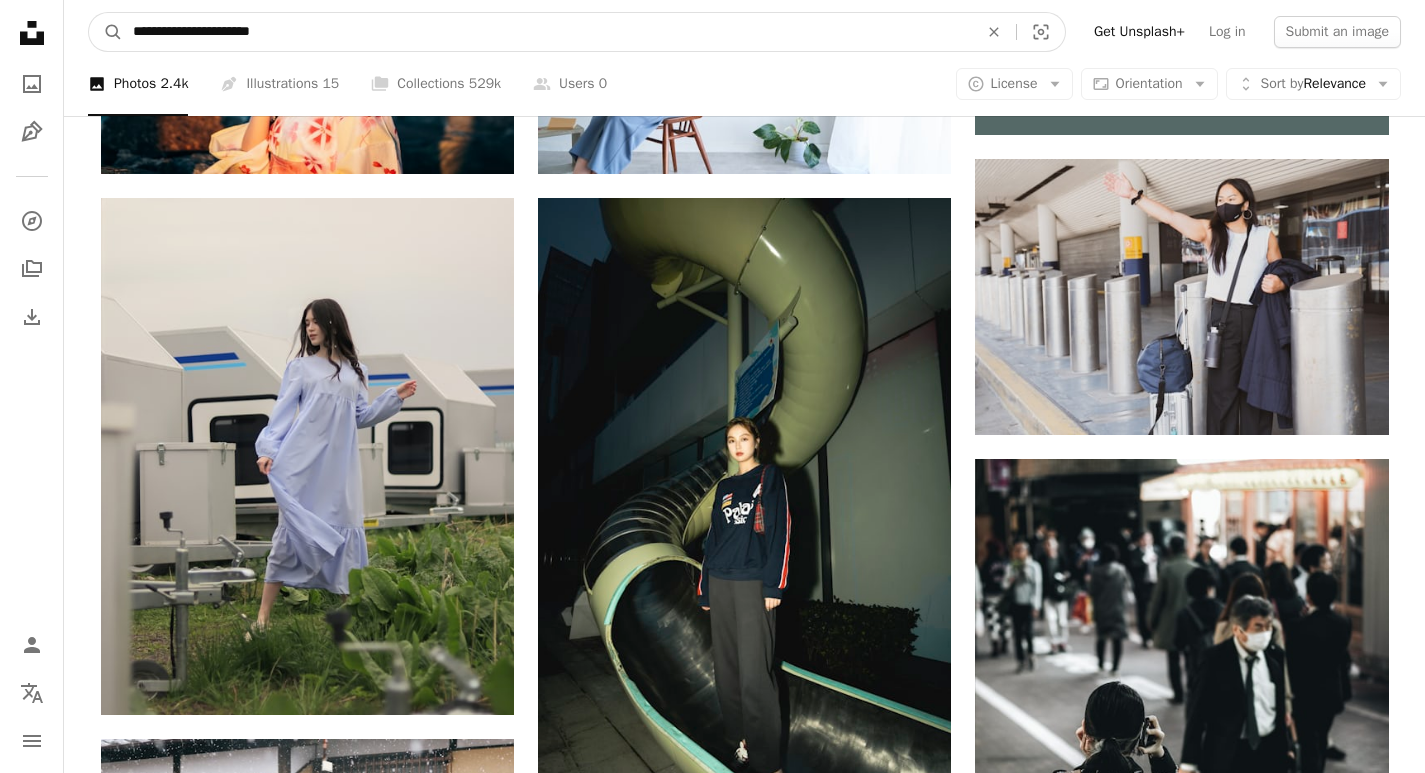 drag, startPoint x: 280, startPoint y: 31, endPoint x: 187, endPoint y: 29, distance: 93.0215 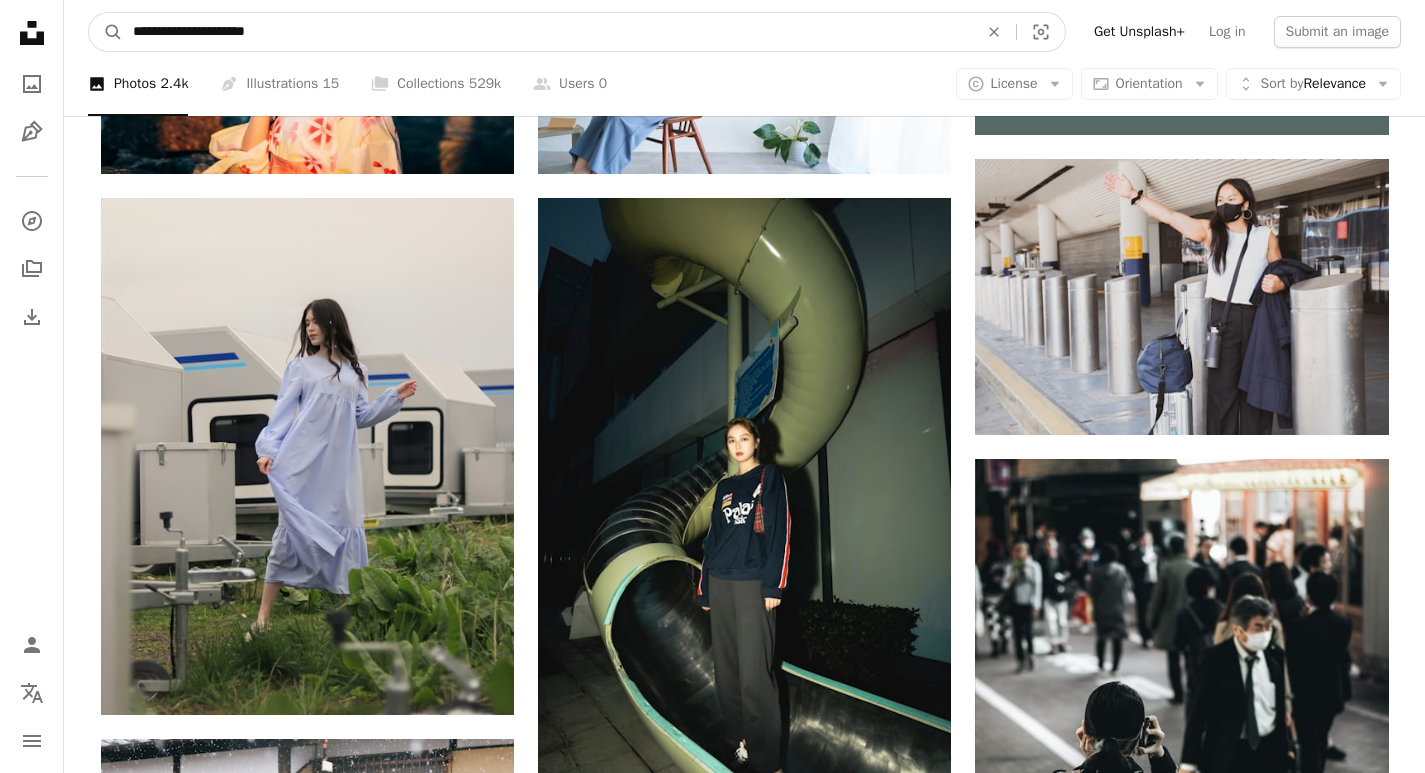 type on "**********" 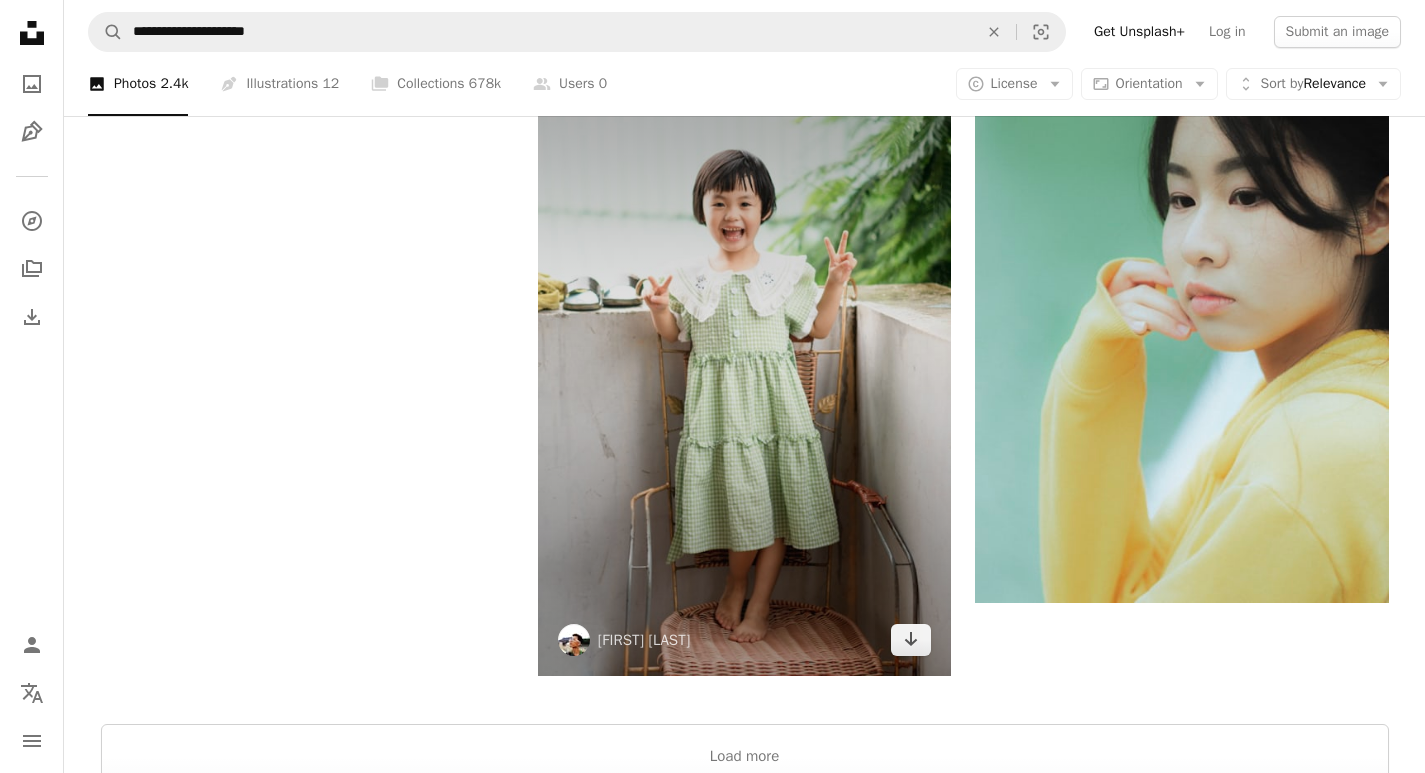 scroll, scrollTop: 4200, scrollLeft: 0, axis: vertical 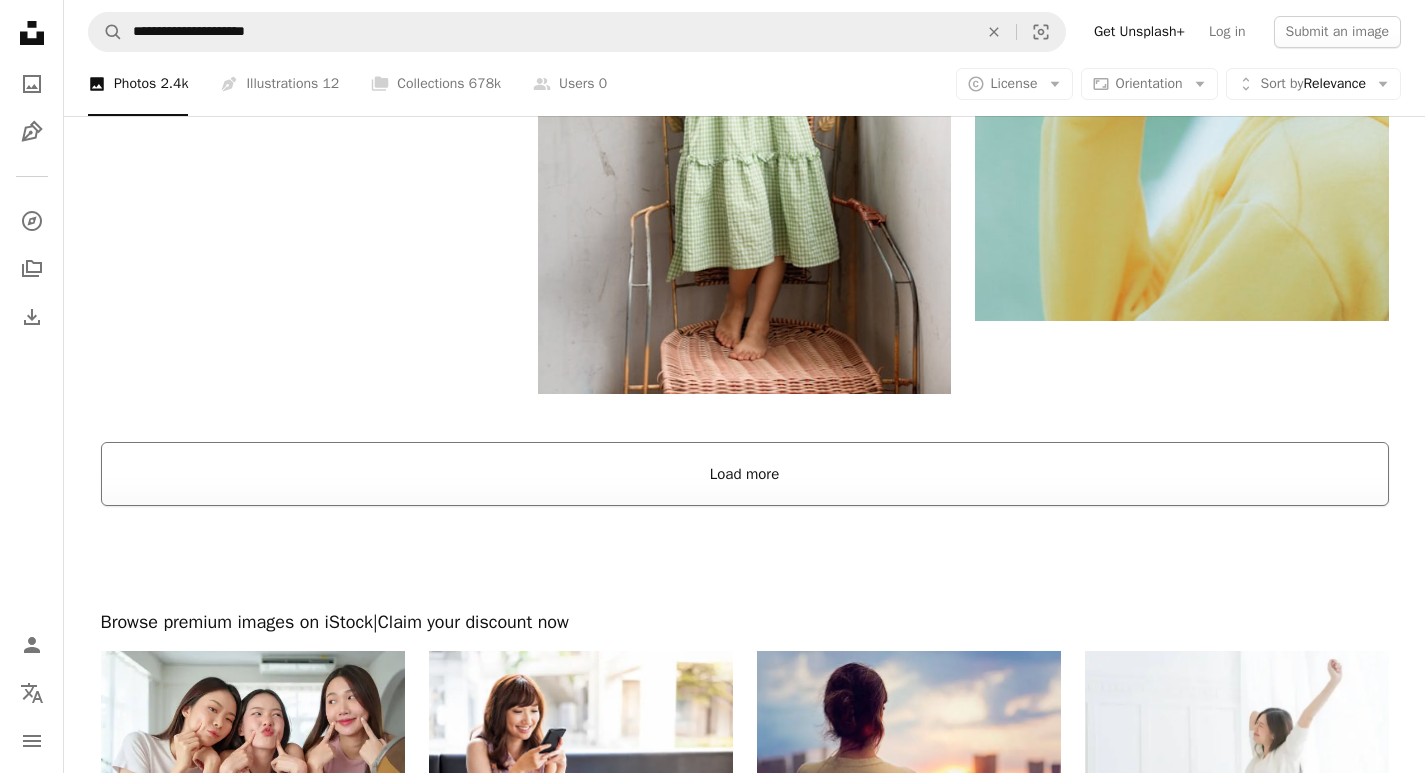 click on "Load more" at bounding box center (745, 474) 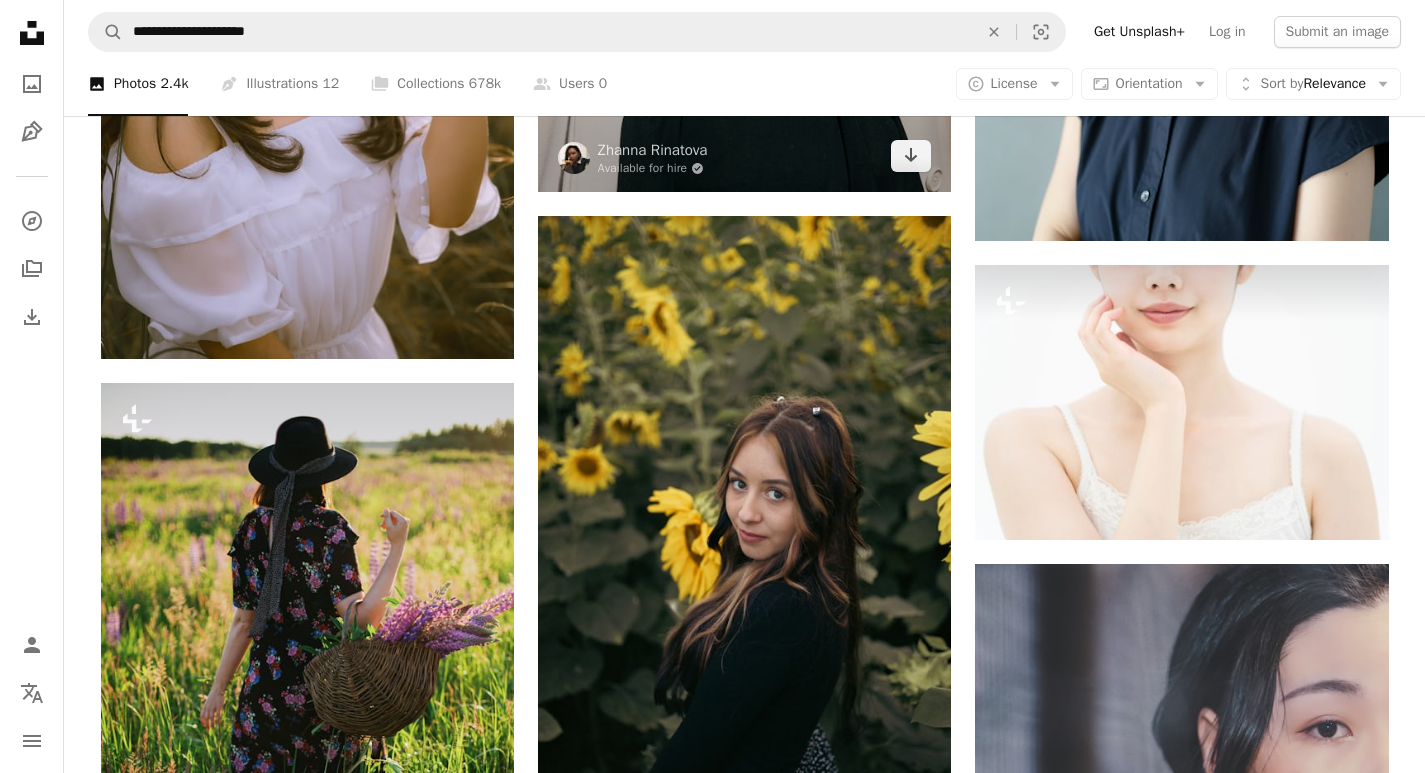 scroll, scrollTop: 27900, scrollLeft: 0, axis: vertical 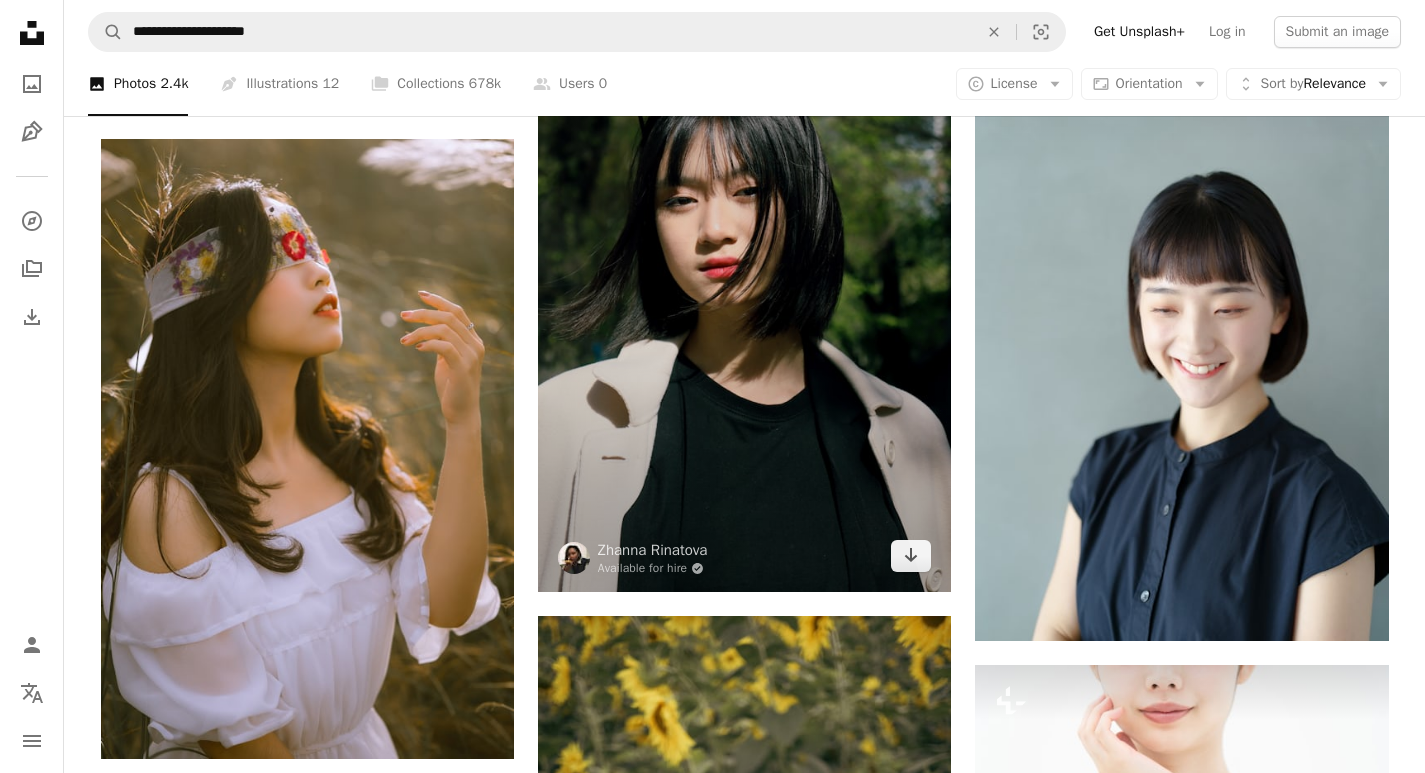 click at bounding box center (744, 282) 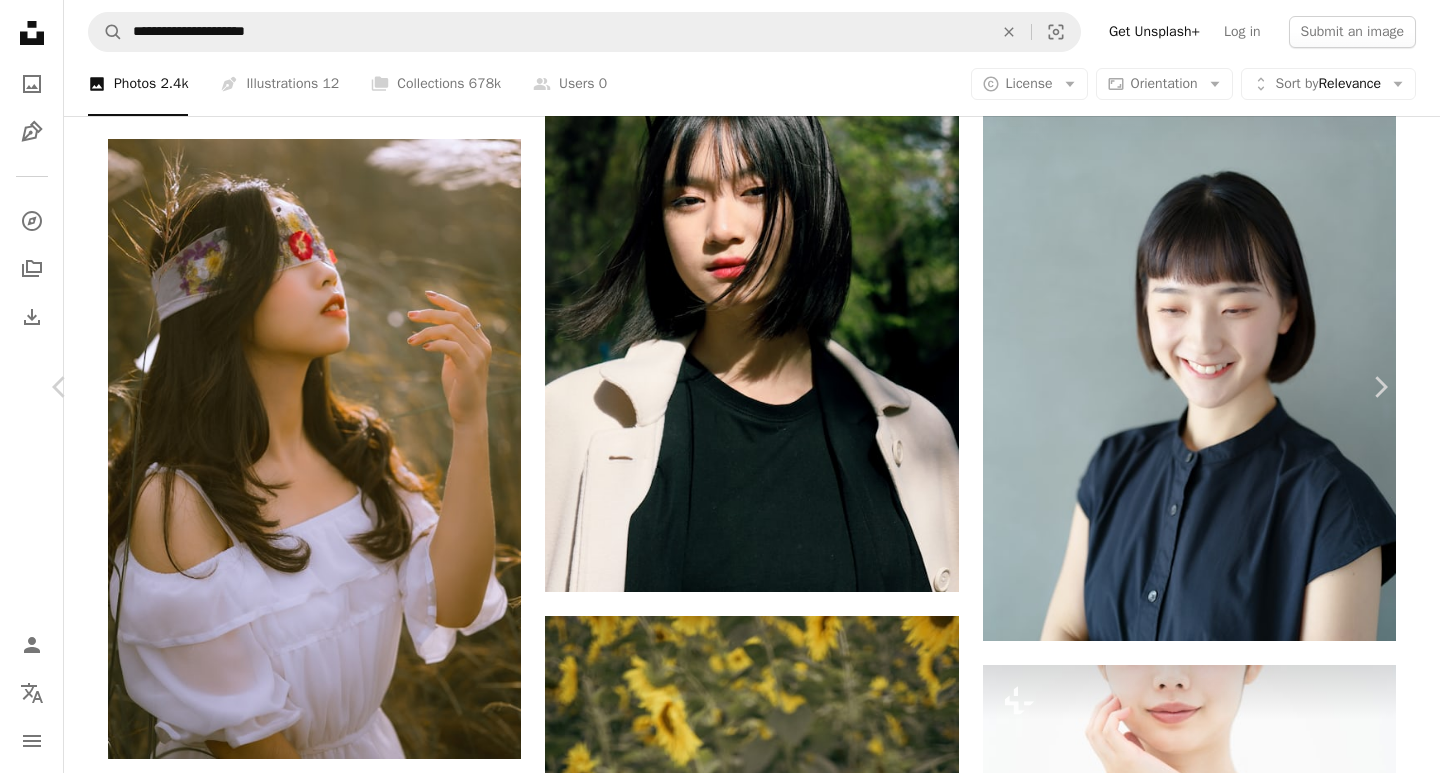 click 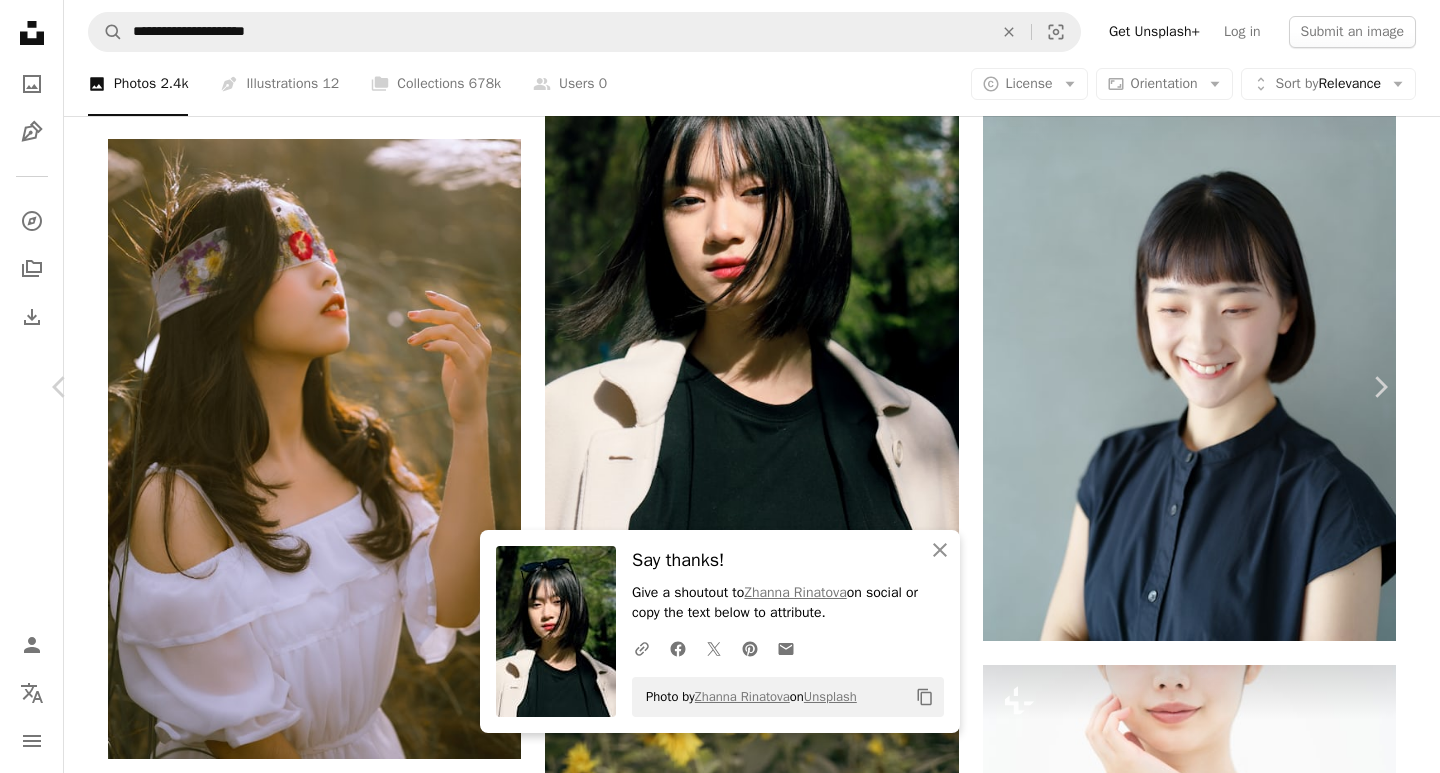 click on "Zoom in" at bounding box center [712, 7333] 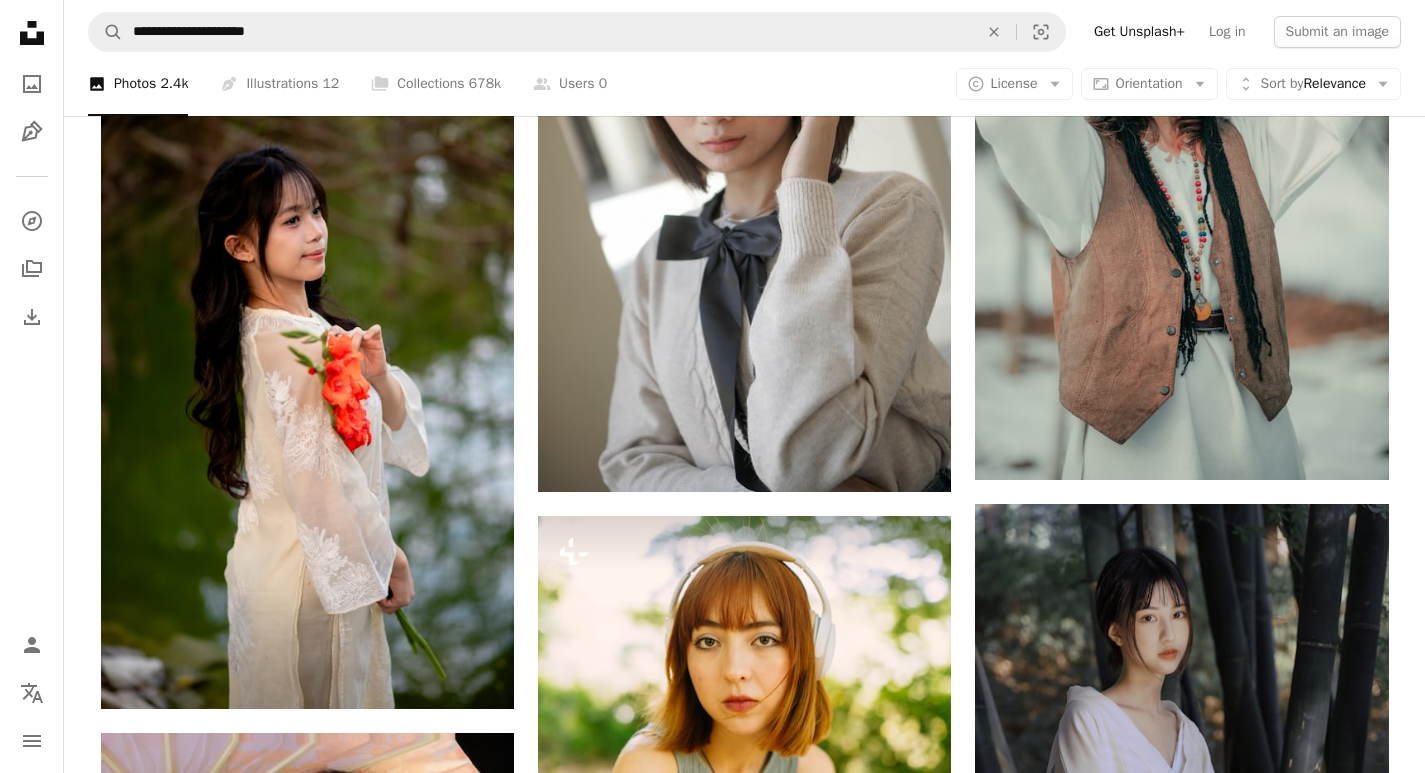 scroll, scrollTop: 51600, scrollLeft: 0, axis: vertical 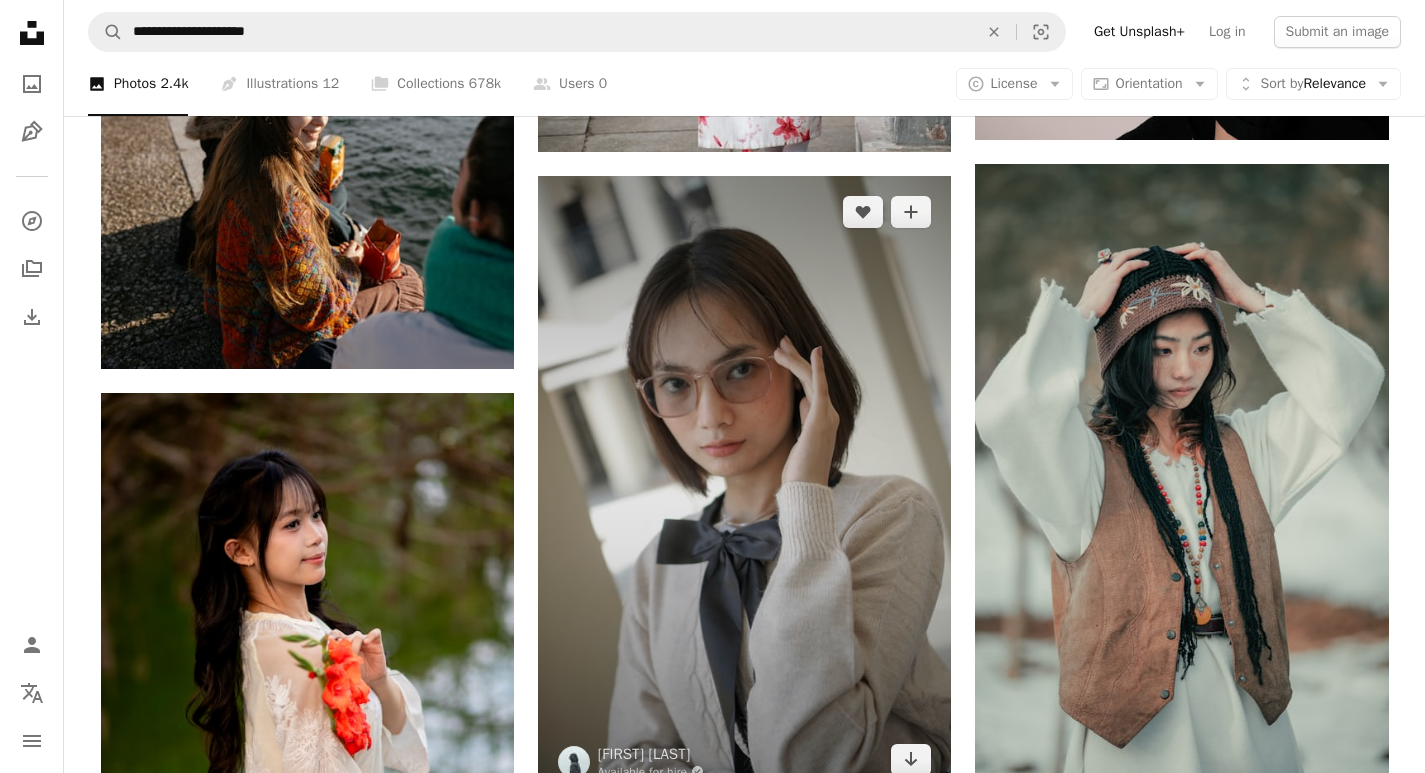 click at bounding box center [744, 486] 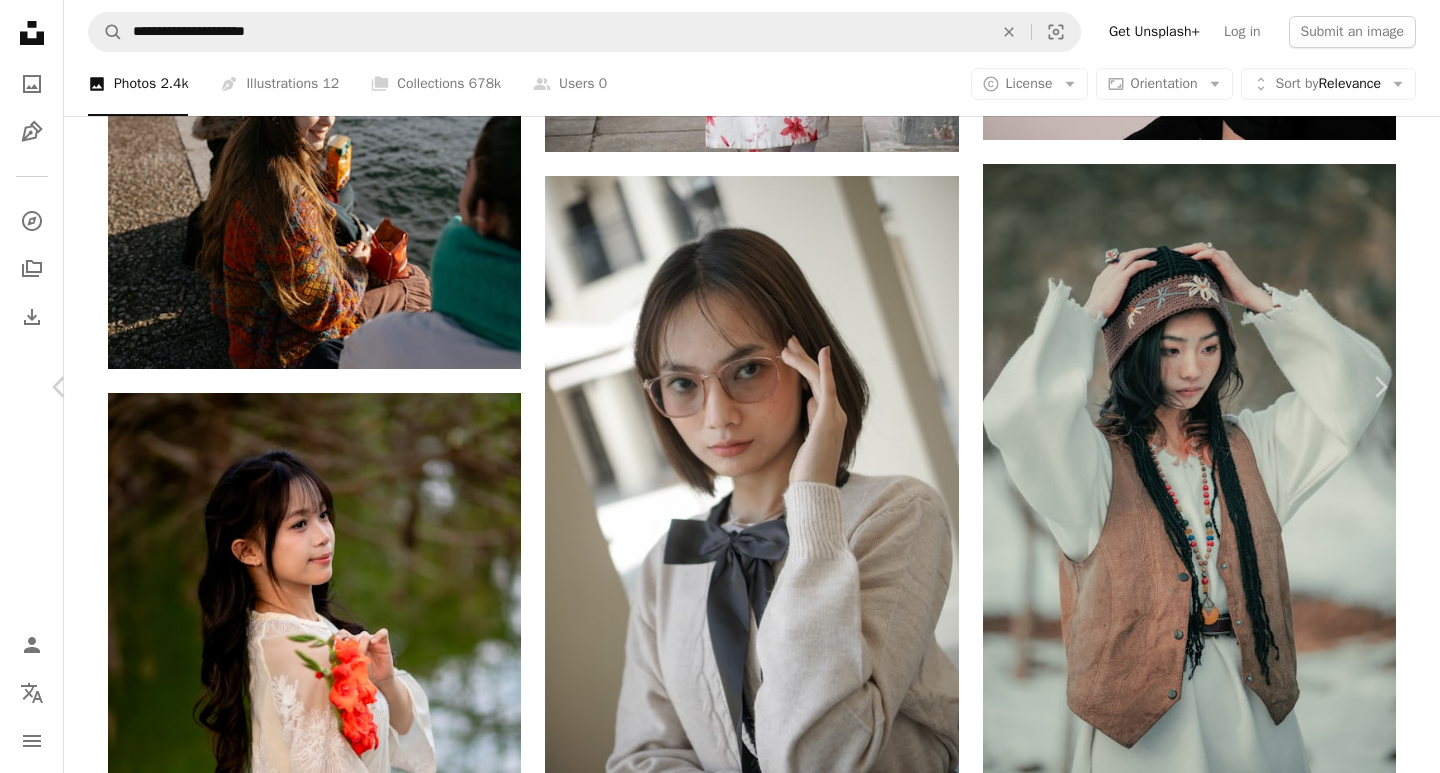 click on "Chevron down" 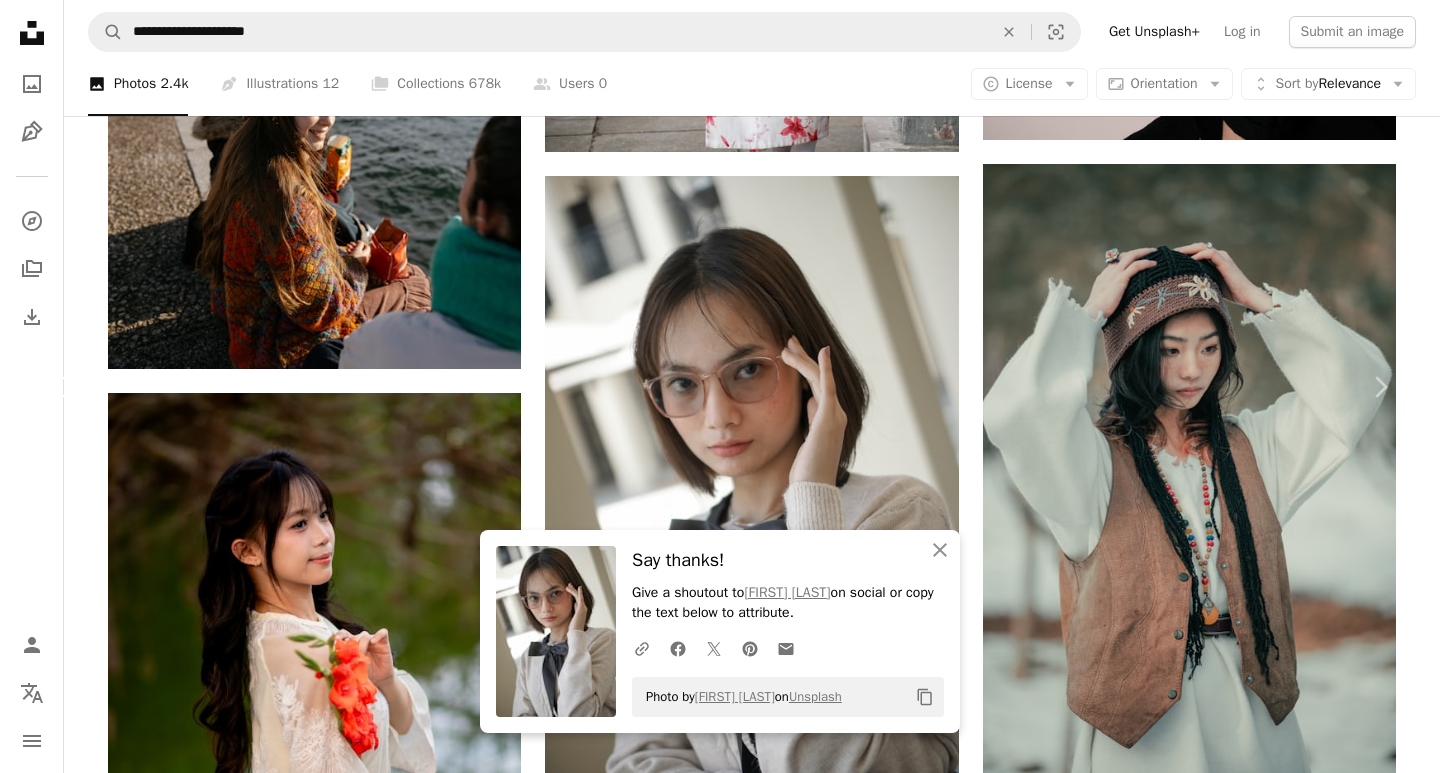 click on "Chevron left" at bounding box center (60, 387) 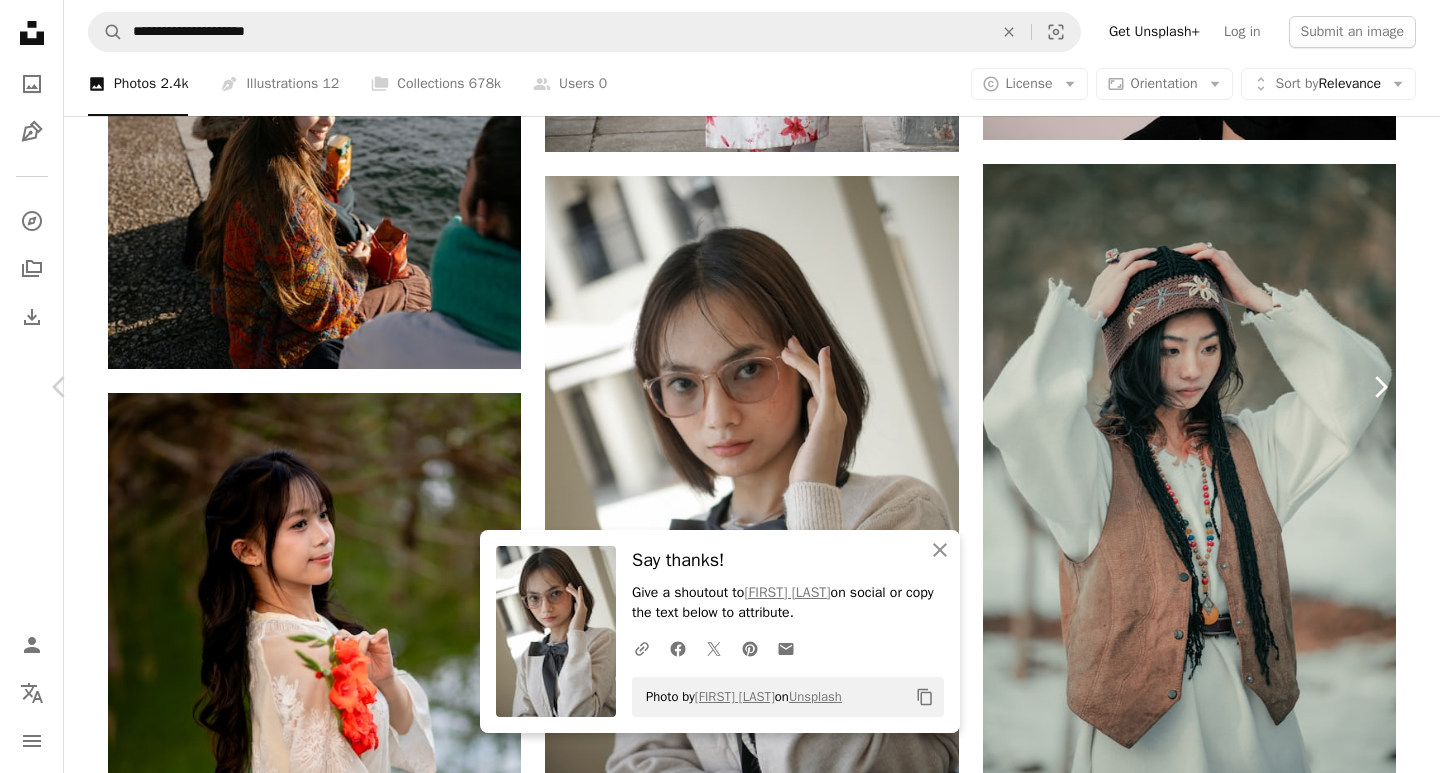 click on "Chevron right" at bounding box center [1380, 387] 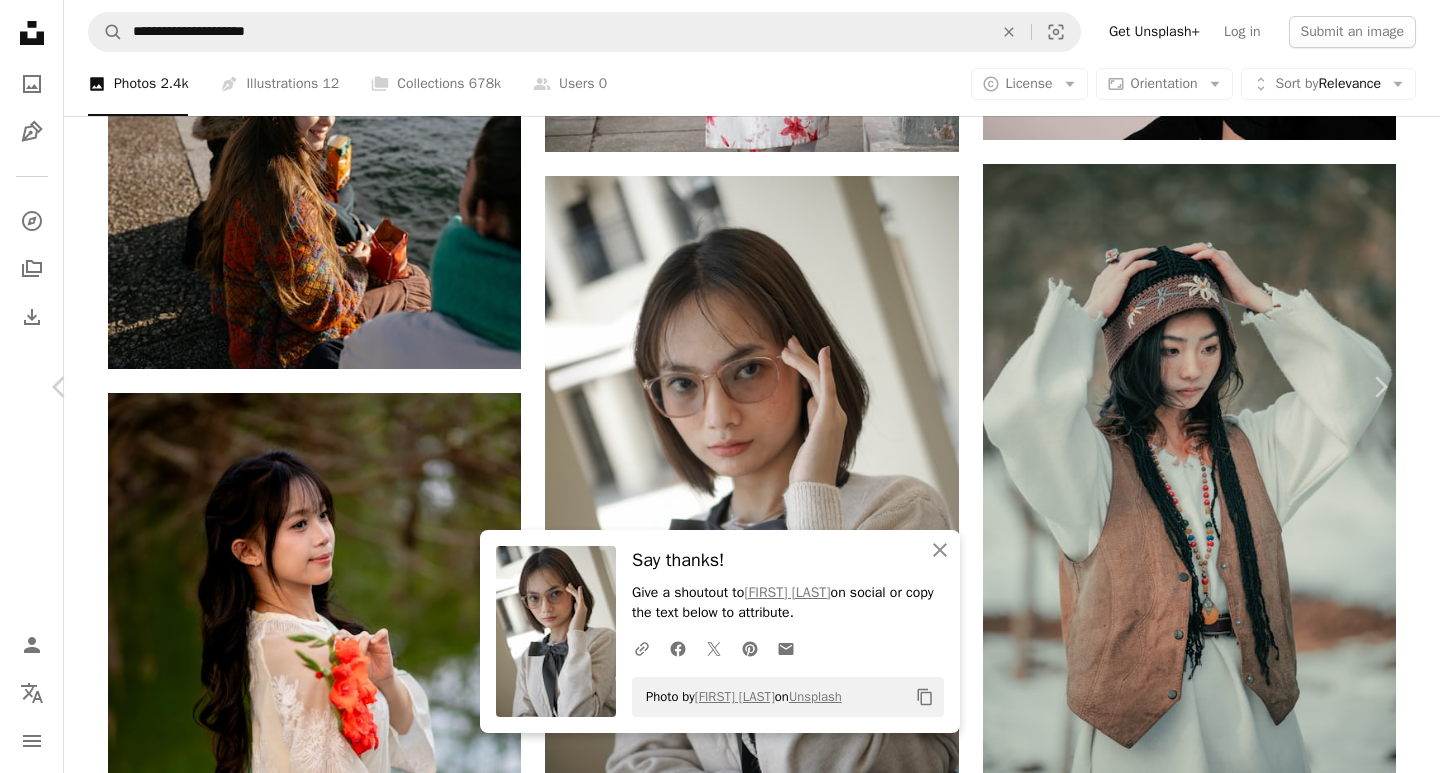 click on "An X shape" at bounding box center [20, 20] 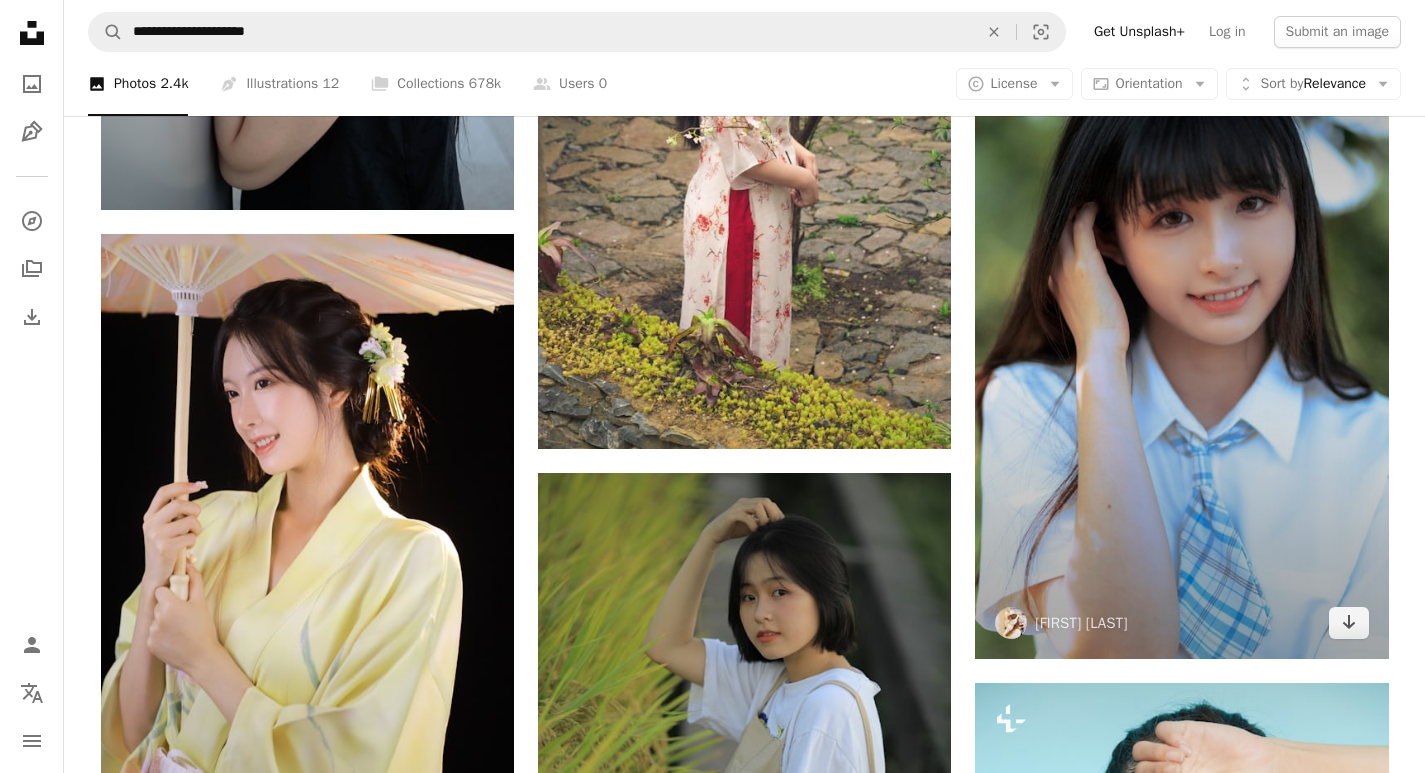 scroll, scrollTop: 56800, scrollLeft: 0, axis: vertical 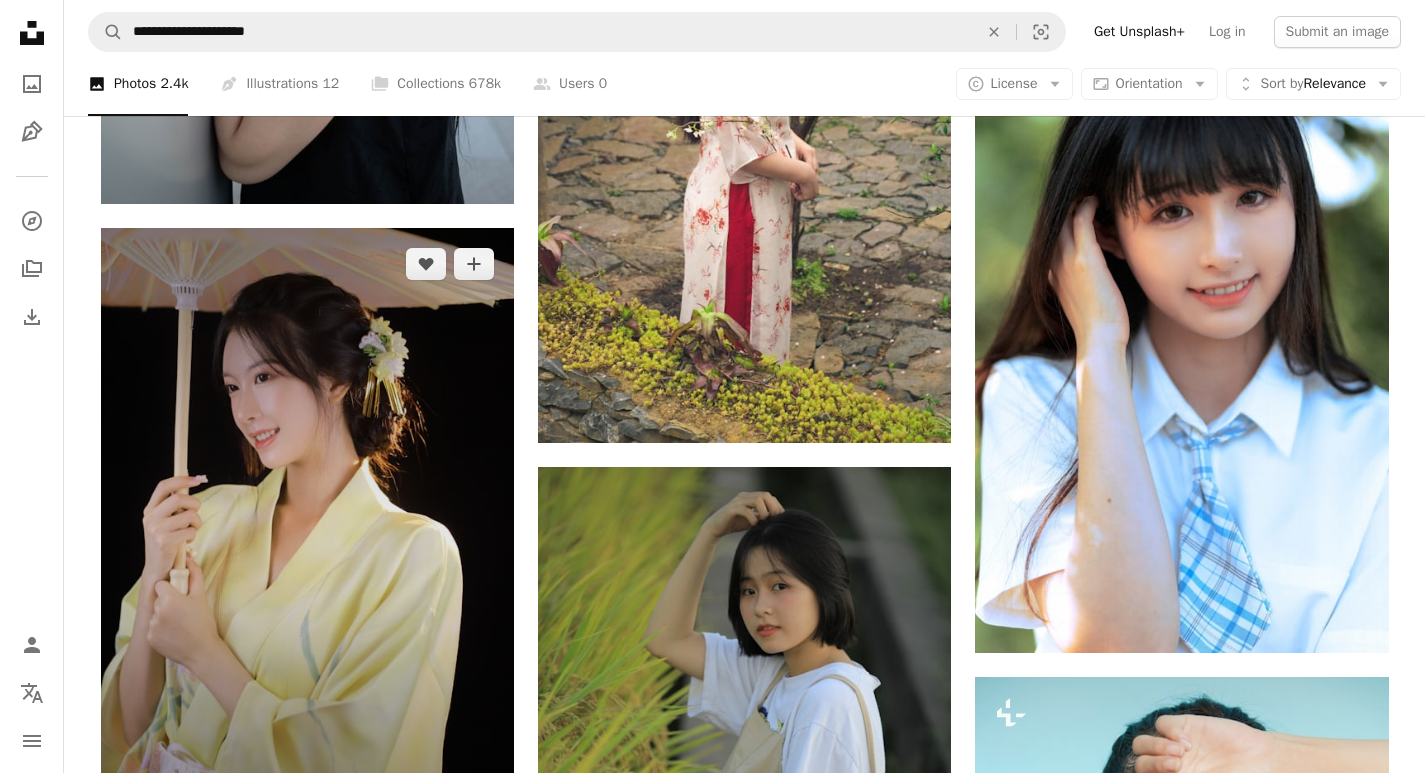 click at bounding box center (307, 538) 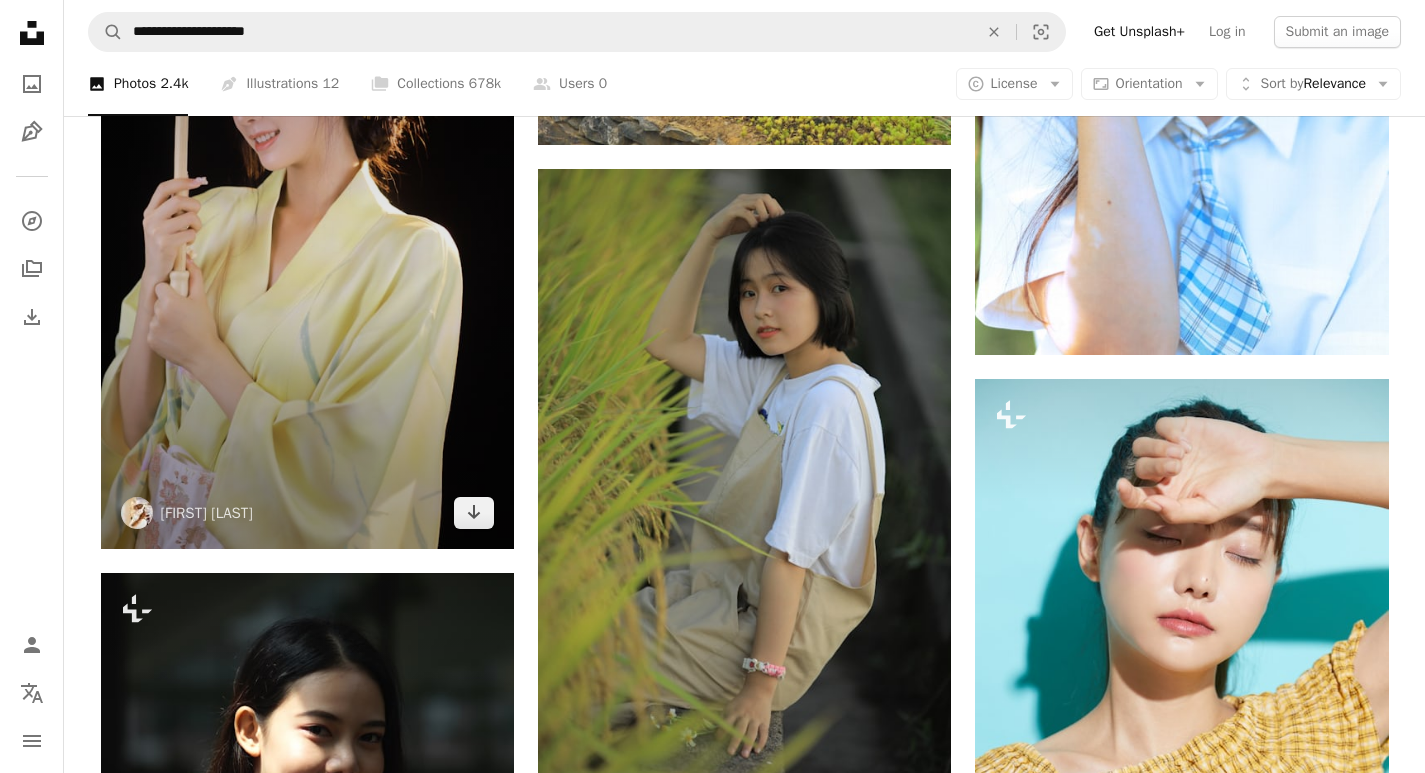 scroll, scrollTop: 57100, scrollLeft: 0, axis: vertical 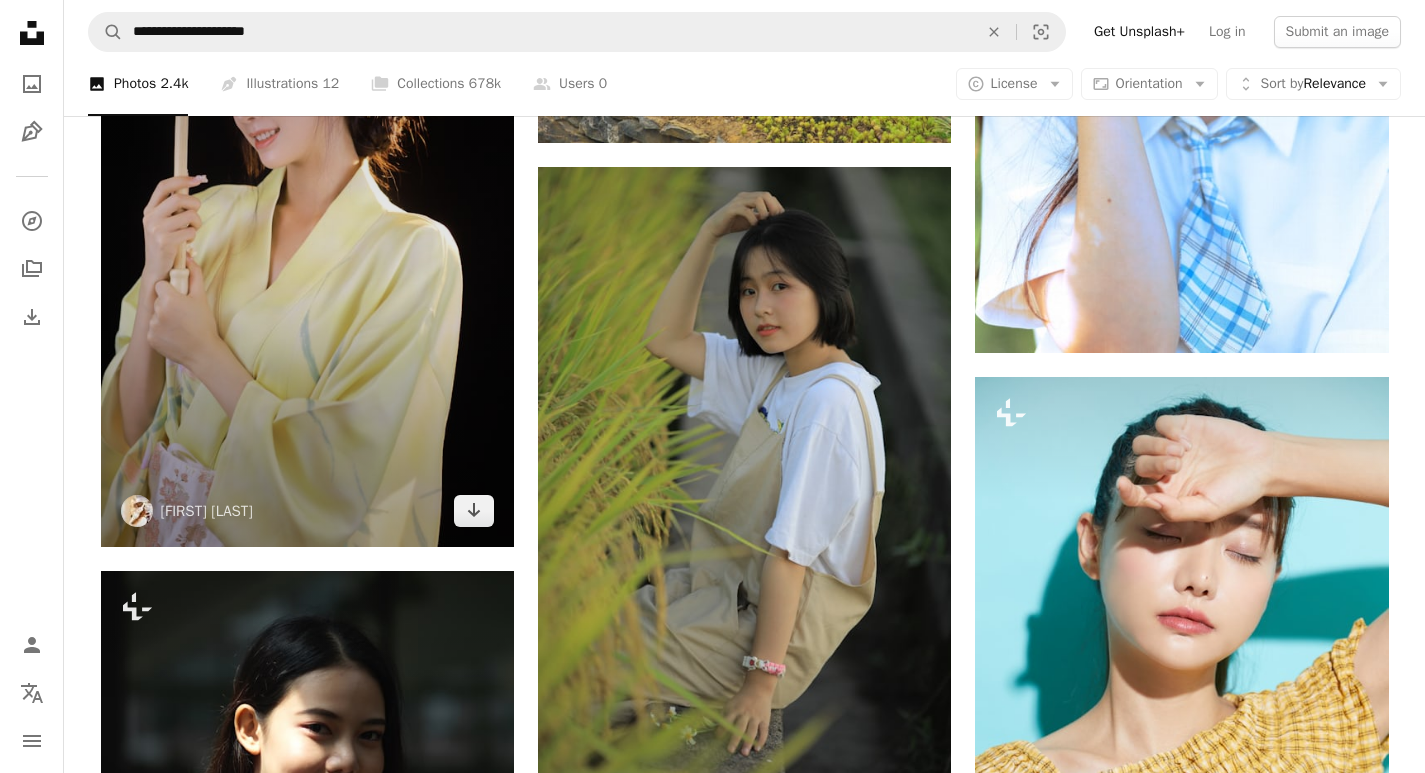 click at bounding box center [307, 238] 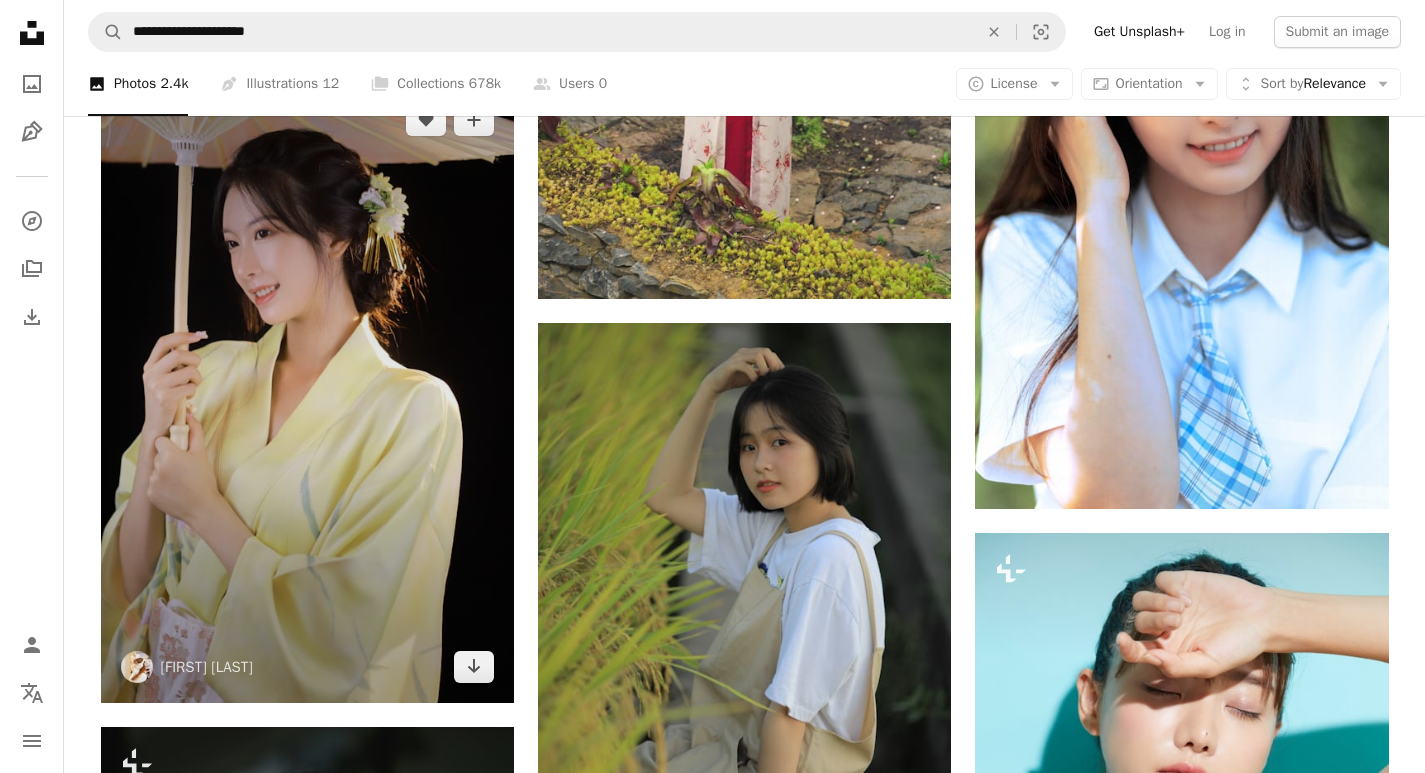 scroll, scrollTop: 56900, scrollLeft: 0, axis: vertical 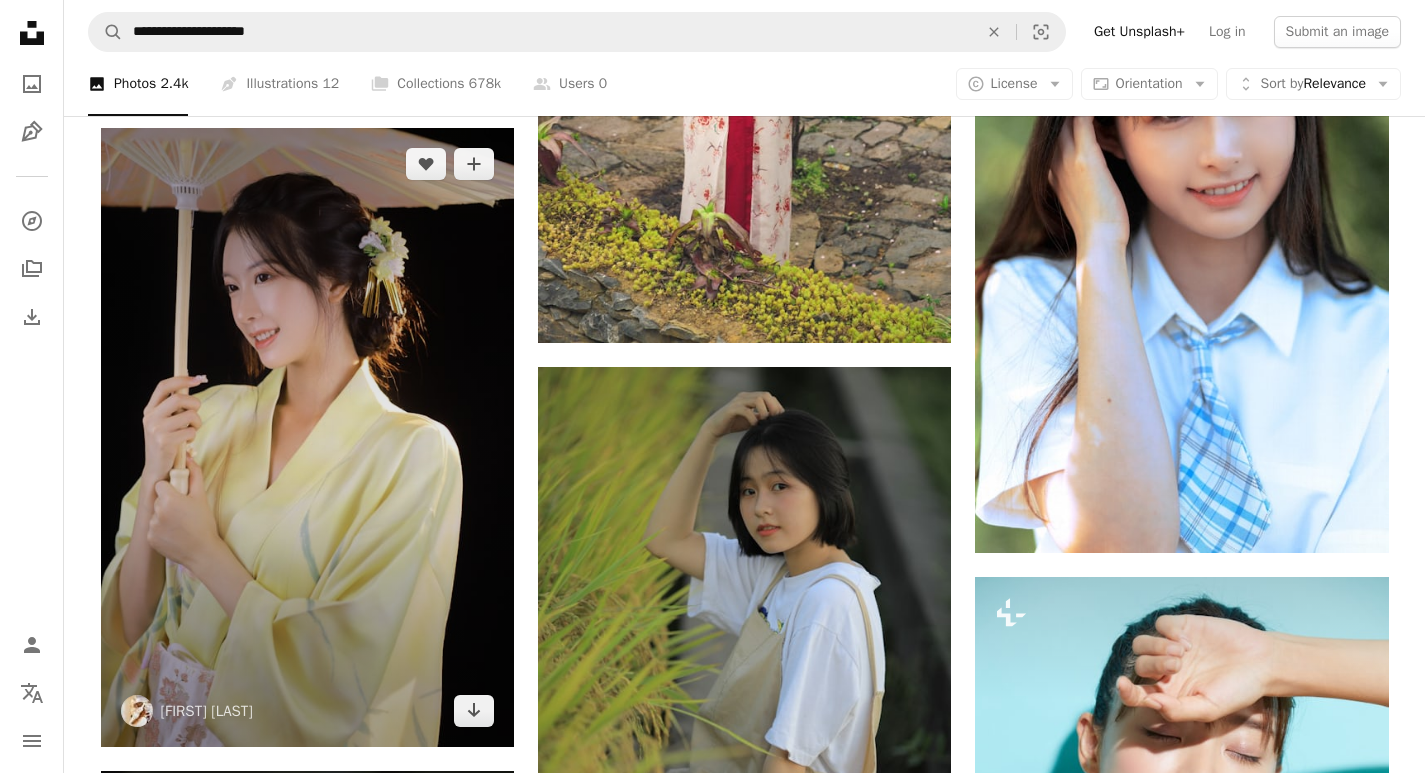 click at bounding box center [307, 438] 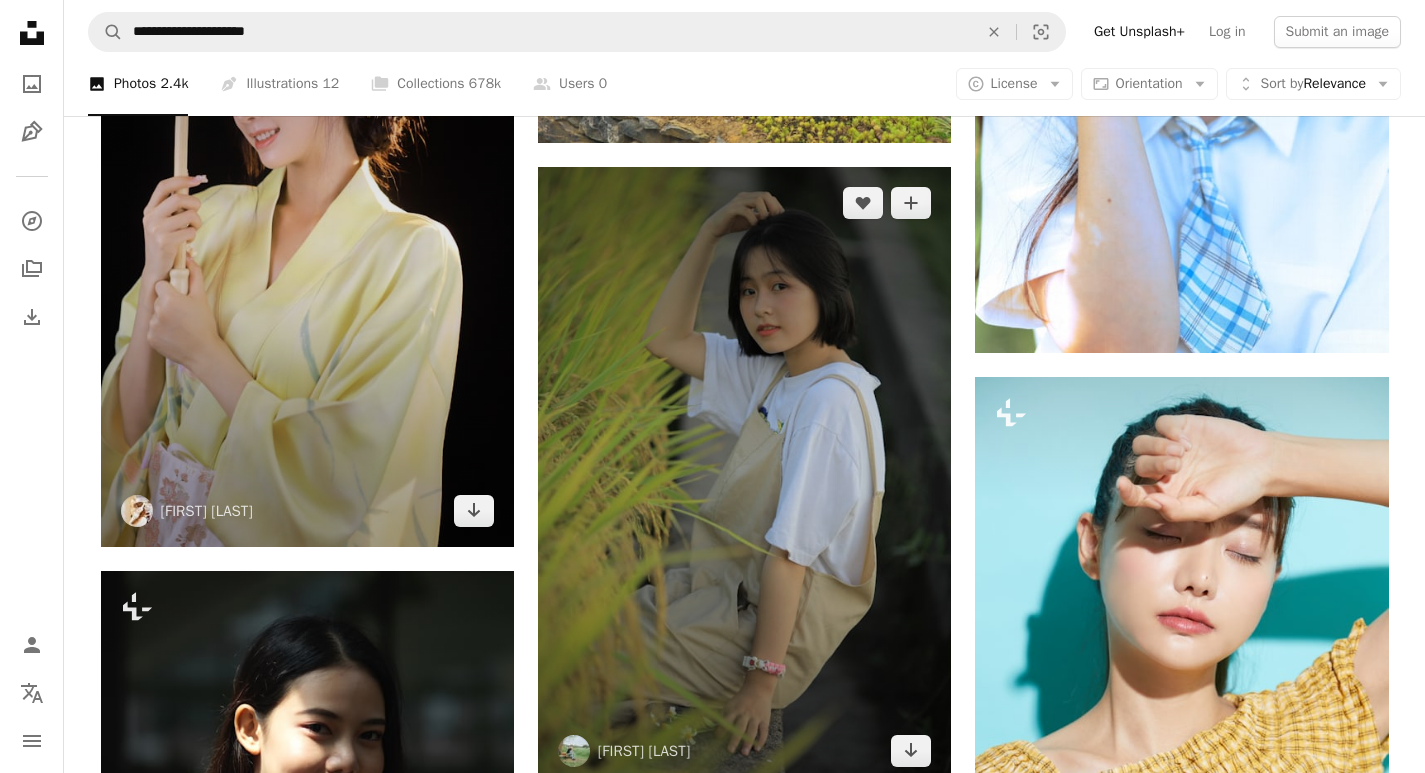 scroll, scrollTop: 57000, scrollLeft: 0, axis: vertical 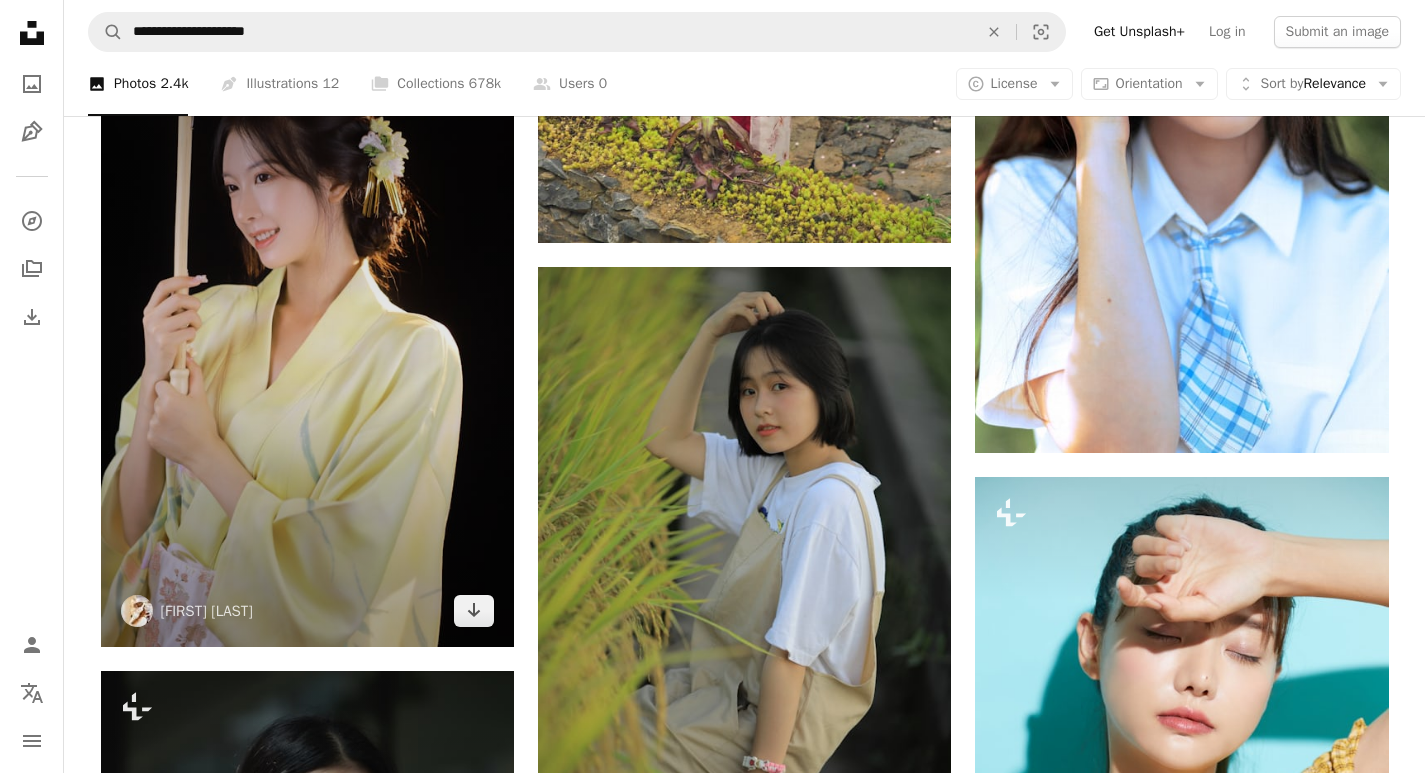 click at bounding box center (307, 338) 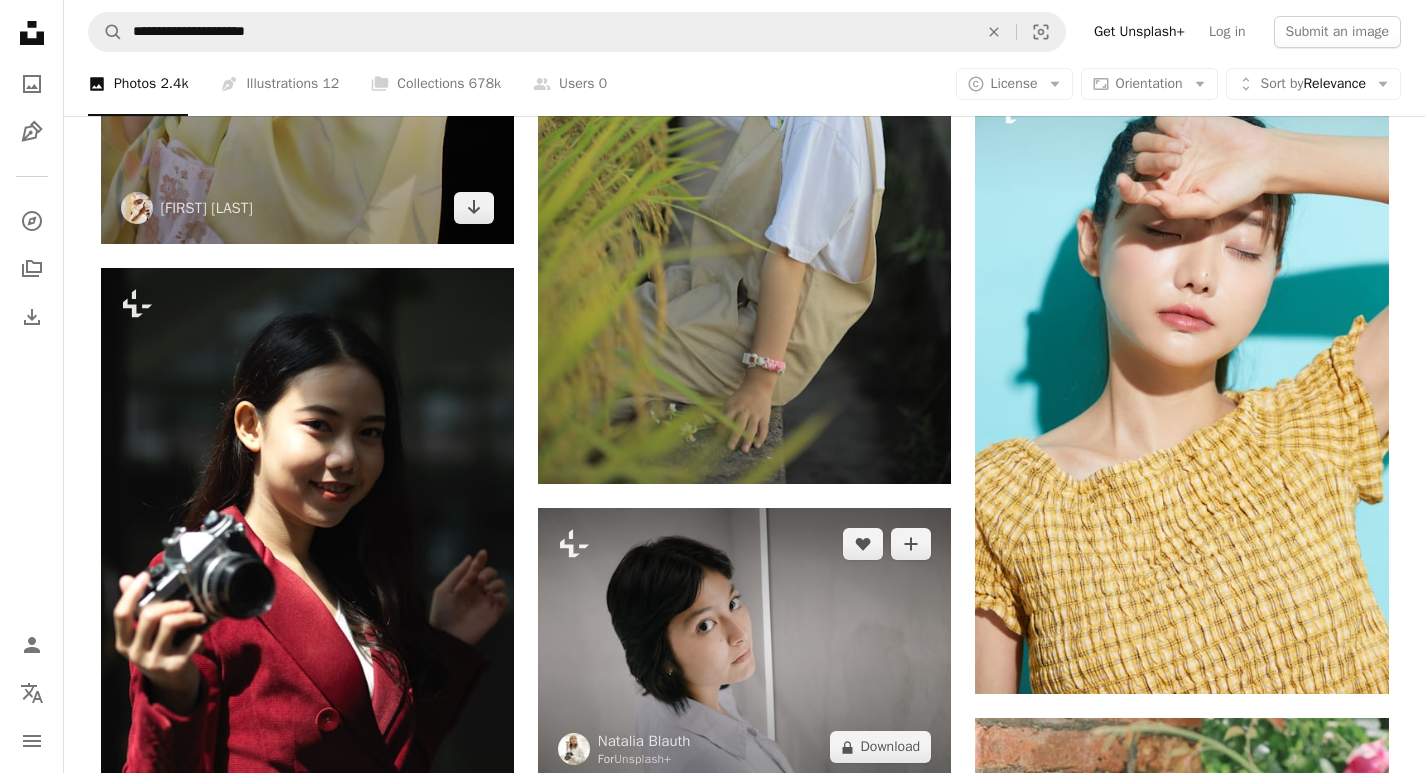 scroll, scrollTop: 57400, scrollLeft: 0, axis: vertical 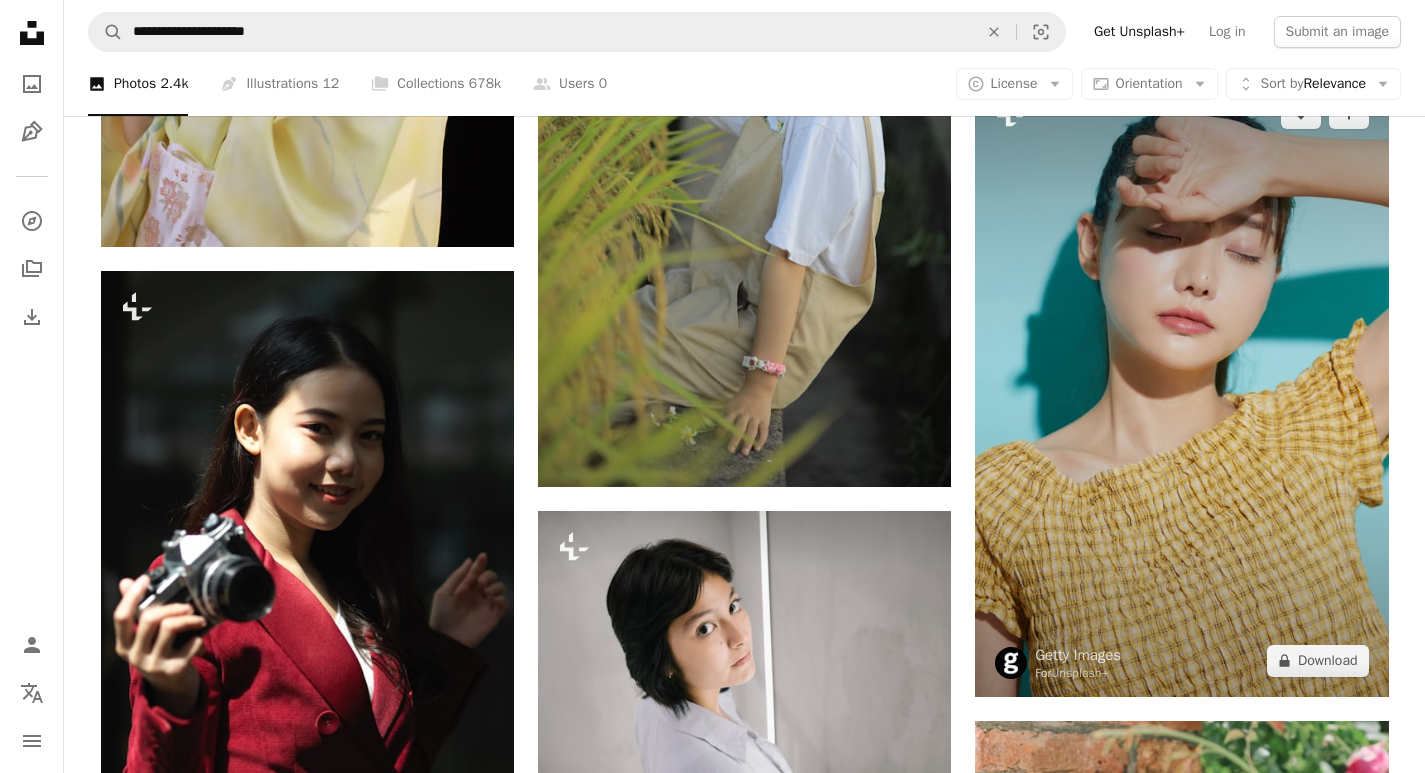 click at bounding box center (1181, 387) 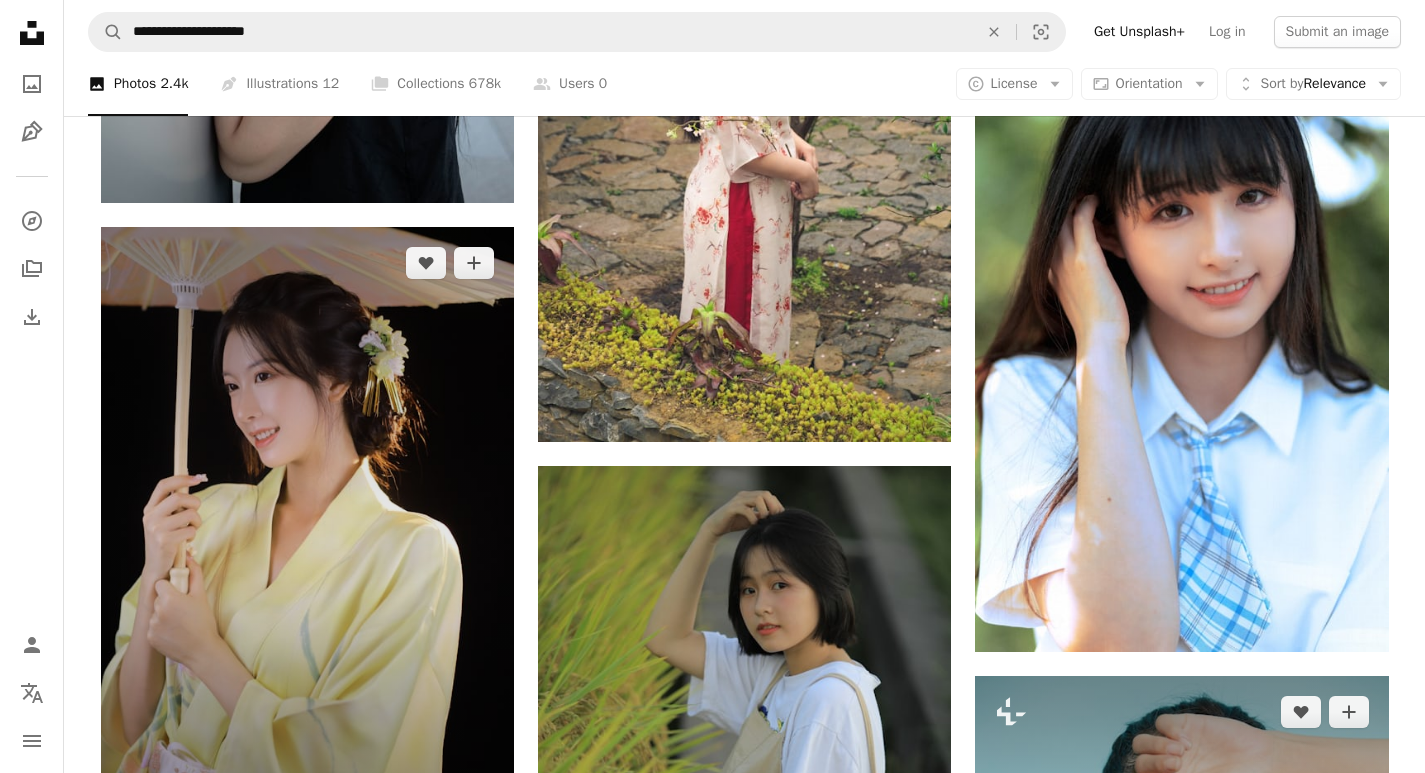 scroll, scrollTop: 56800, scrollLeft: 0, axis: vertical 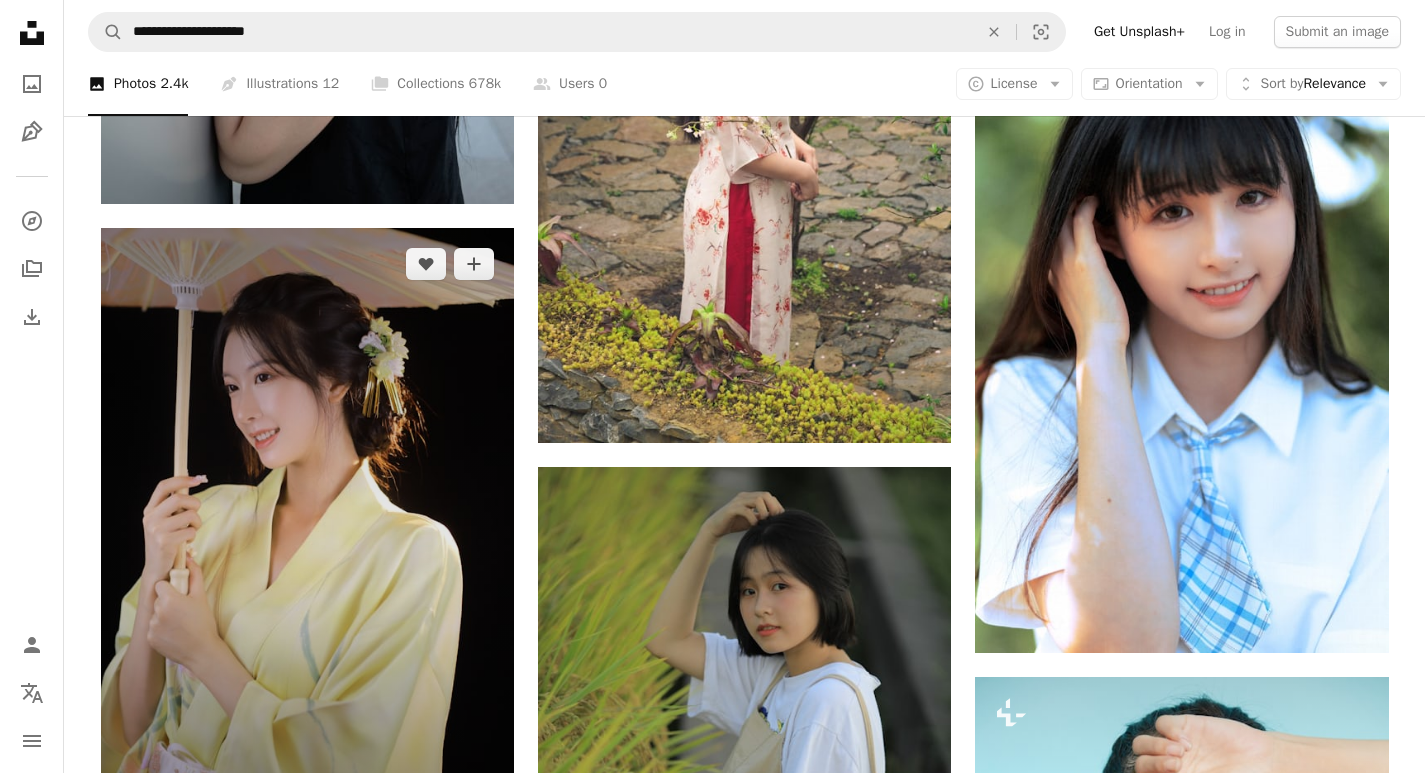 click at bounding box center (307, 538) 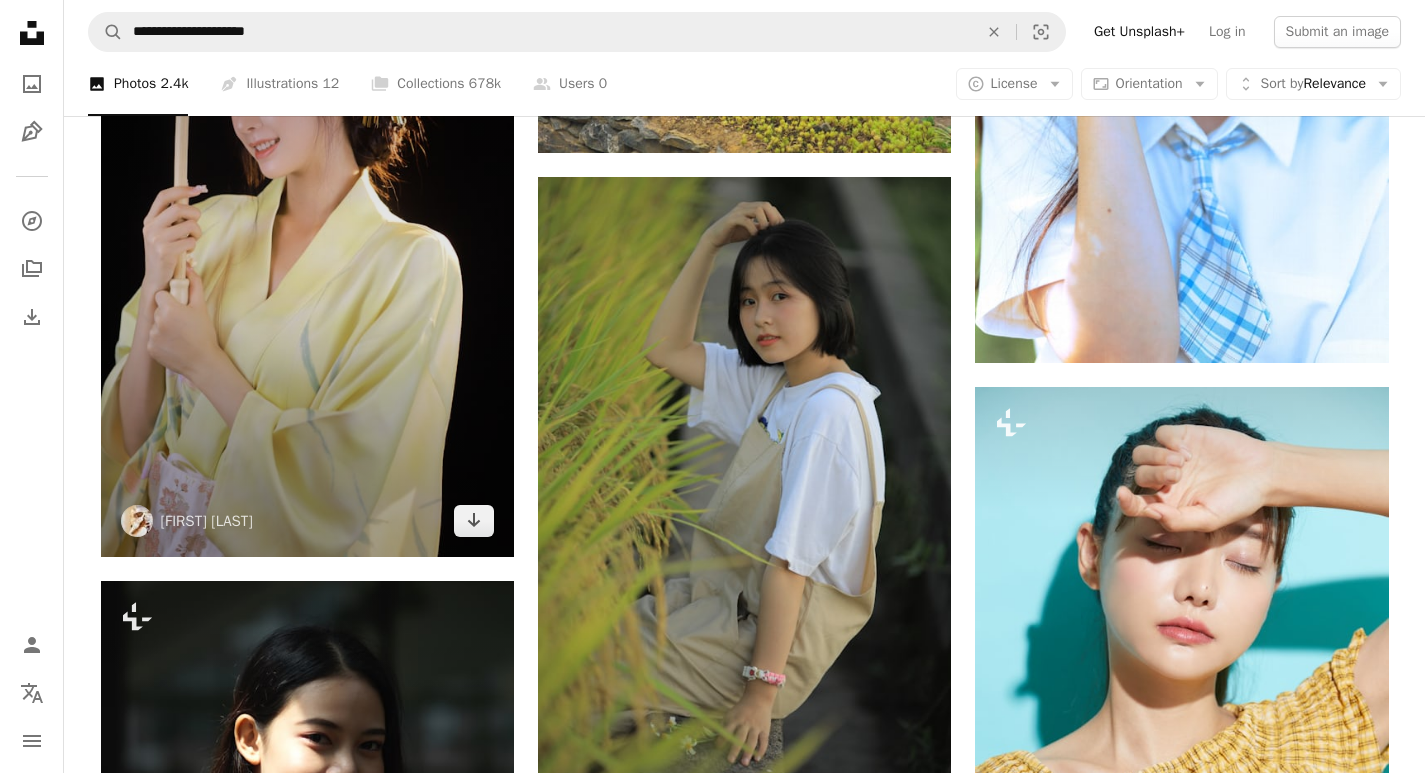 scroll, scrollTop: 57100, scrollLeft: 0, axis: vertical 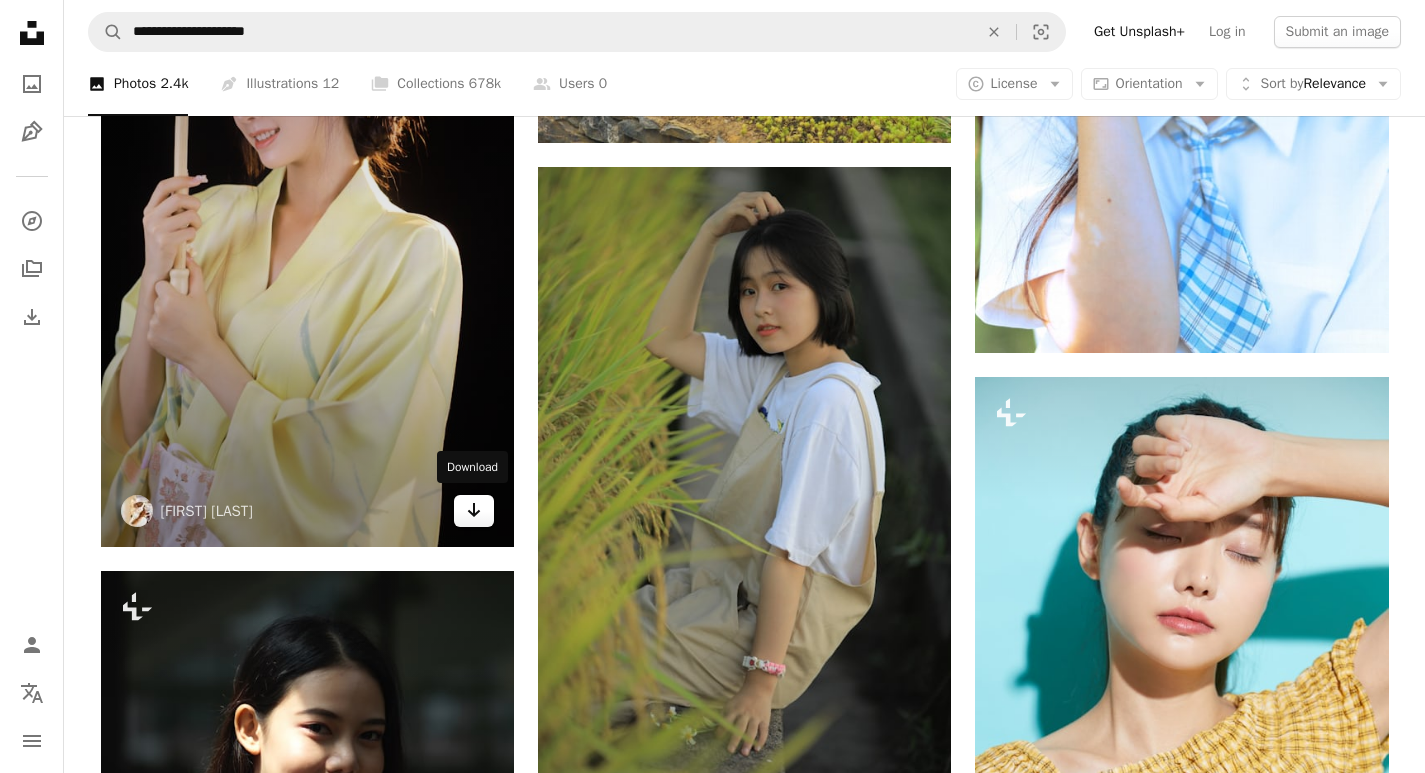 click on "Arrow pointing down" 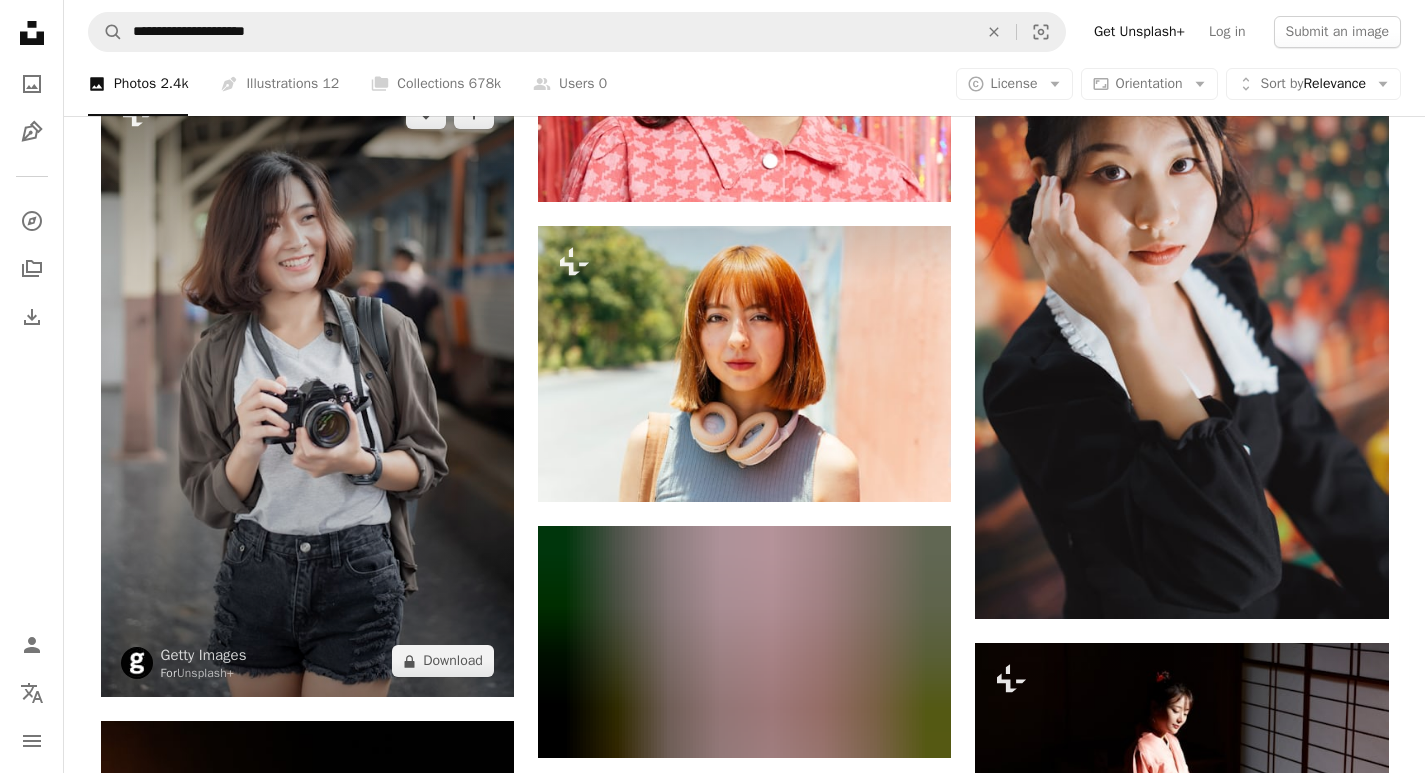 scroll, scrollTop: 58800, scrollLeft: 0, axis: vertical 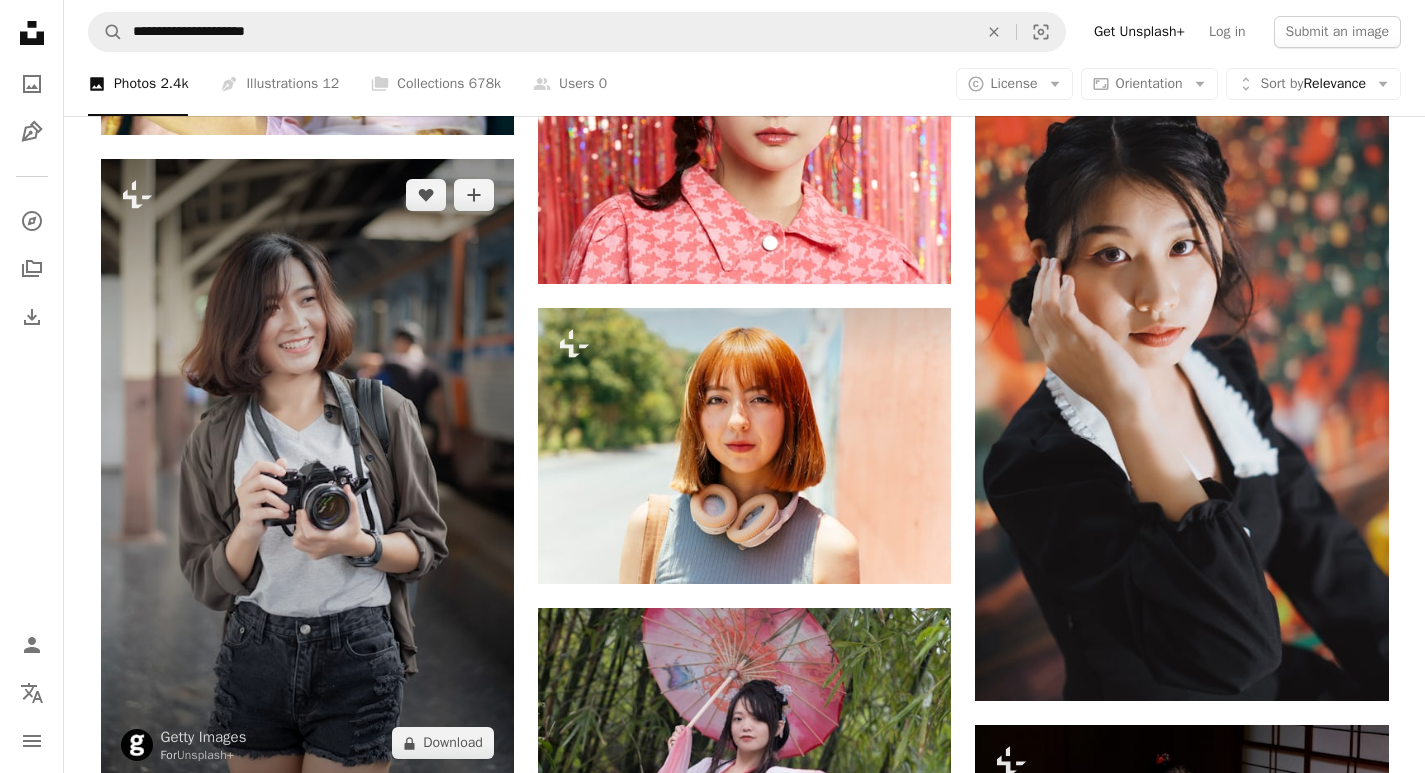 click at bounding box center [307, 469] 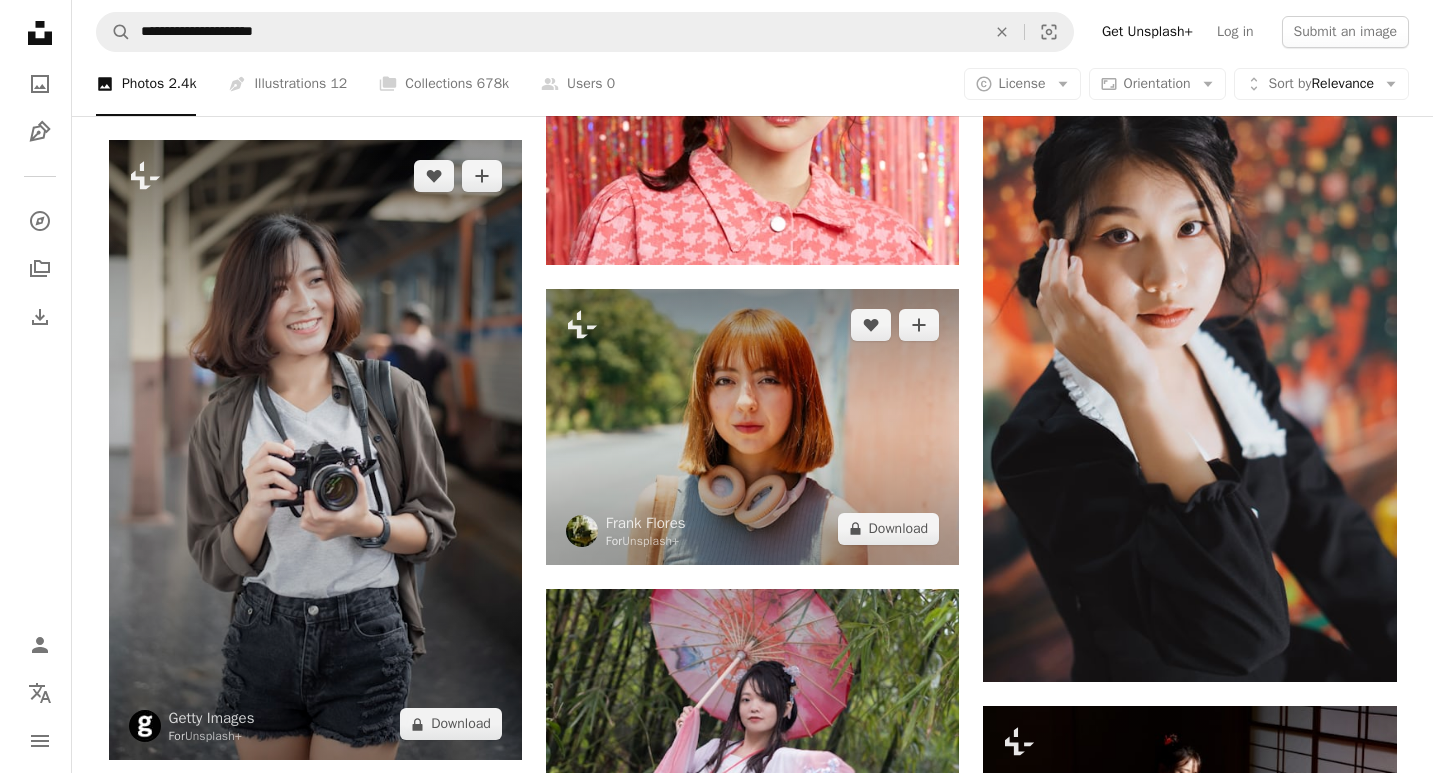 scroll, scrollTop: 59000, scrollLeft: 0, axis: vertical 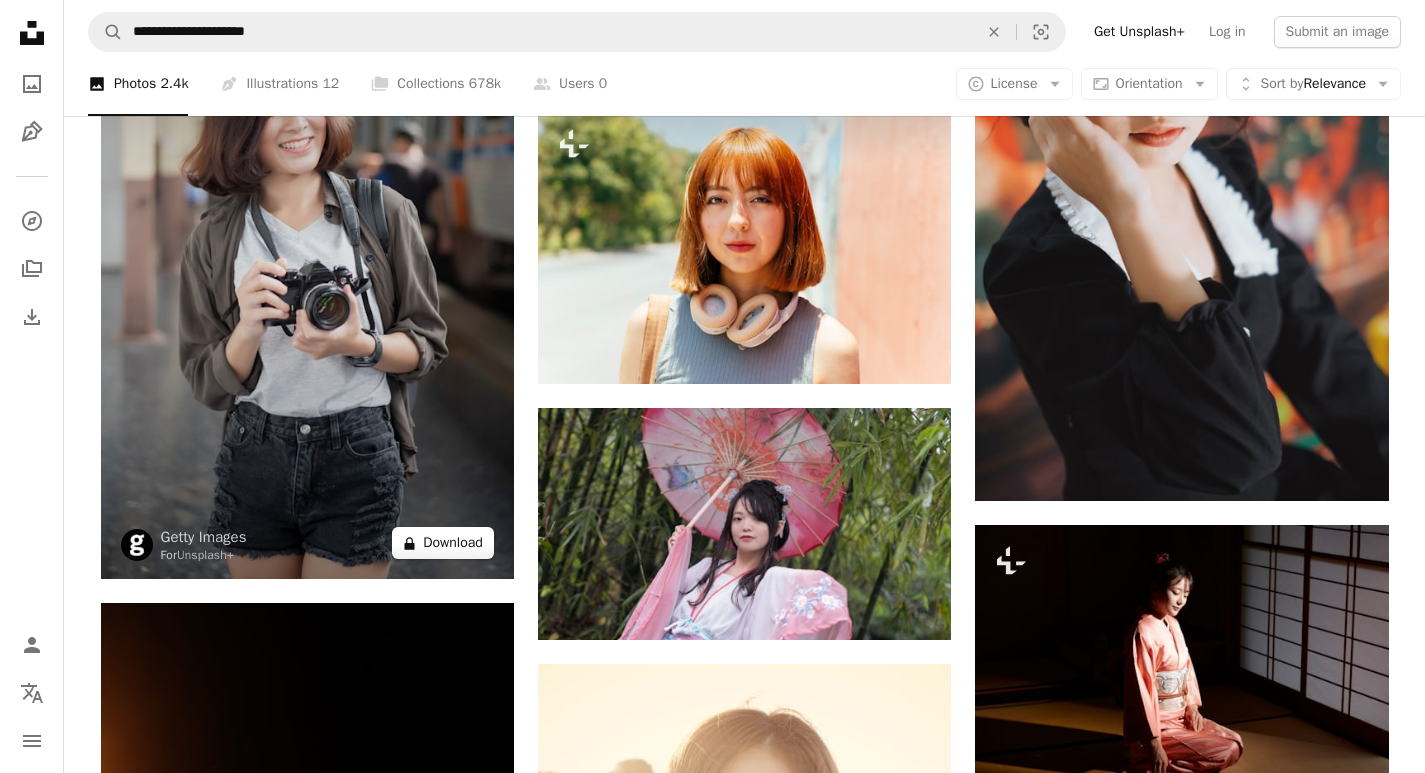 click on "A lock   Download" at bounding box center (443, 543) 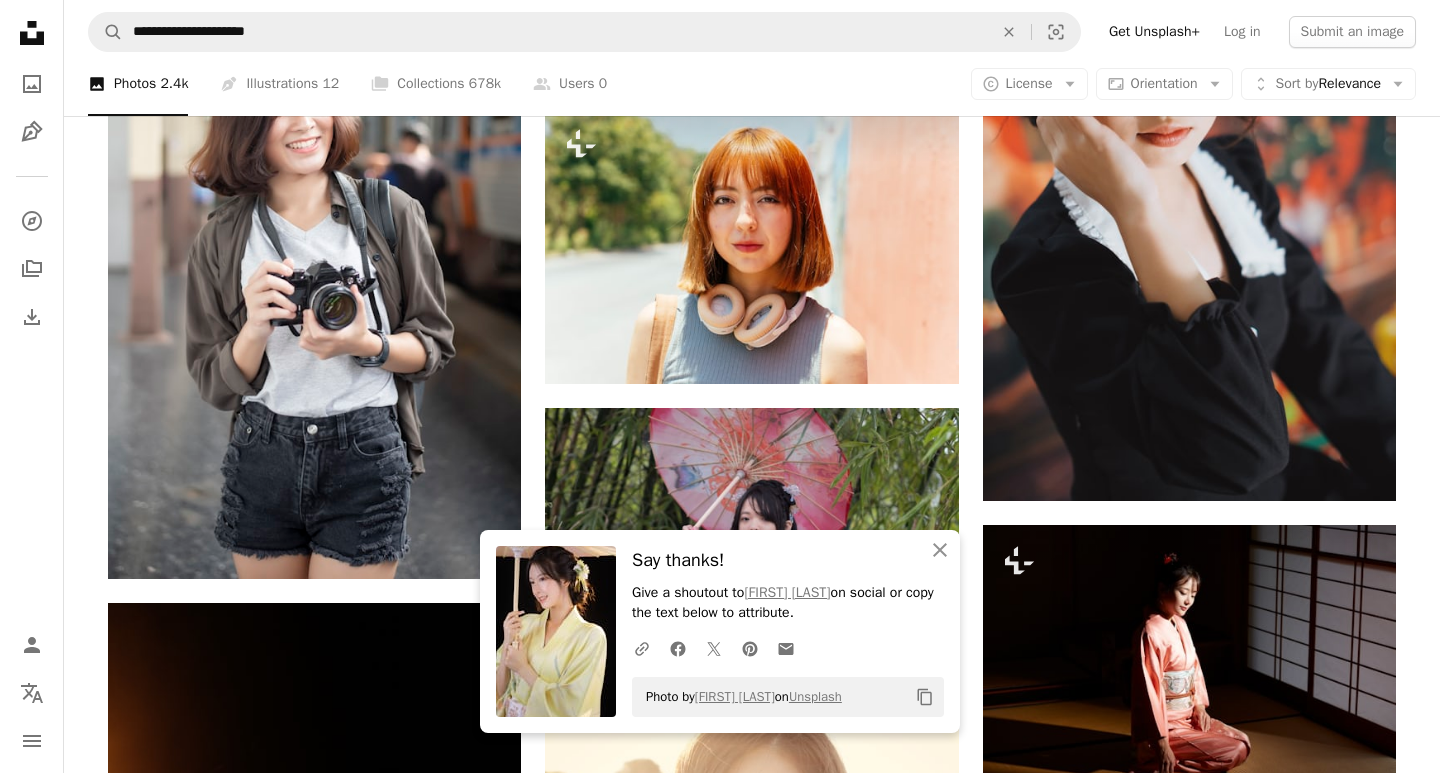 click on "An X shape An X shape Close Say thanks! Give a shoutout to  [PERSON]  on social or copy the text below to attribute. A URL sharing icon (chains) Facebook icon X (formerly Twitter) icon Pinterest icon An envelope Photo by  [PERSON]  on  Unsplash
Copy content Premium, ready to use images. Get unlimited access. A plus sign Members-only content added monthly A plus sign Unlimited royalty-free downloads A plus sign Illustrations  New A plus sign Enhanced legal protections yearly 66%  off monthly $12   $4 USD per month * Get  Unsplash+ * When paid annually, billed upfront  $48 Taxes where applicable. Renews automatically. Cancel anytime." at bounding box center [720, 5004] 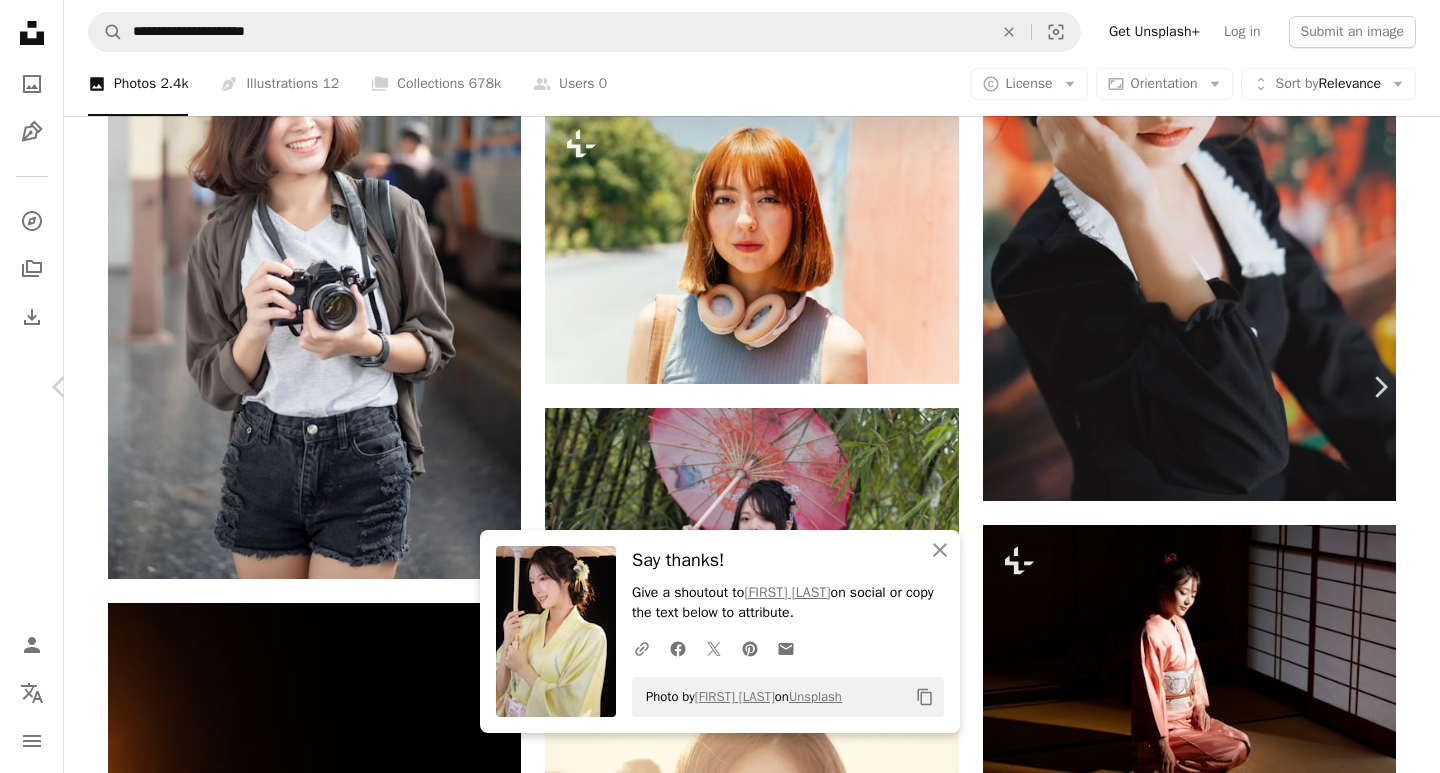 scroll, scrollTop: 59400, scrollLeft: 0, axis: vertical 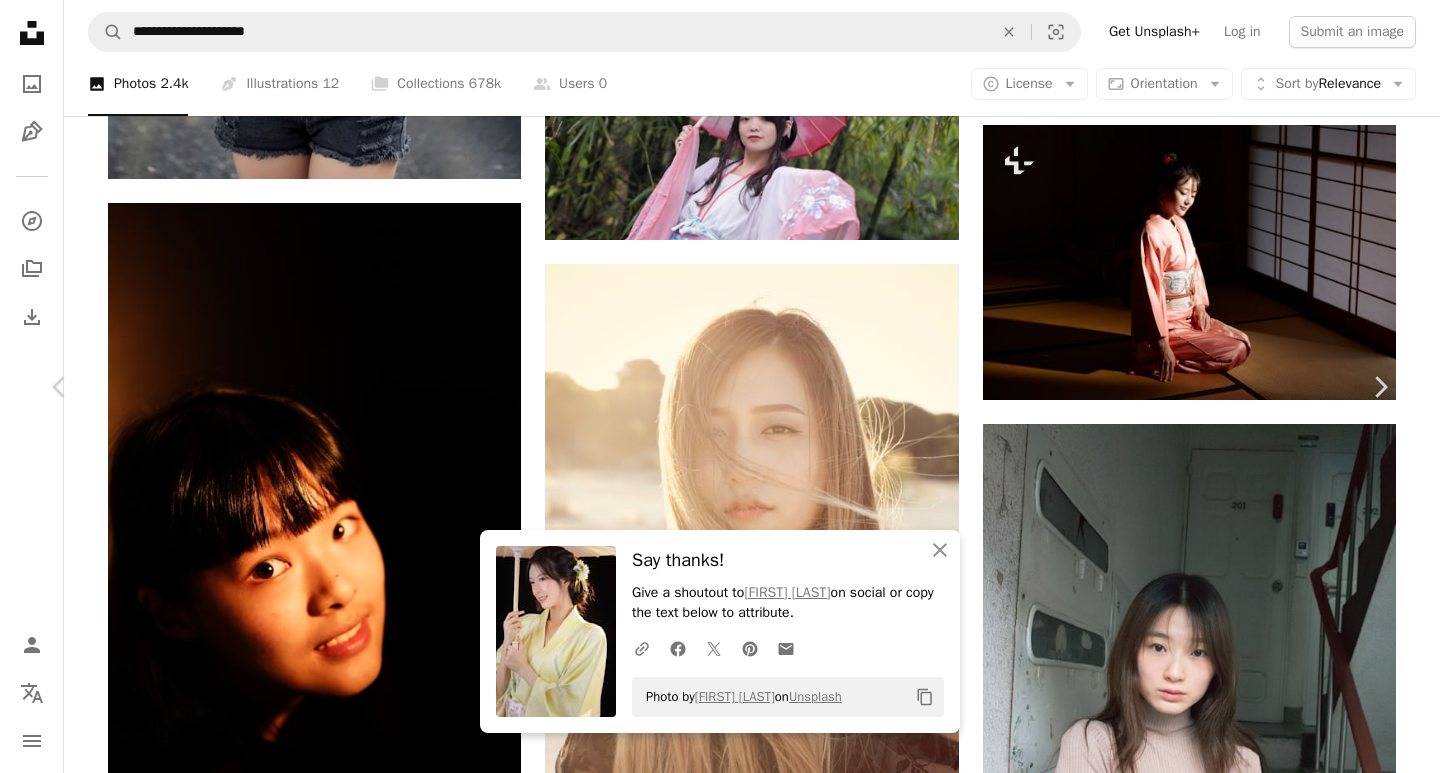 click on "An X shape" at bounding box center [20, 20] 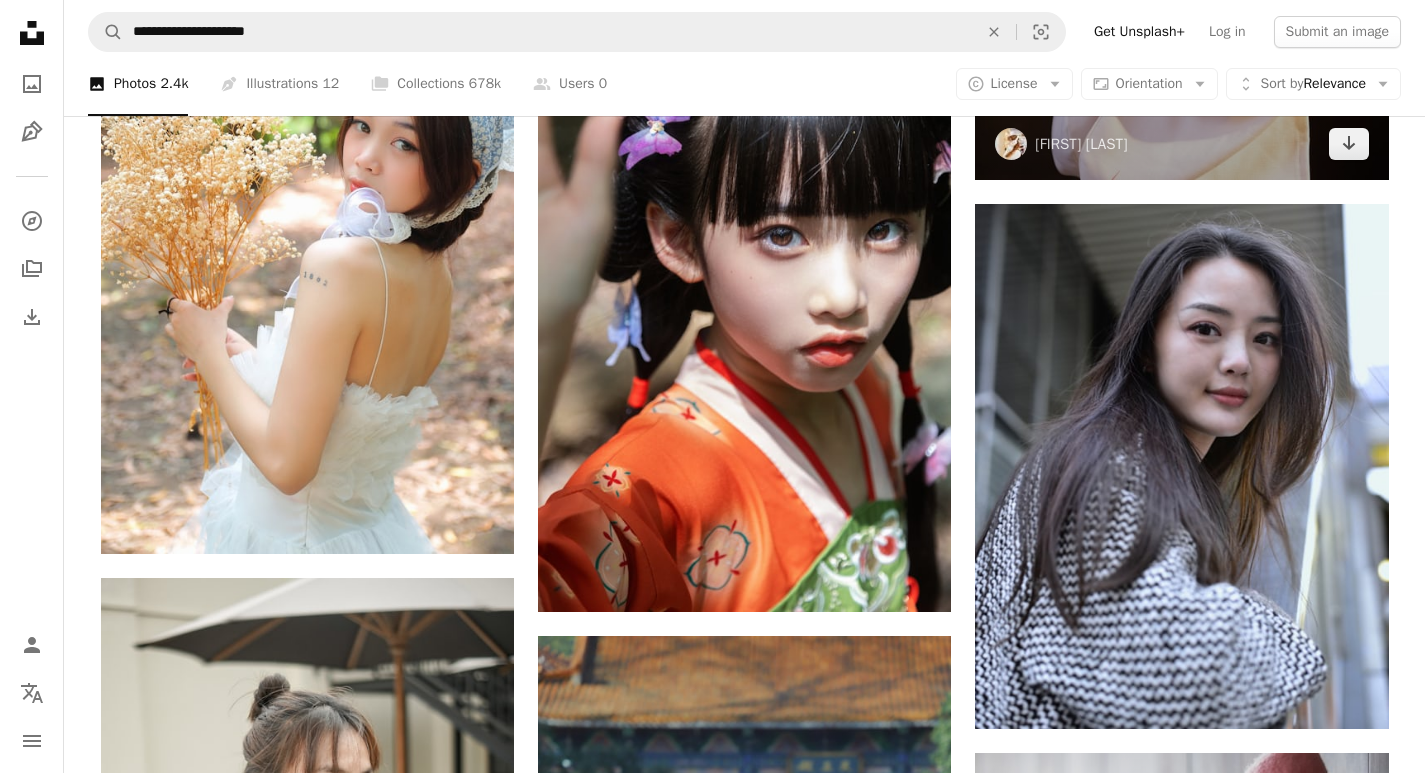 scroll, scrollTop: 62900, scrollLeft: 0, axis: vertical 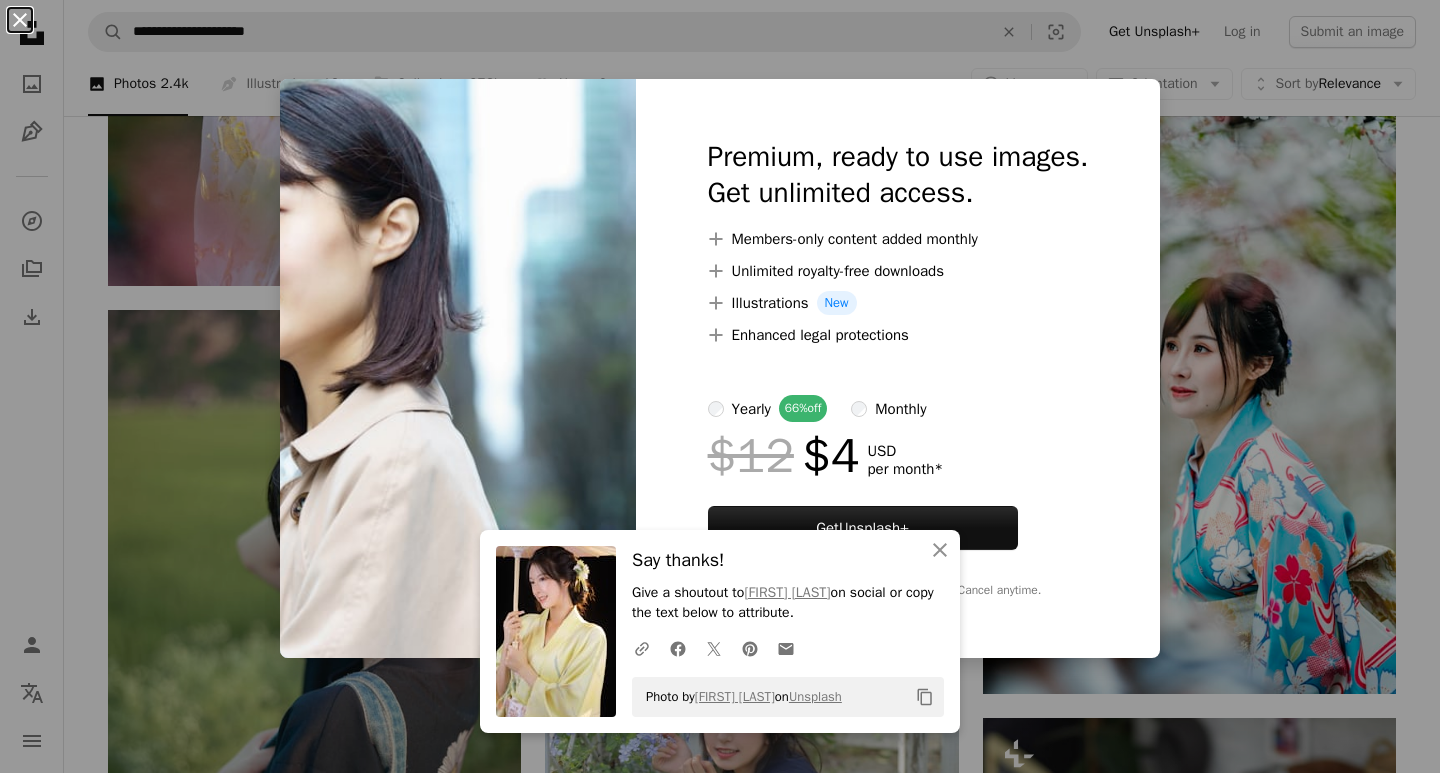 click on "An X shape" at bounding box center [20, 20] 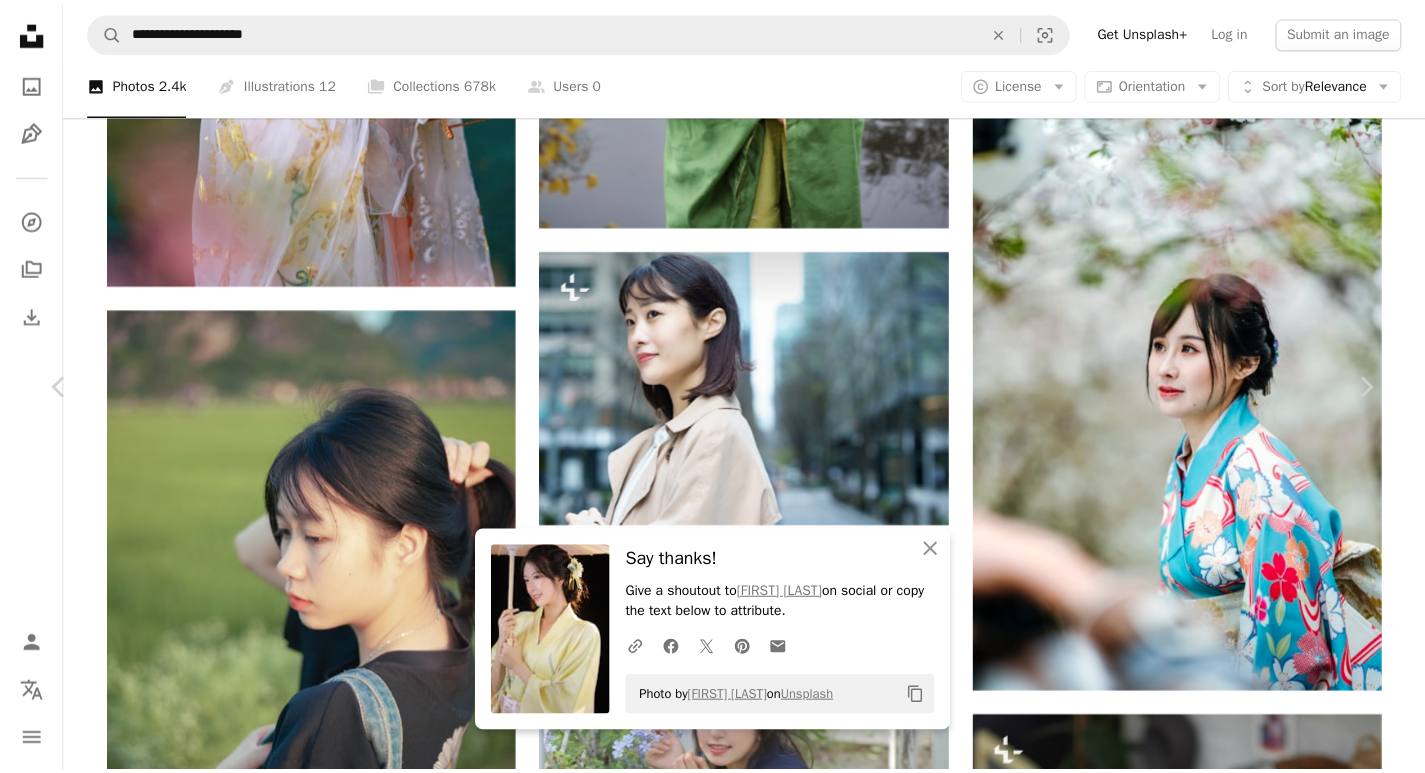 scroll, scrollTop: 0, scrollLeft: 0, axis: both 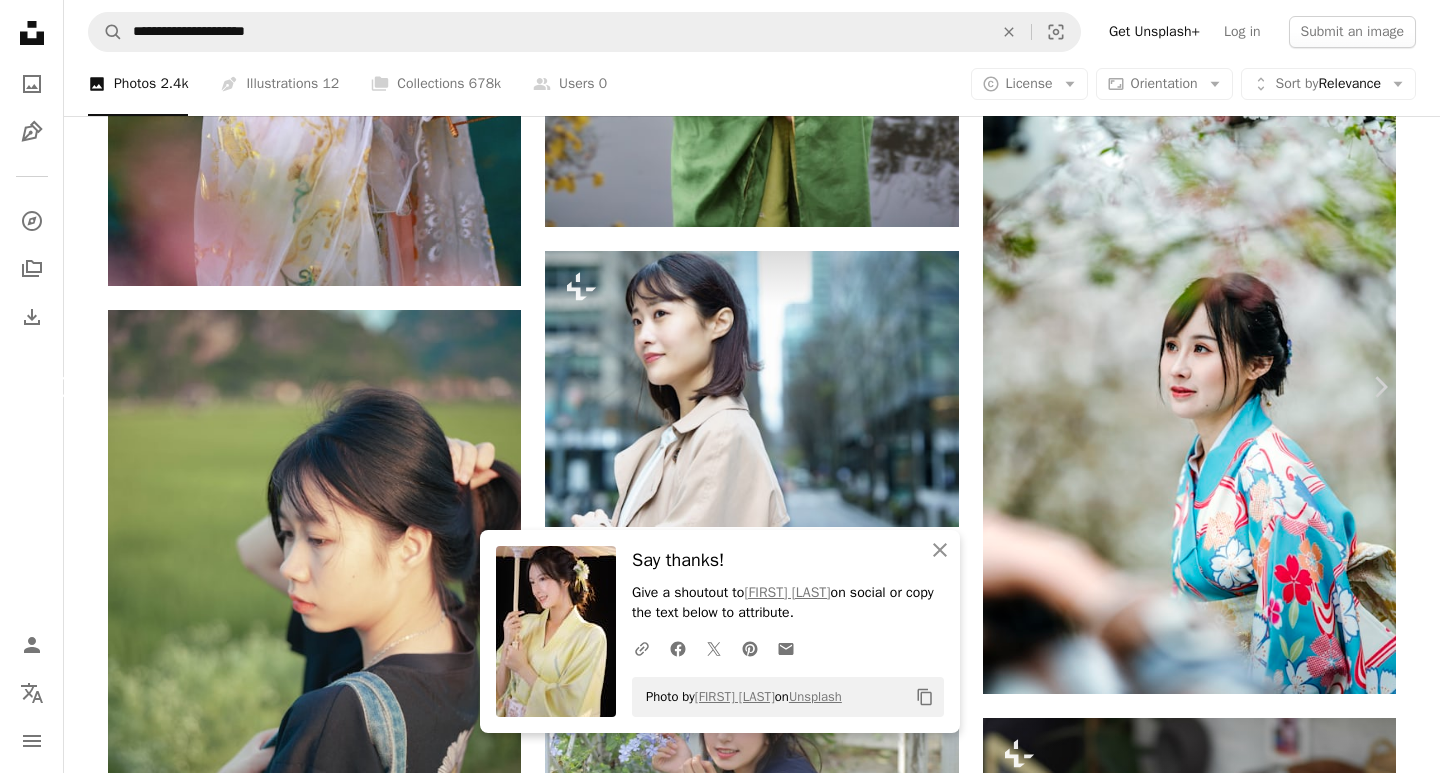 click on "Chevron left" at bounding box center [60, 387] 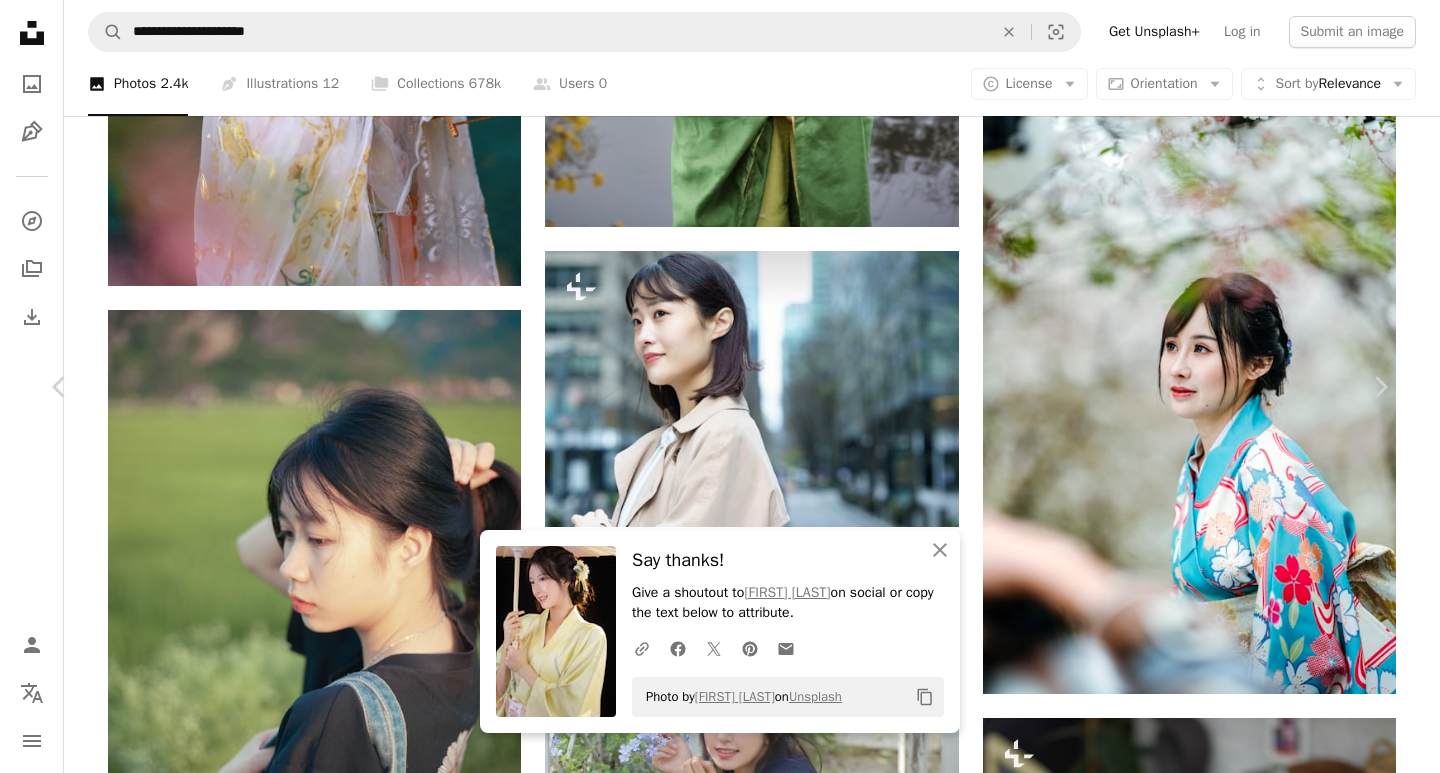 click on "An X shape" at bounding box center (20, 20) 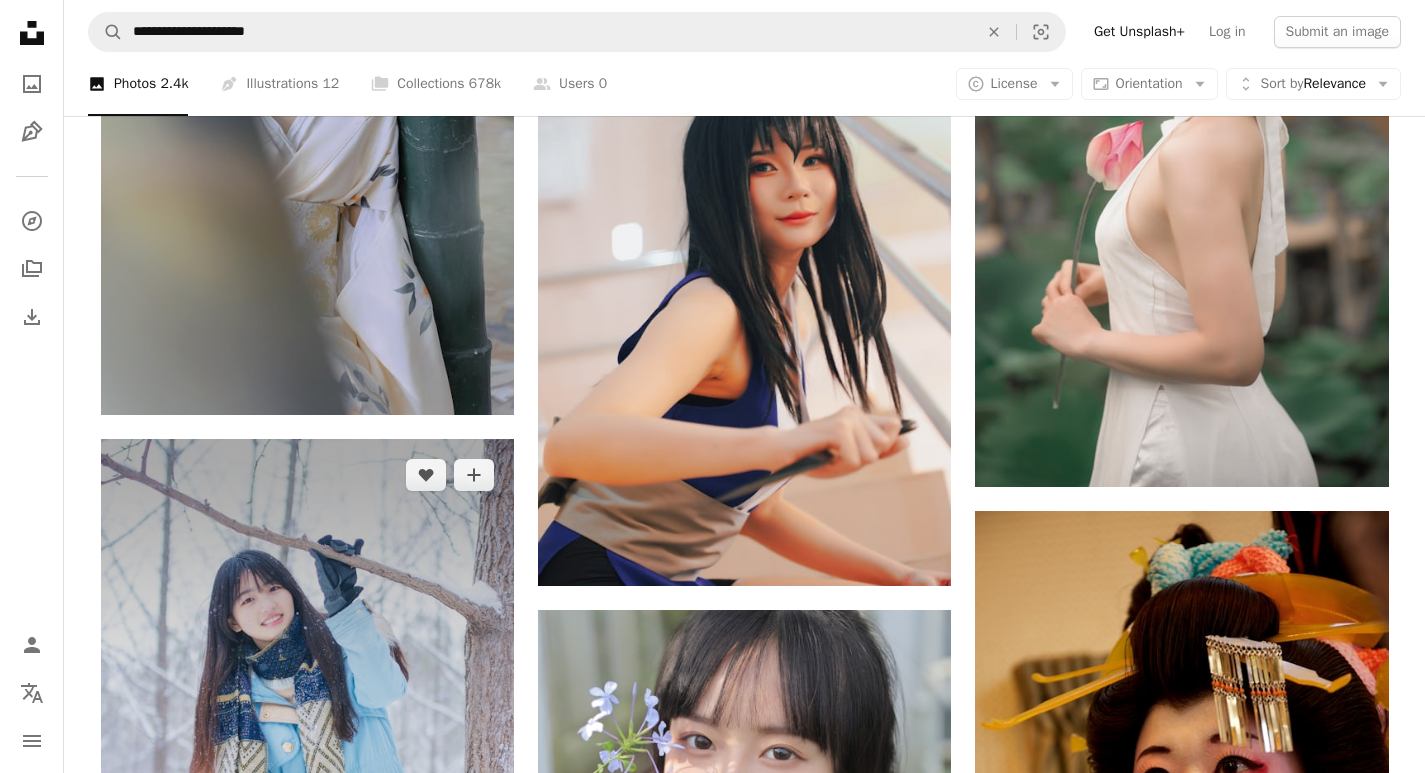 scroll, scrollTop: 67600, scrollLeft: 0, axis: vertical 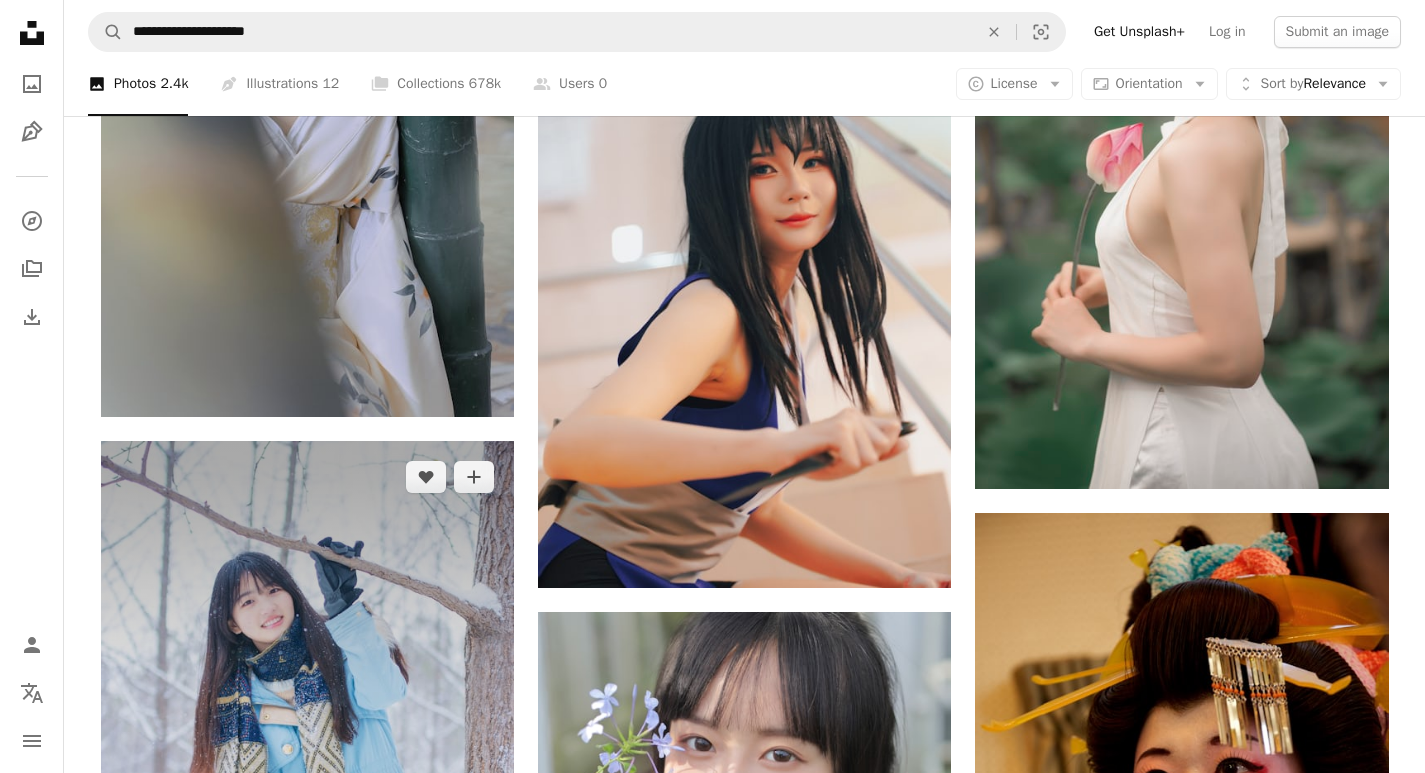 click at bounding box center (307, 751) 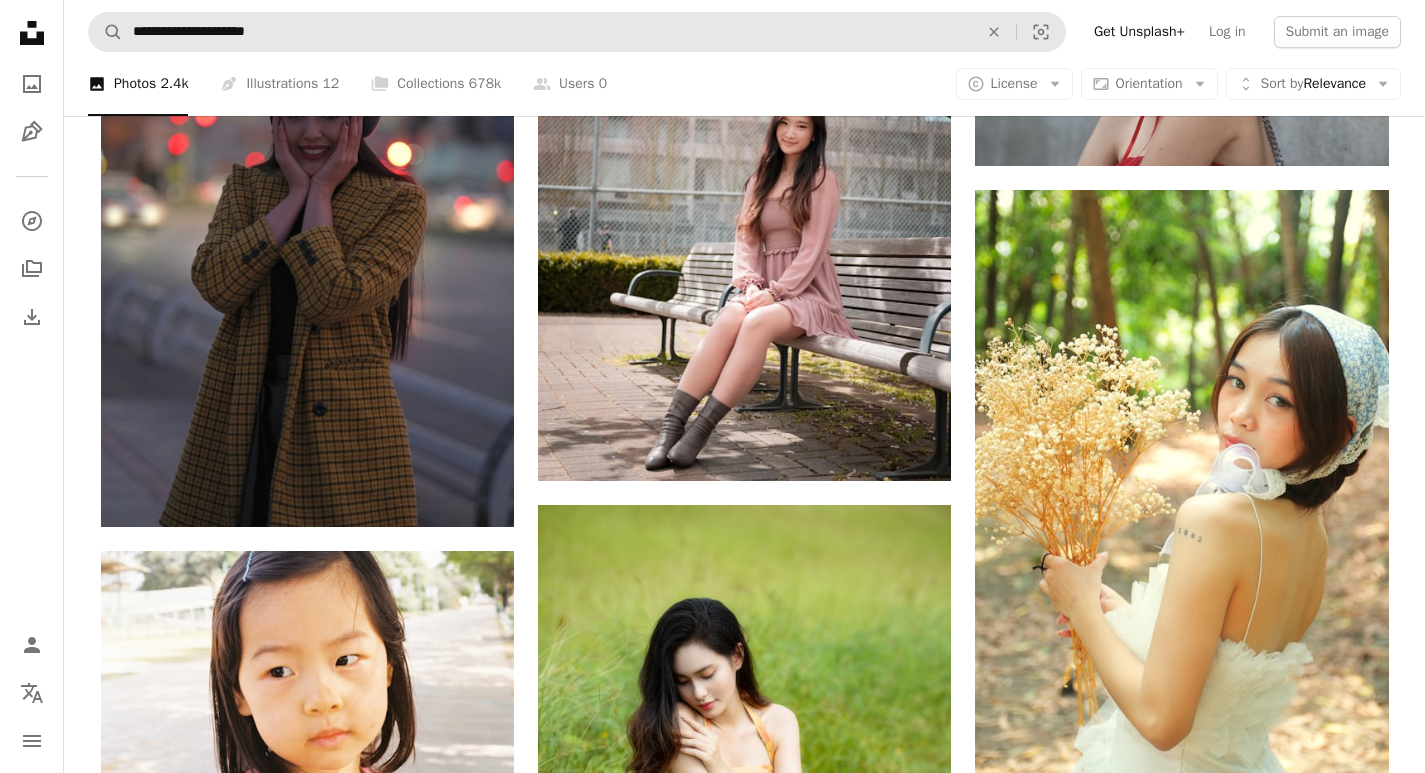 scroll, scrollTop: 72800, scrollLeft: 0, axis: vertical 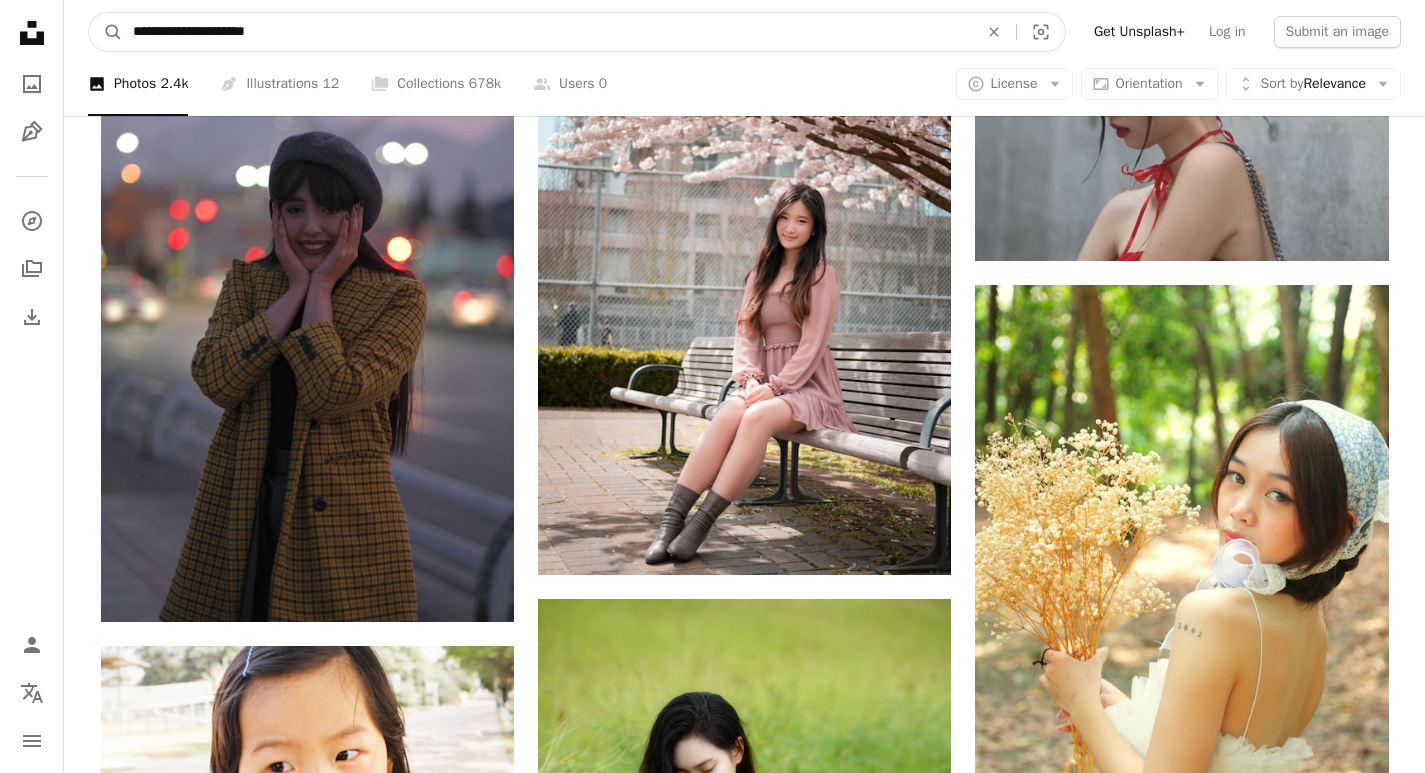 drag, startPoint x: 237, startPoint y: 31, endPoint x: 186, endPoint y: 27, distance: 51.156624 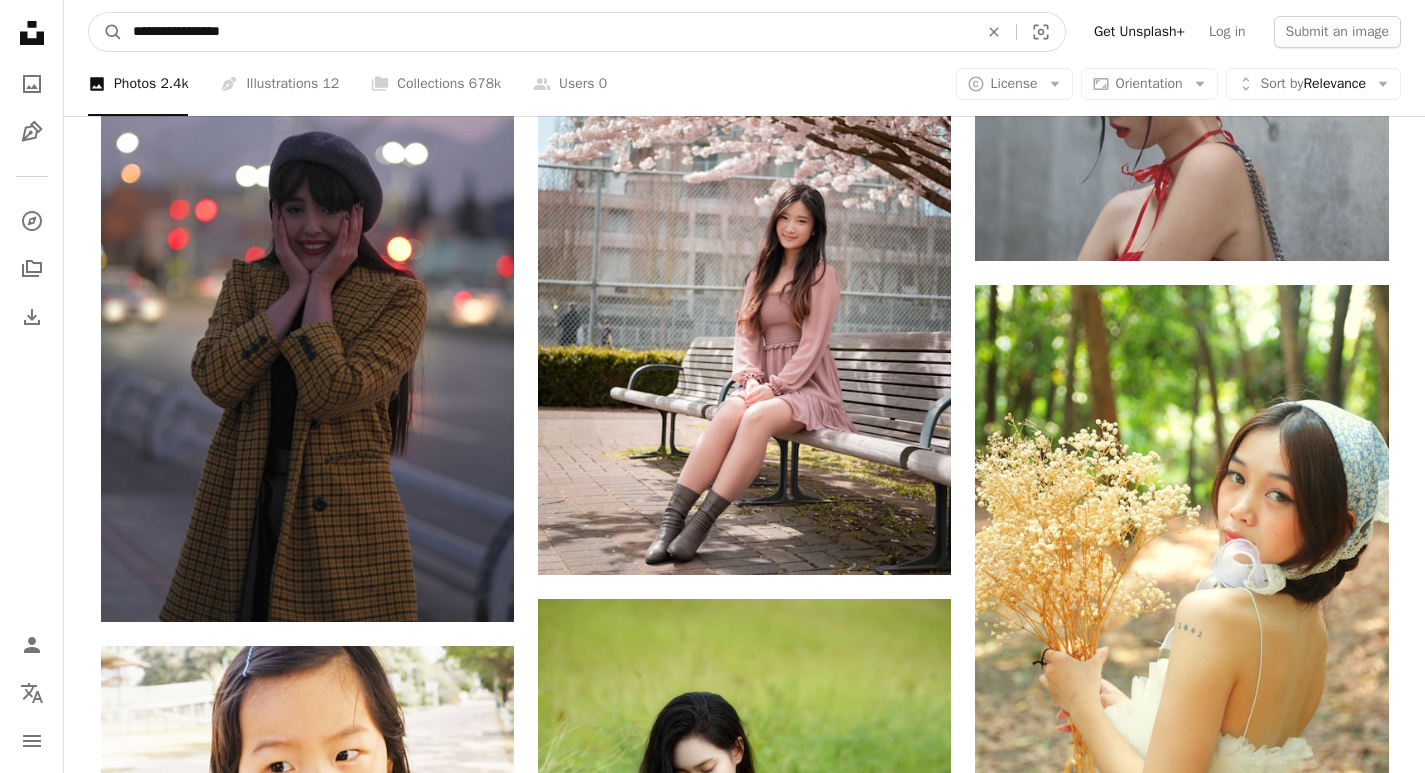 click on "**********" at bounding box center [547, 32] 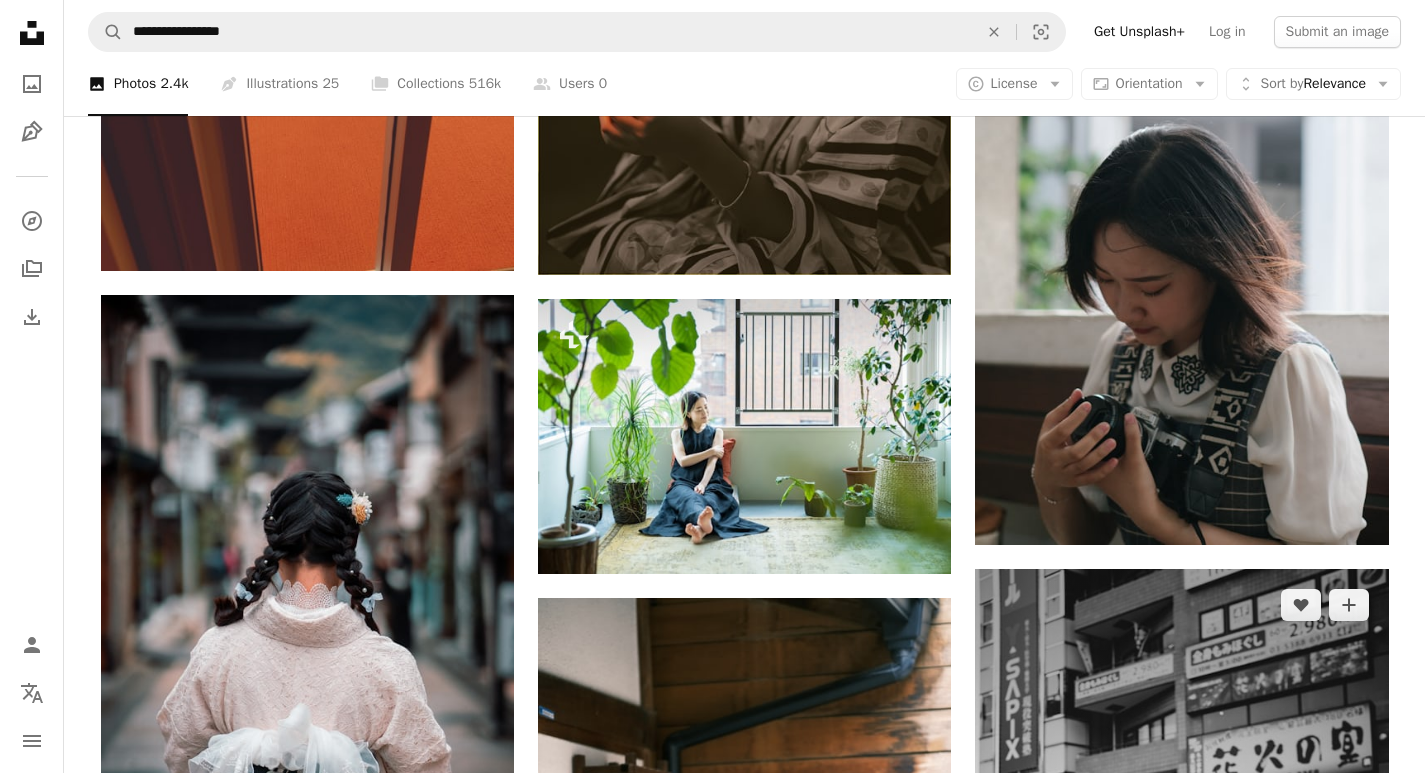 scroll, scrollTop: 2900, scrollLeft: 0, axis: vertical 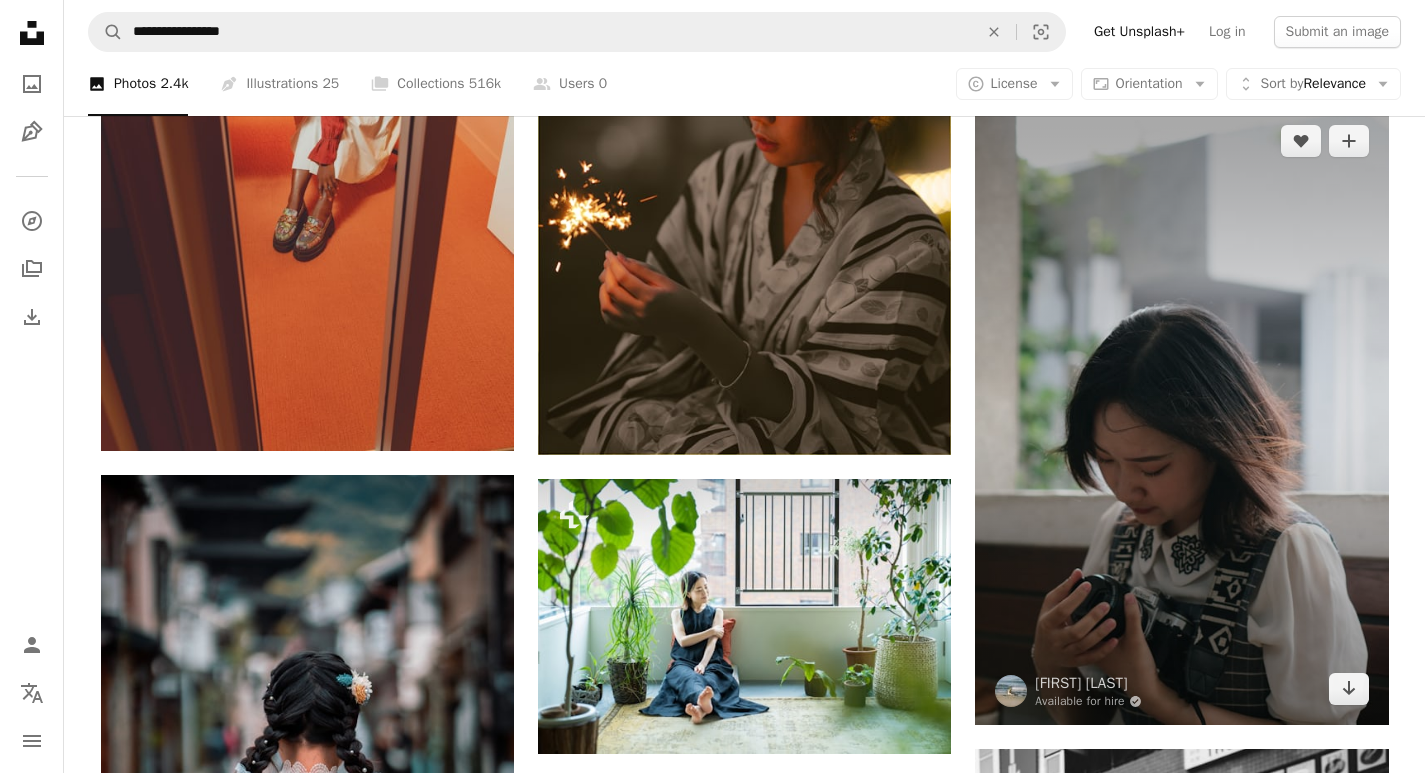 click at bounding box center [1181, 415] 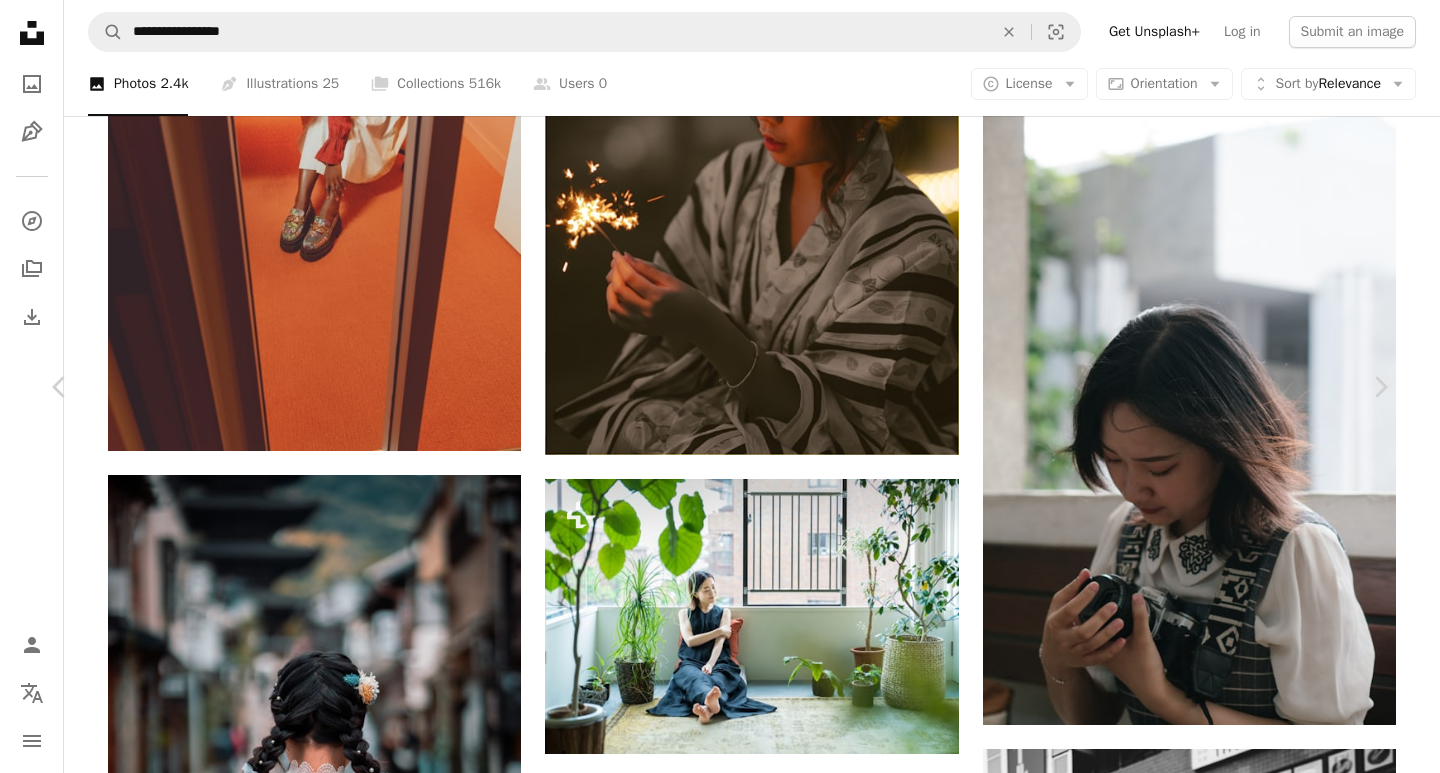 click on "Chevron down" 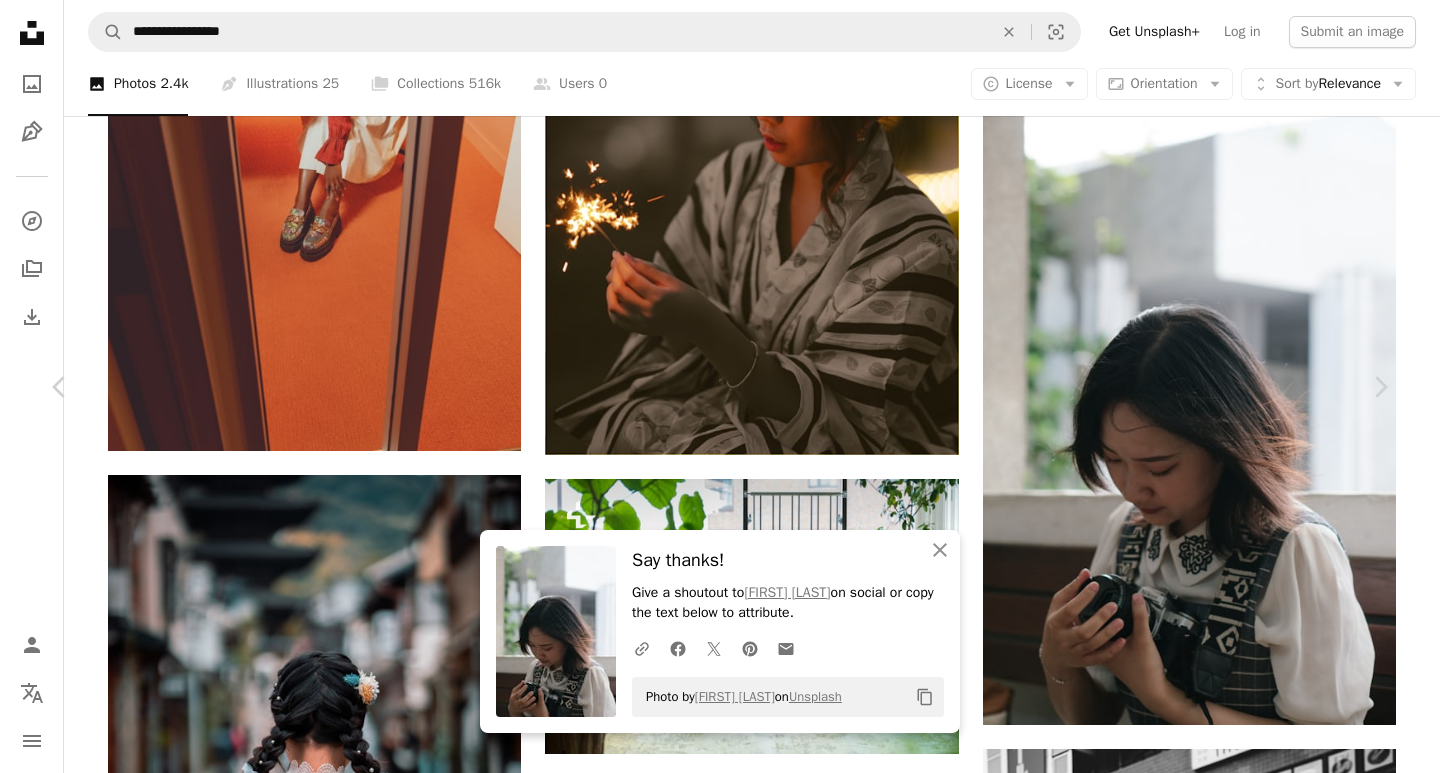 click on "An X shape Chevron left Chevron right An X shape Close Say thanks! Give a shoutout to  Huỳnh  Tấn Hậu  on social or copy the text below to attribute. A URL sharing icon (chains) Facebook icon X (formerly Twitter) icon Pinterest icon An envelope Photo by  Huỳnh  Tấn Hậu  on  Unsplash
Copy content Huỳnh  Tấn Hậu Available for hire A checkmark inside of a circle A heart A plus sign Edit image   Plus sign for Unsplash+ Download free Chevron down Zoom in Views 188,880 Downloads 1,336 Featured in Photos A forward-right arrow Share Info icon Info More Actions A map marker Nhà Phạm Calendar outlined Published on  February 26, 2021 Camera SONY, ILCE-6300 Safety Free to use under the  Unsplash License girl film camera sun rays human photo grey photography camera skin photographer electronics finger HD Wallpapers Browse premium related images on iStock  |  Save 20% with code UNSPLASH20 View more on iStock  ↗ Related images A heart A plus sign Nguyen Dang Hoang Nhu Available for hire For" at bounding box center [720, 3231] 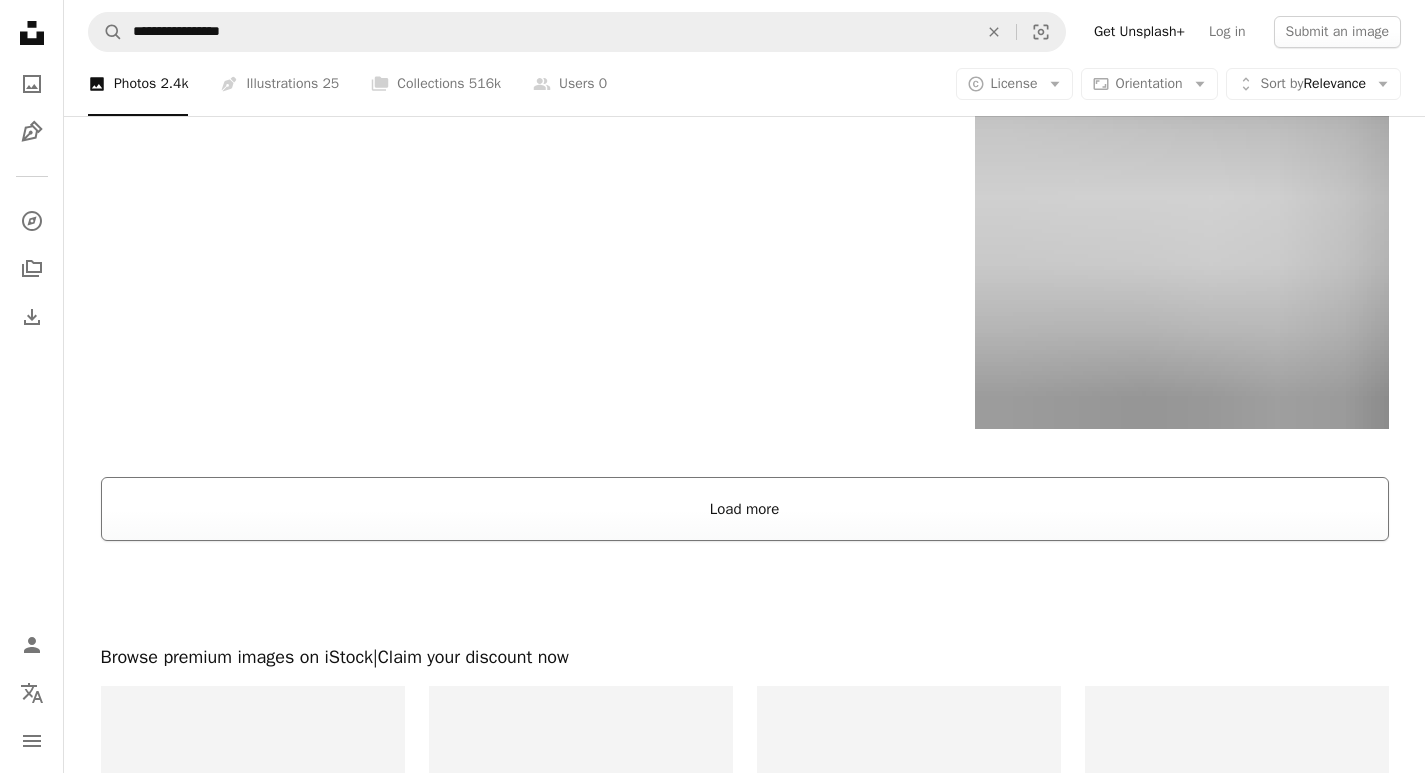 scroll, scrollTop: 4400, scrollLeft: 0, axis: vertical 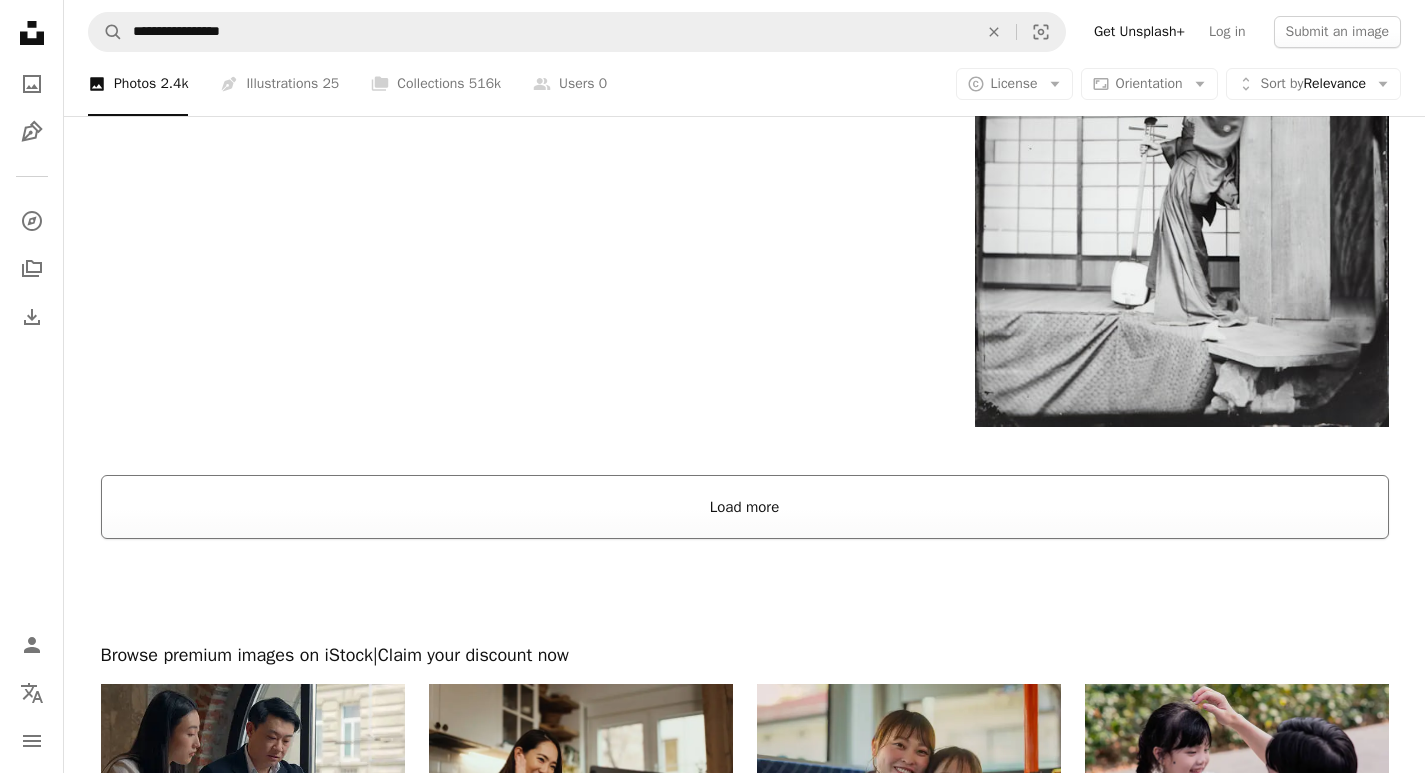 click on "Load more" at bounding box center (745, 507) 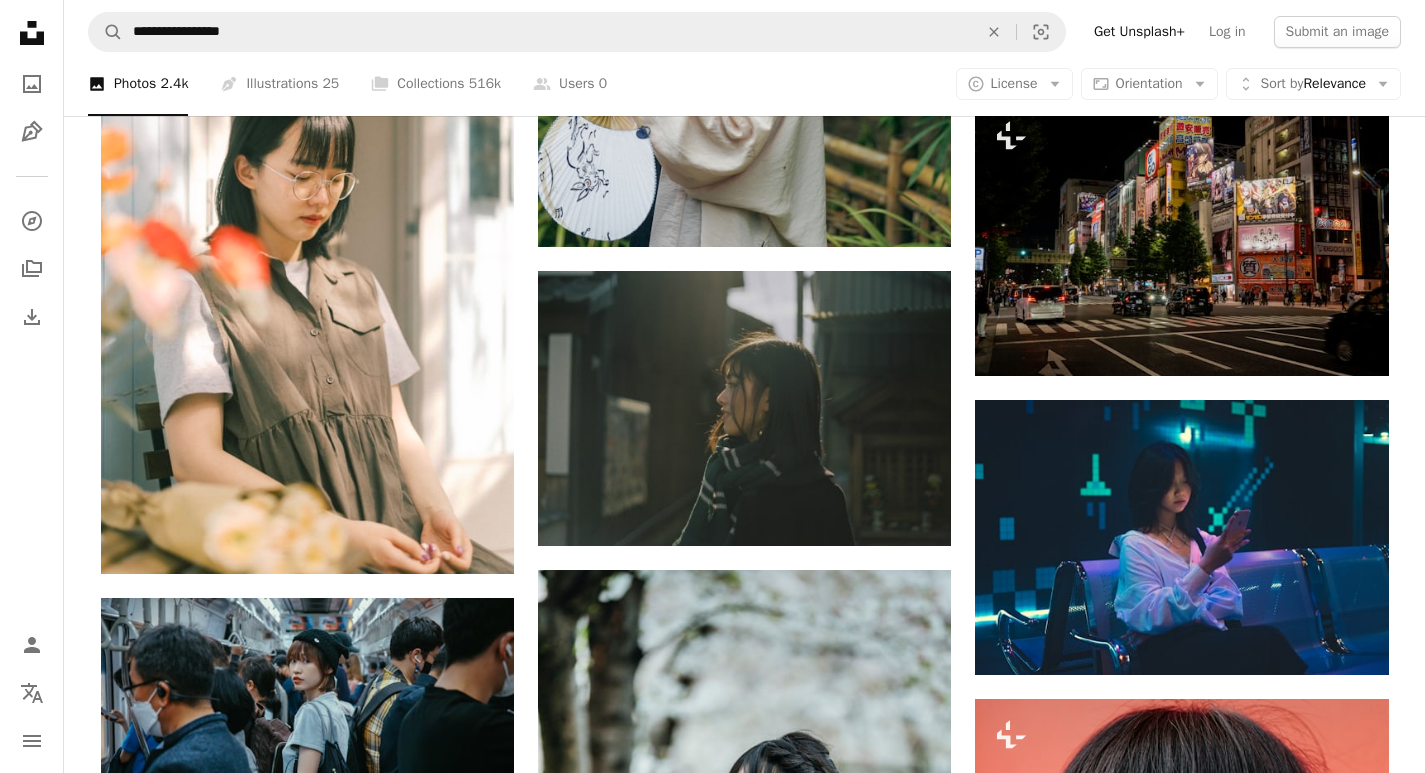 scroll, scrollTop: 9100, scrollLeft: 0, axis: vertical 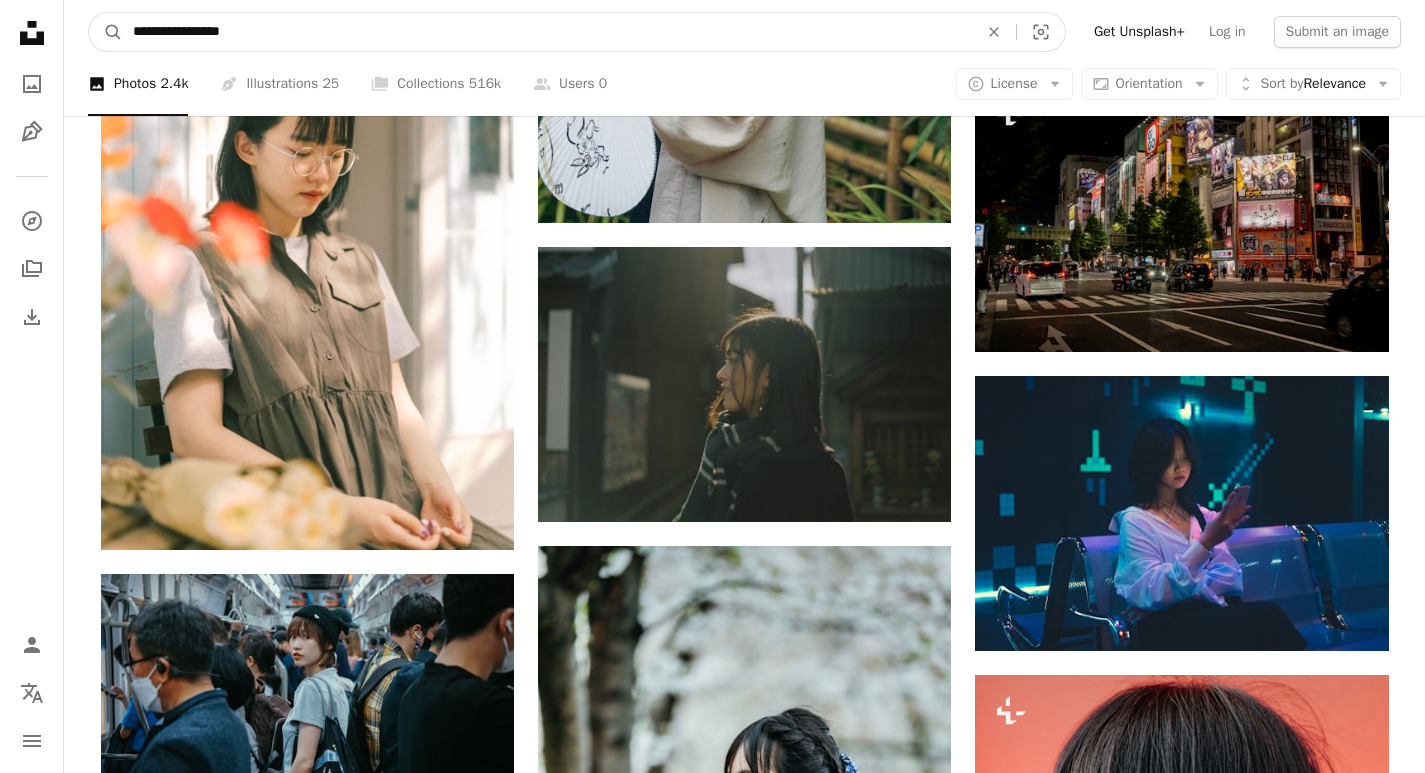 click on "**********" at bounding box center (547, 32) 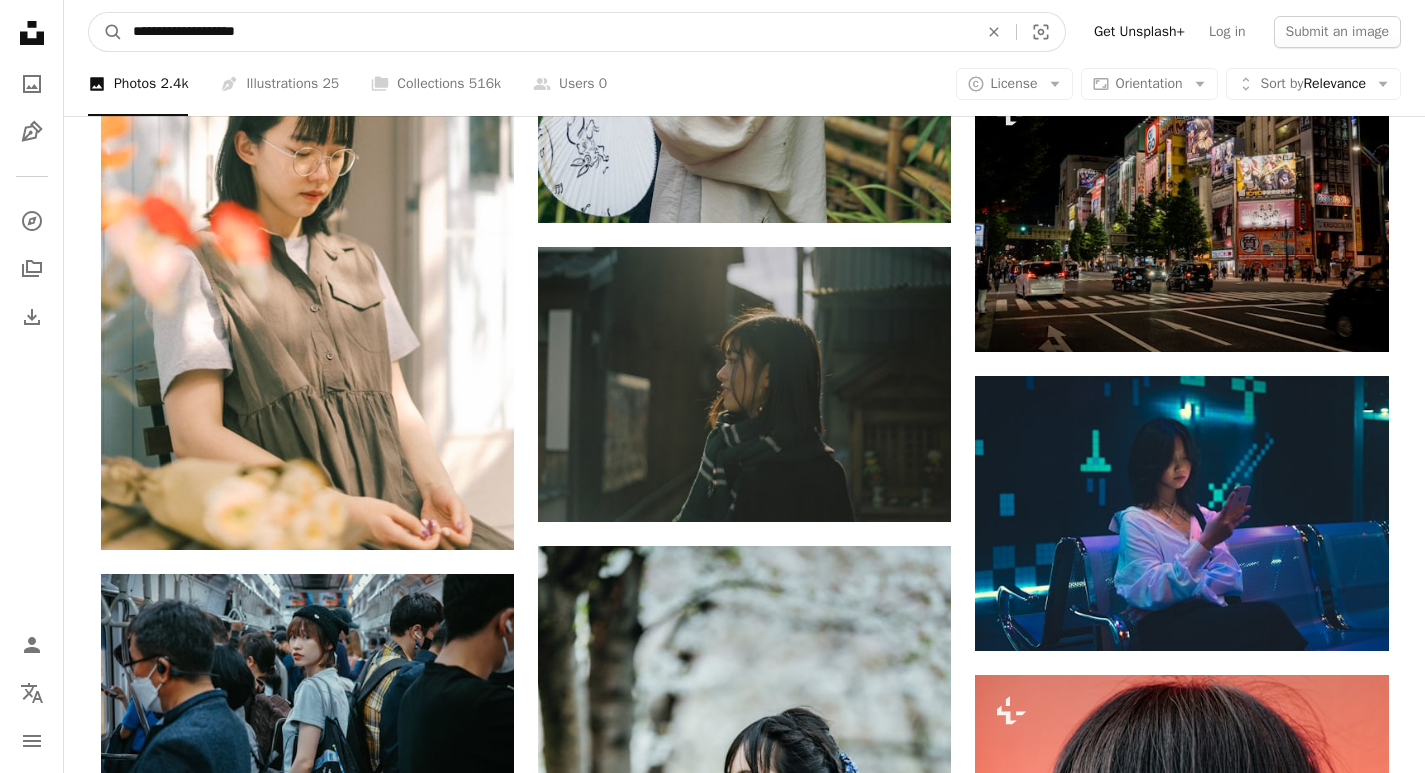 type on "**********" 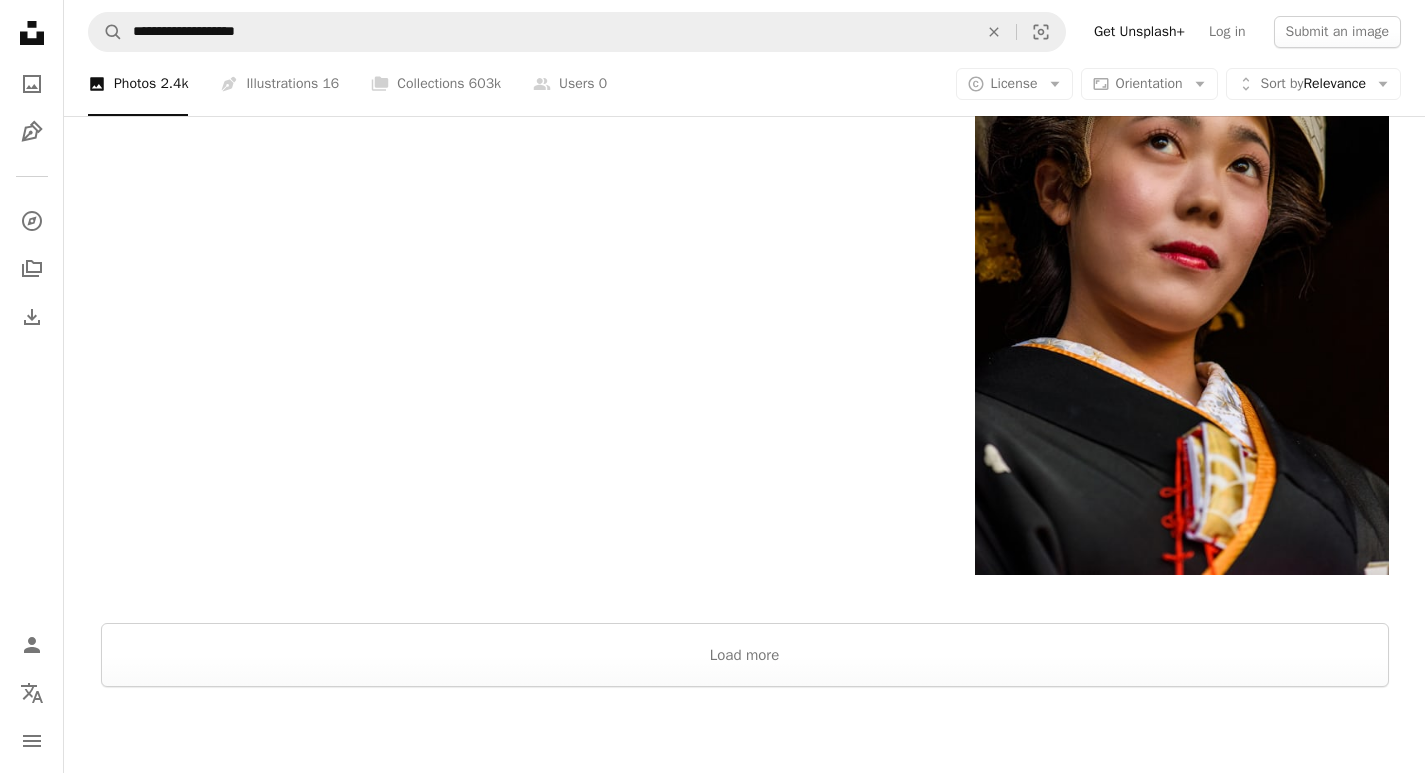 scroll, scrollTop: 4300, scrollLeft: 0, axis: vertical 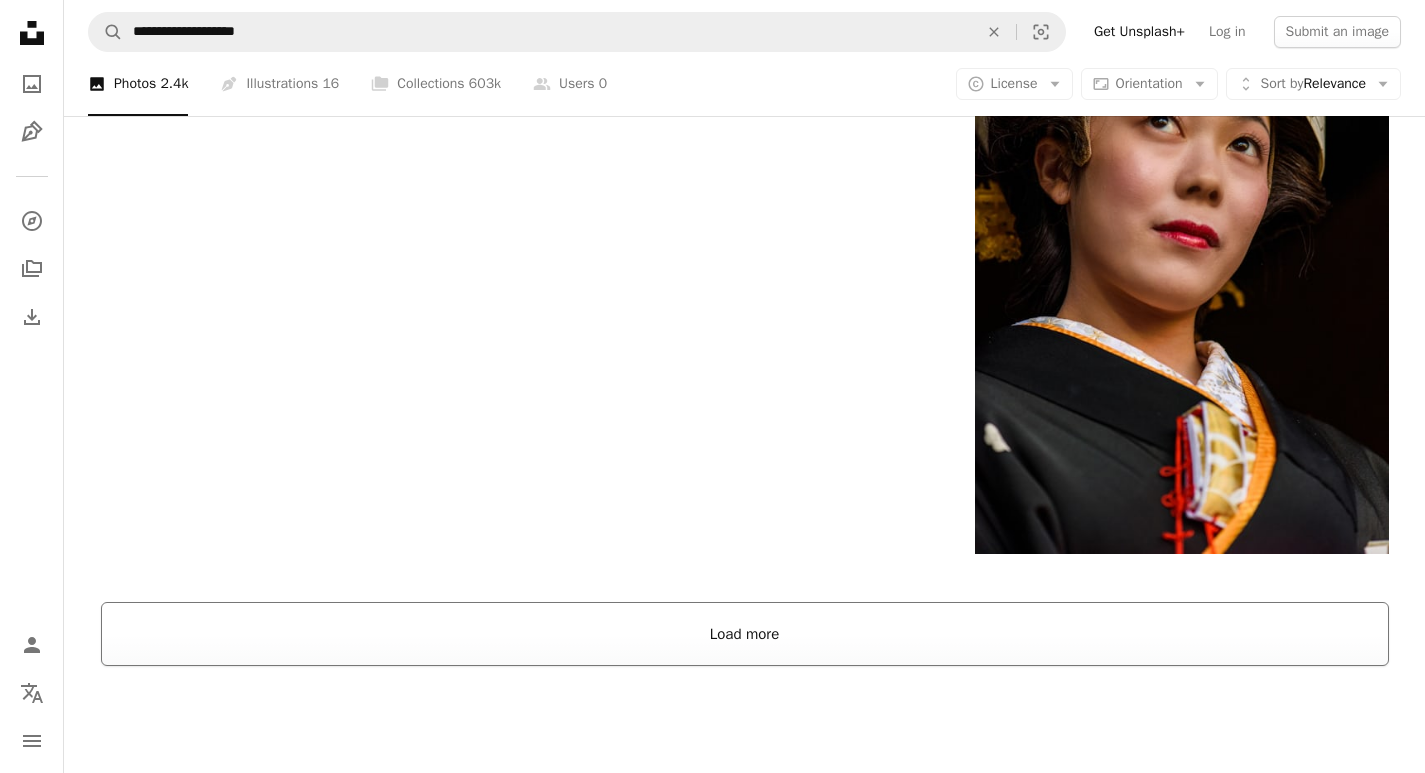 click on "Load more" at bounding box center (745, 634) 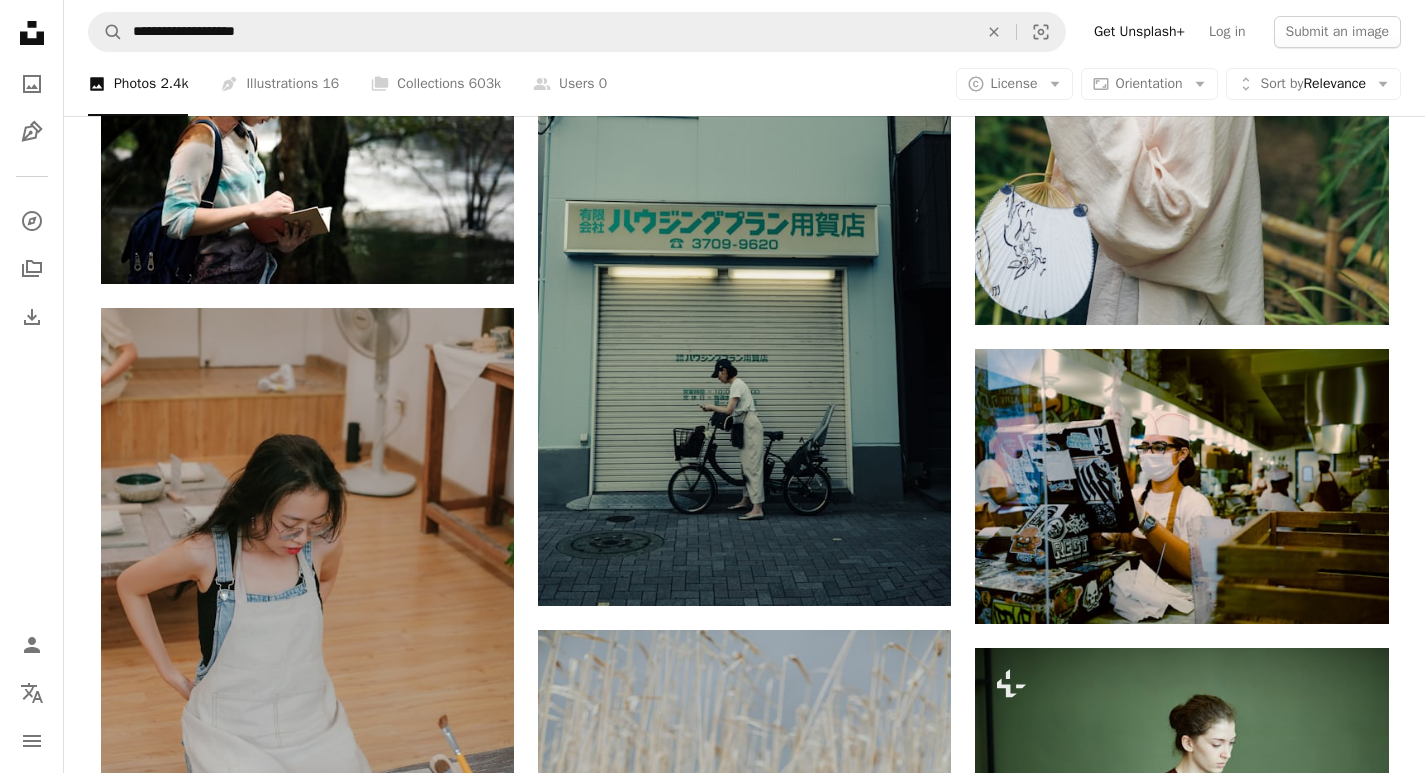 scroll, scrollTop: 8000, scrollLeft: 0, axis: vertical 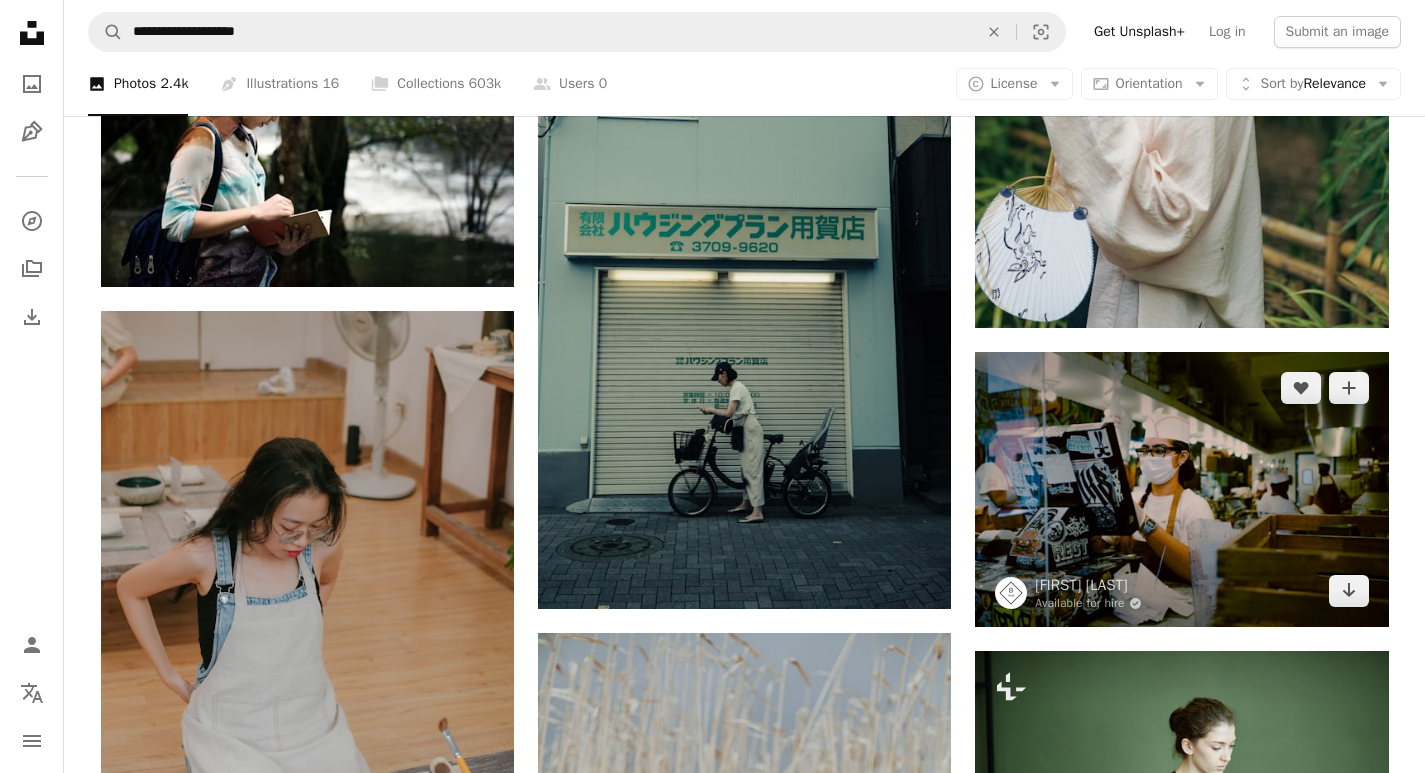 click at bounding box center (1181, 489) 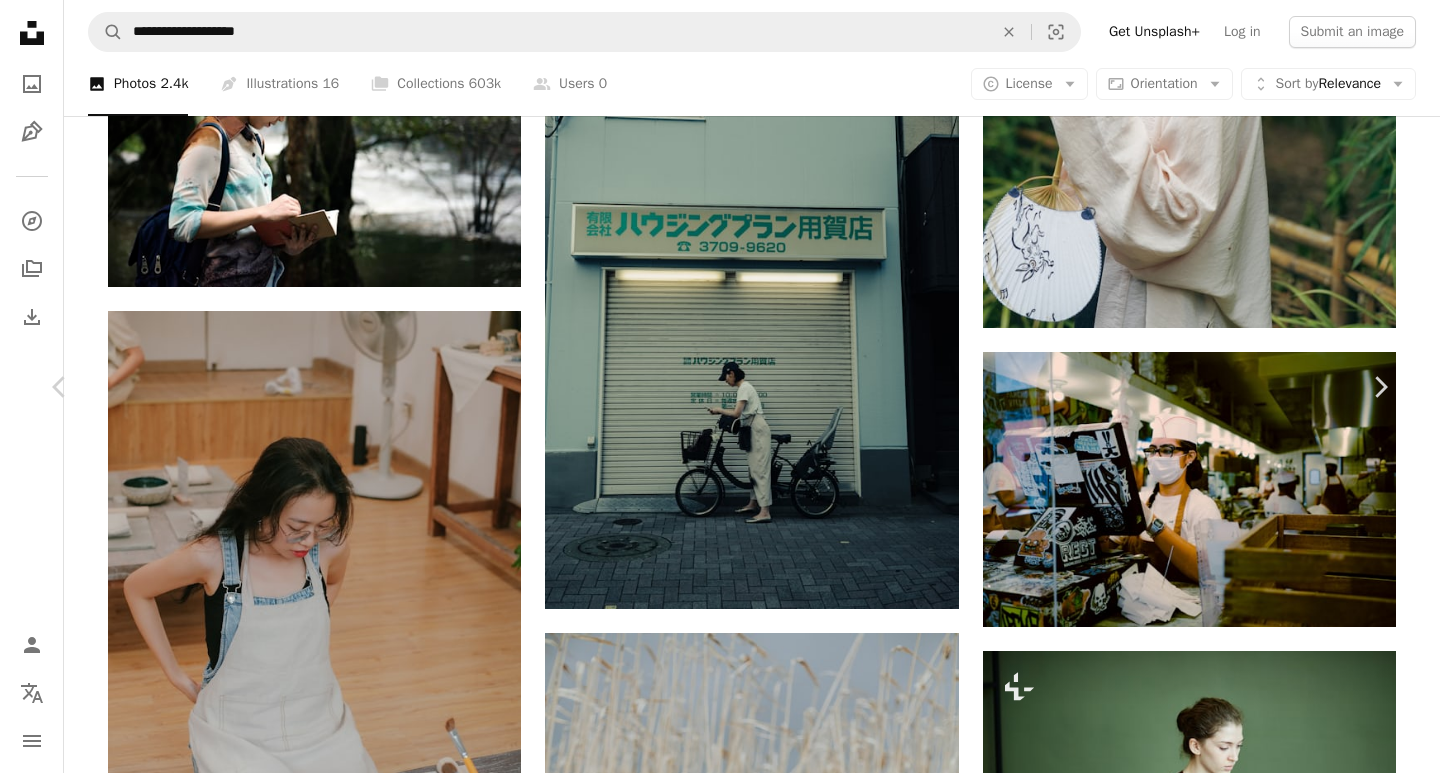 click on "Chevron down" at bounding box center [1264, 4707] 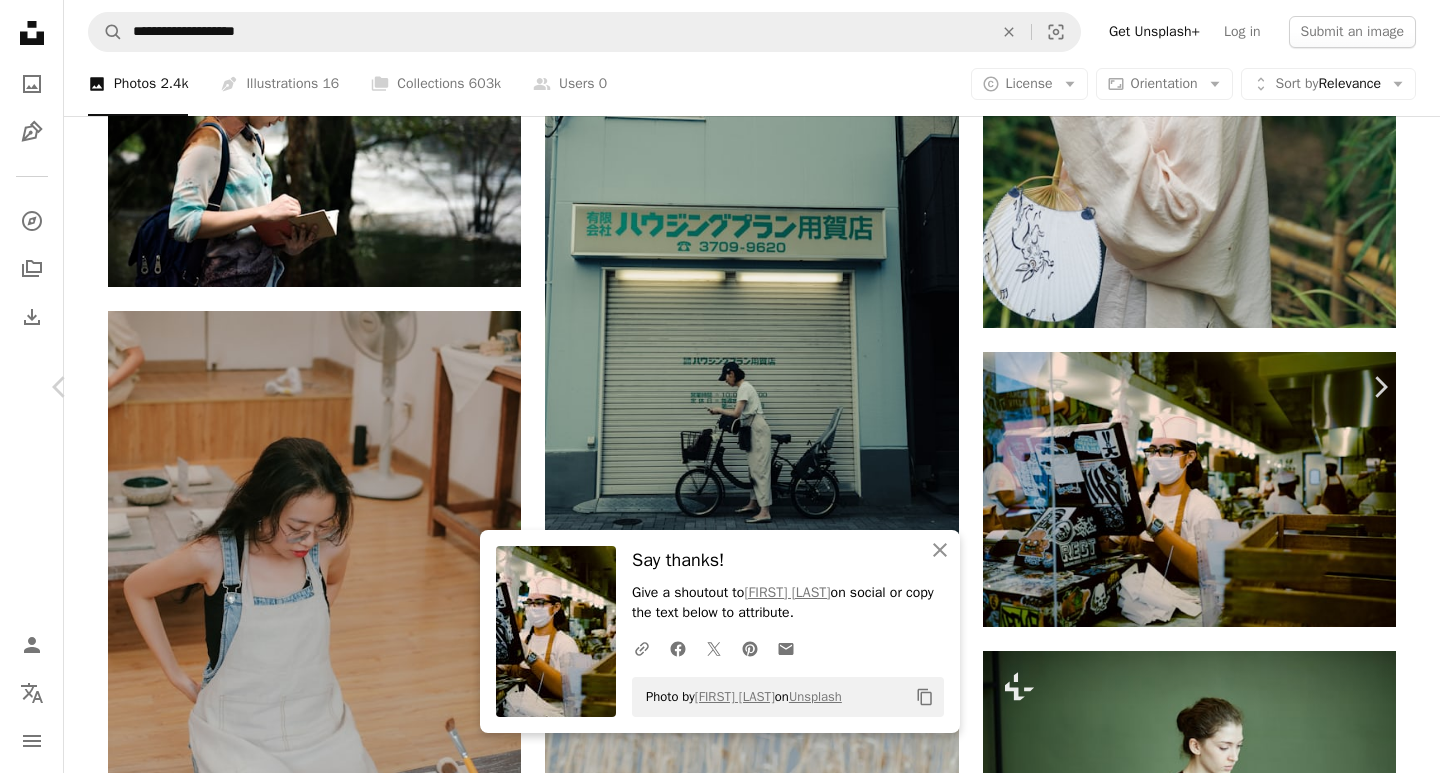 click on "An X shape" at bounding box center [20, 20] 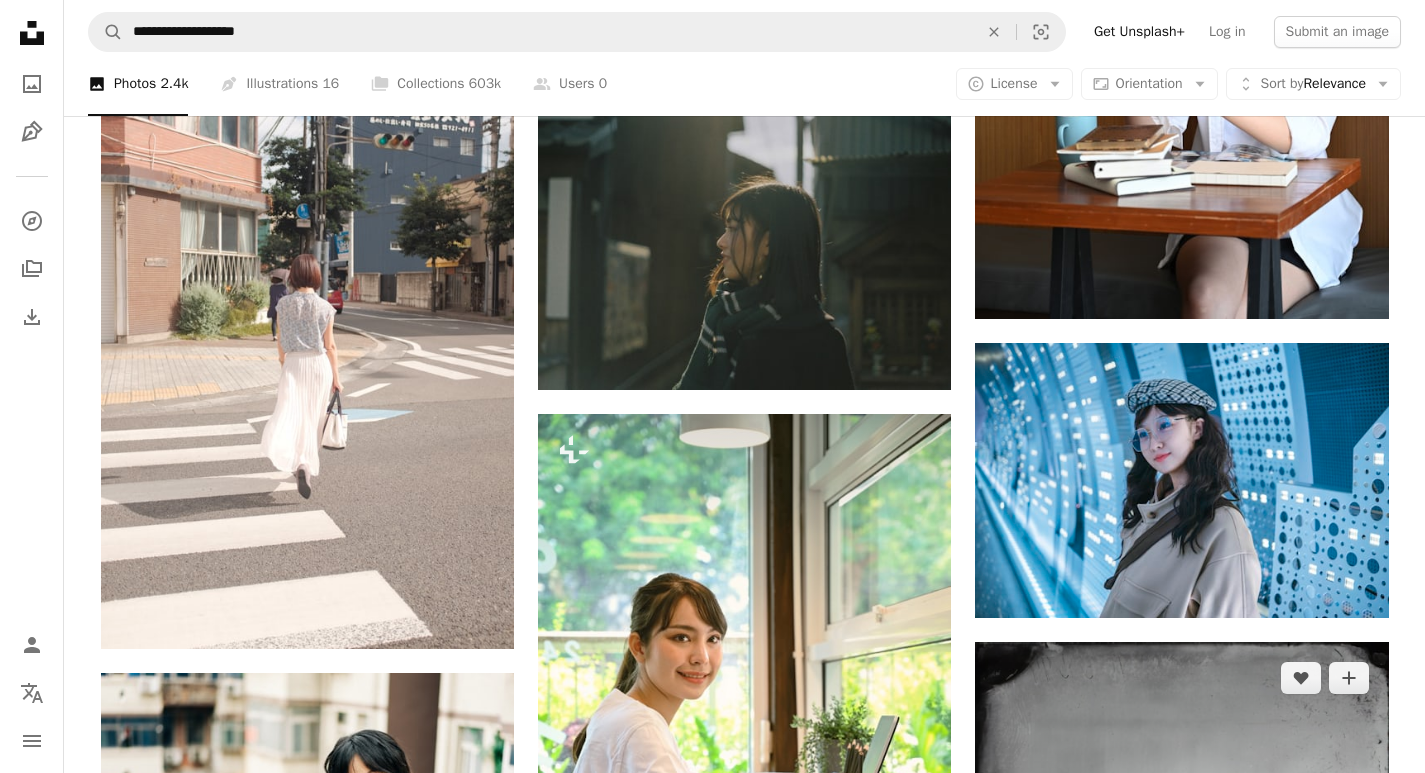 scroll, scrollTop: 12000, scrollLeft: 0, axis: vertical 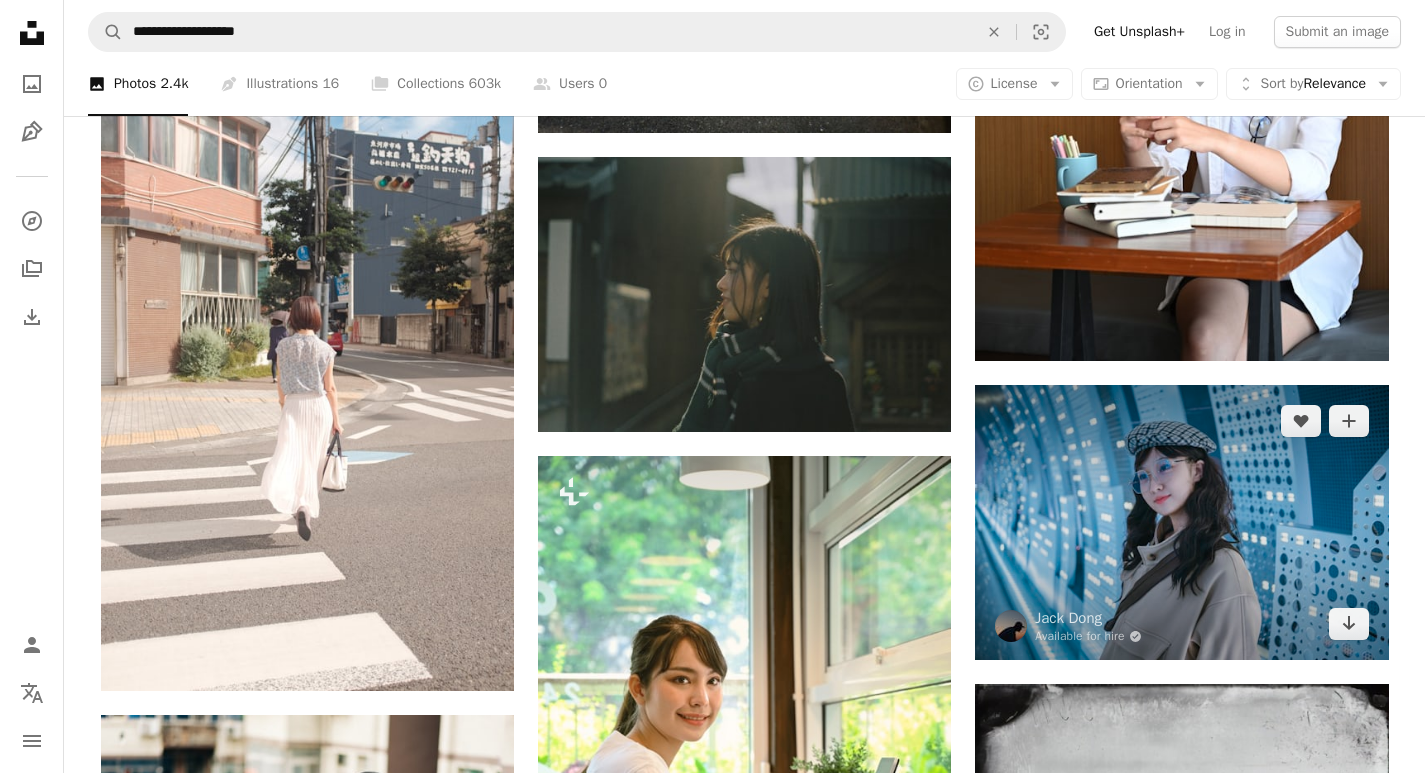 click at bounding box center [1181, 522] 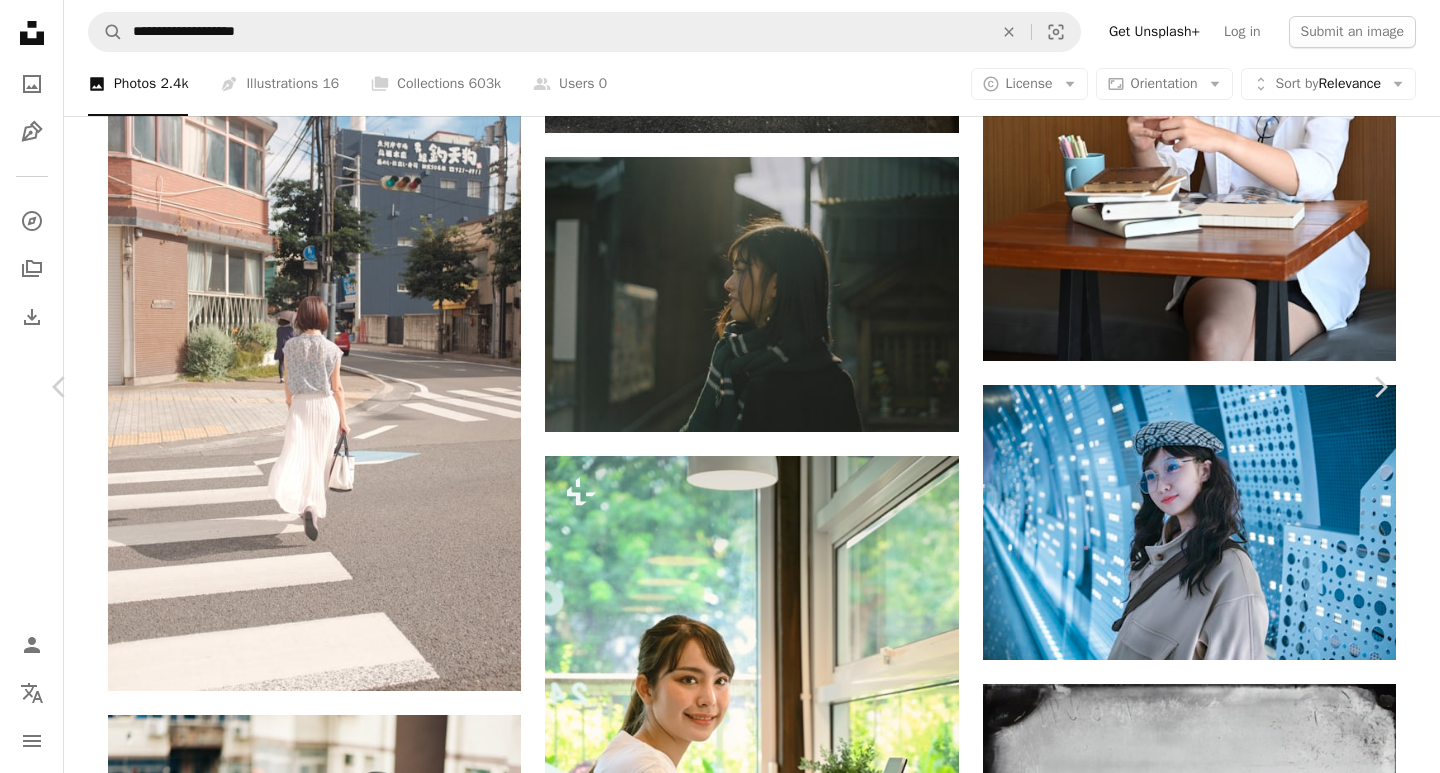 click 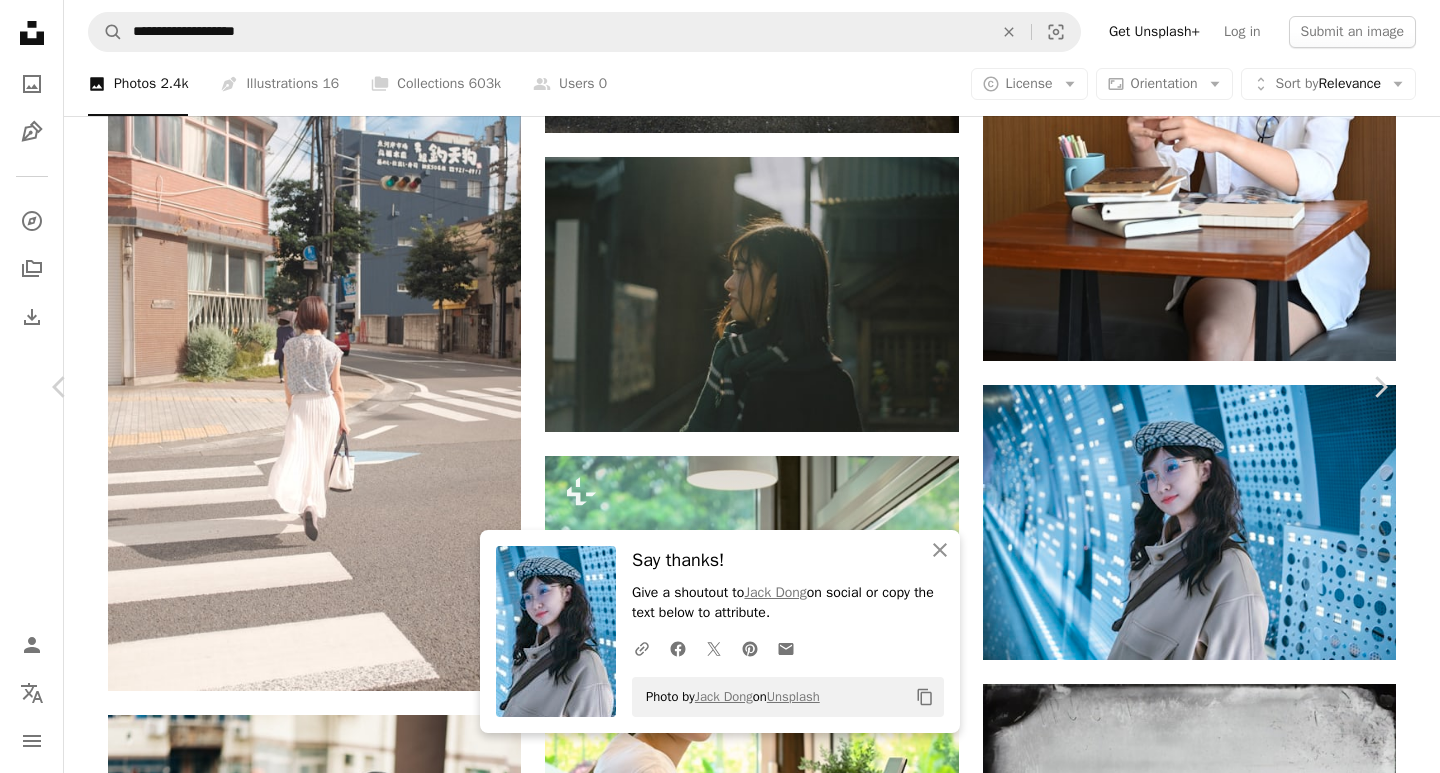 click on "An X shape Chevron left Chevron right An X shape Close Say thanks! Give a shoutout to  Jack Dong  on social or copy the text below to attribute. A URL sharing icon (chains) Facebook icon X (formerly Twitter) icon Pinterest icon An envelope Photo by  Jack Dong  on  Unsplash
Copy content Jack Dong Available for hire A checkmark inside of a circle A heart A plus sign Edit image   Plus sign for Unsplash+ Download free Chevron down Zoom in Views 345,840 Downloads 1,874 Featured in Photos A forward-right arrow Share Info icon Info More Actions Calendar outlined Published on  April 6, 2021 Camera SONY, ILCE-6100 Safety Free to use under the  Unsplash License human blue female clothing sunglasses apparel accessory accessories coat overcoat Free images Browse premium related images on iStock  |  Save 20% with code UNSPLASH20 View more on iStock  ↗ Related images A heart A plus sign Jack Dong Available for hire A checkmark inside of a circle Arrow pointing down Plus sign for Unsplash+ A heart A plus sign For" at bounding box center [720, 4901] 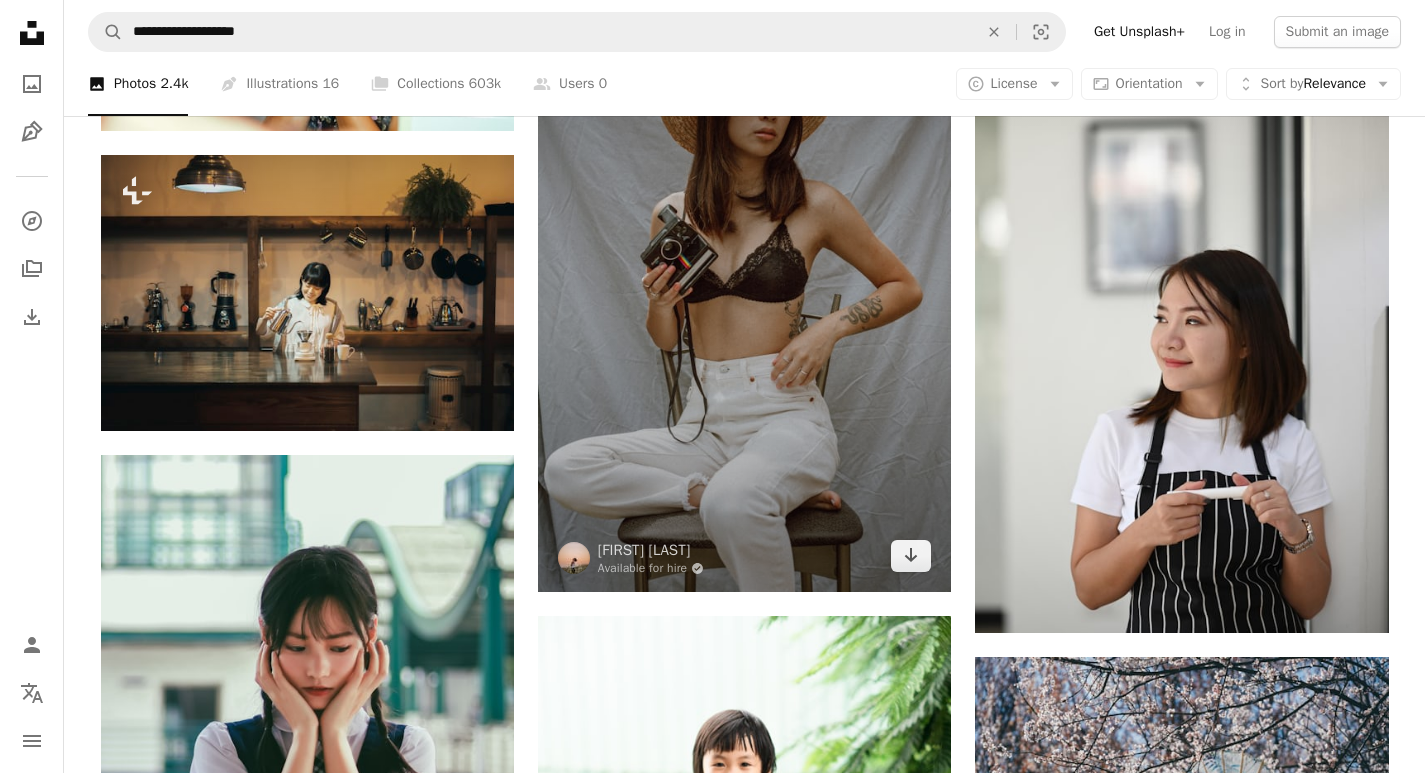 scroll, scrollTop: 39700, scrollLeft: 0, axis: vertical 